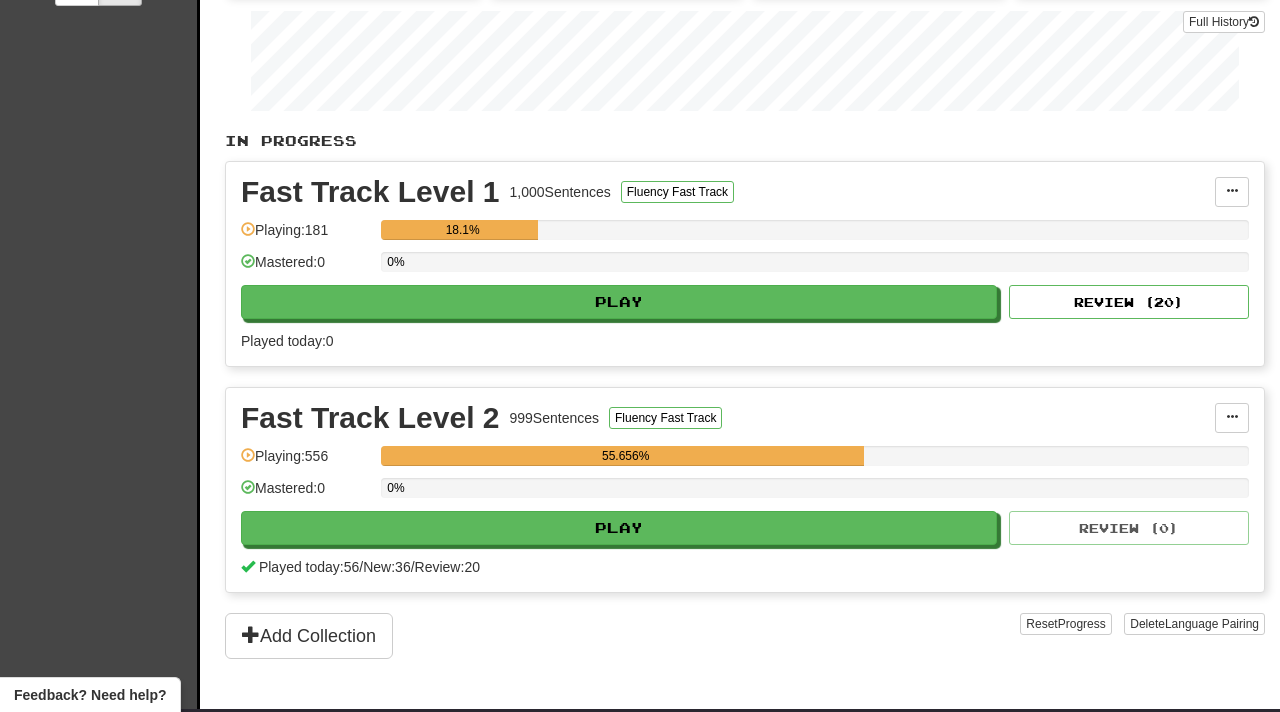 scroll, scrollTop: 332, scrollLeft: 0, axis: vertical 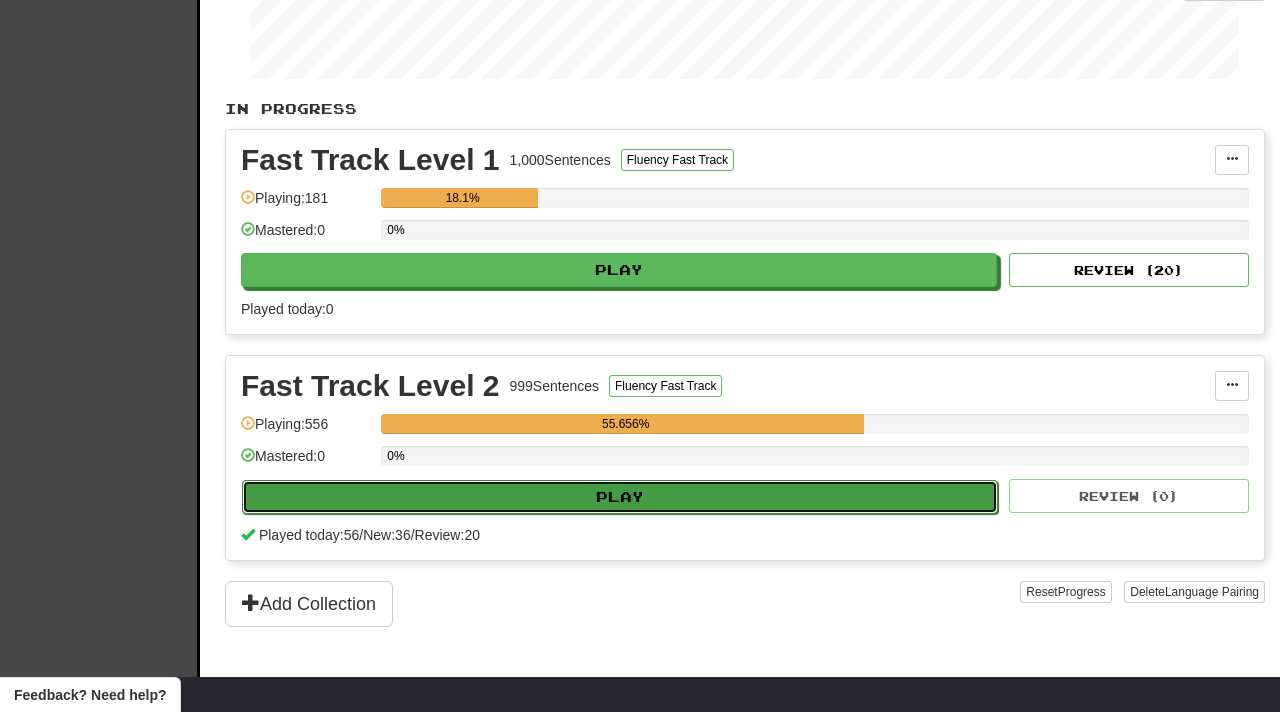 click on "Play" at bounding box center (620, 497) 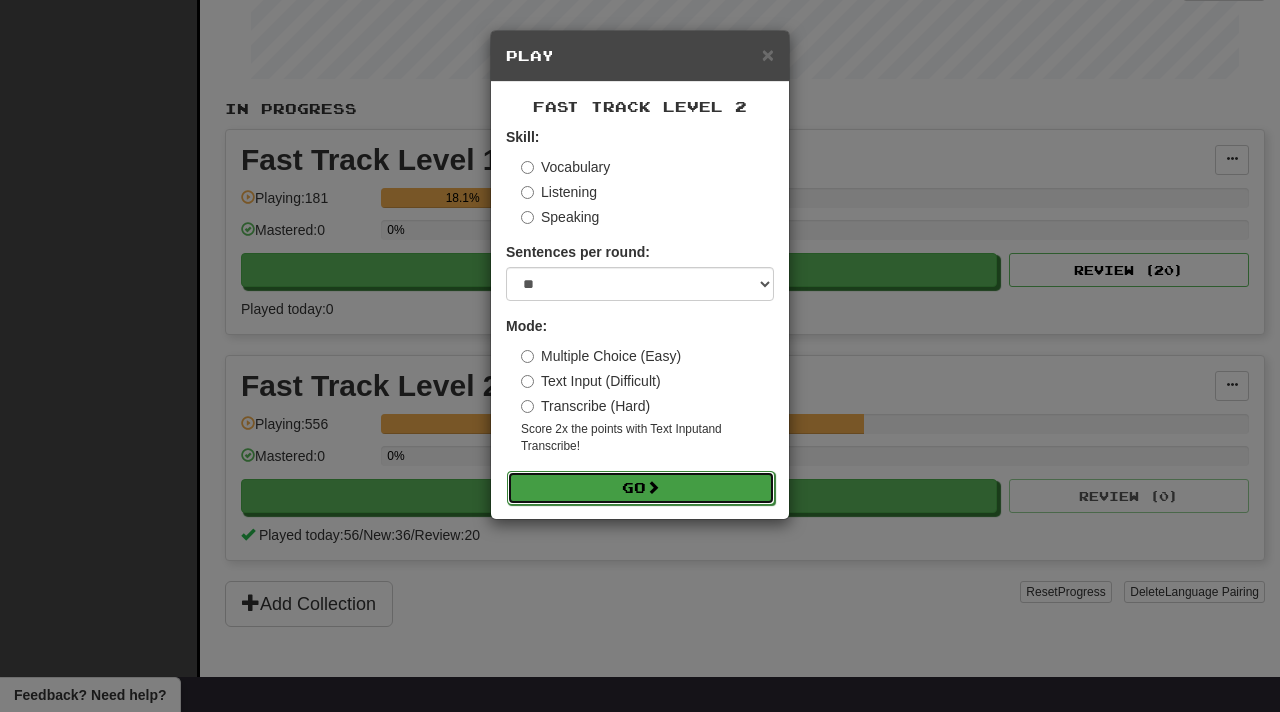click on "Go" at bounding box center (641, 488) 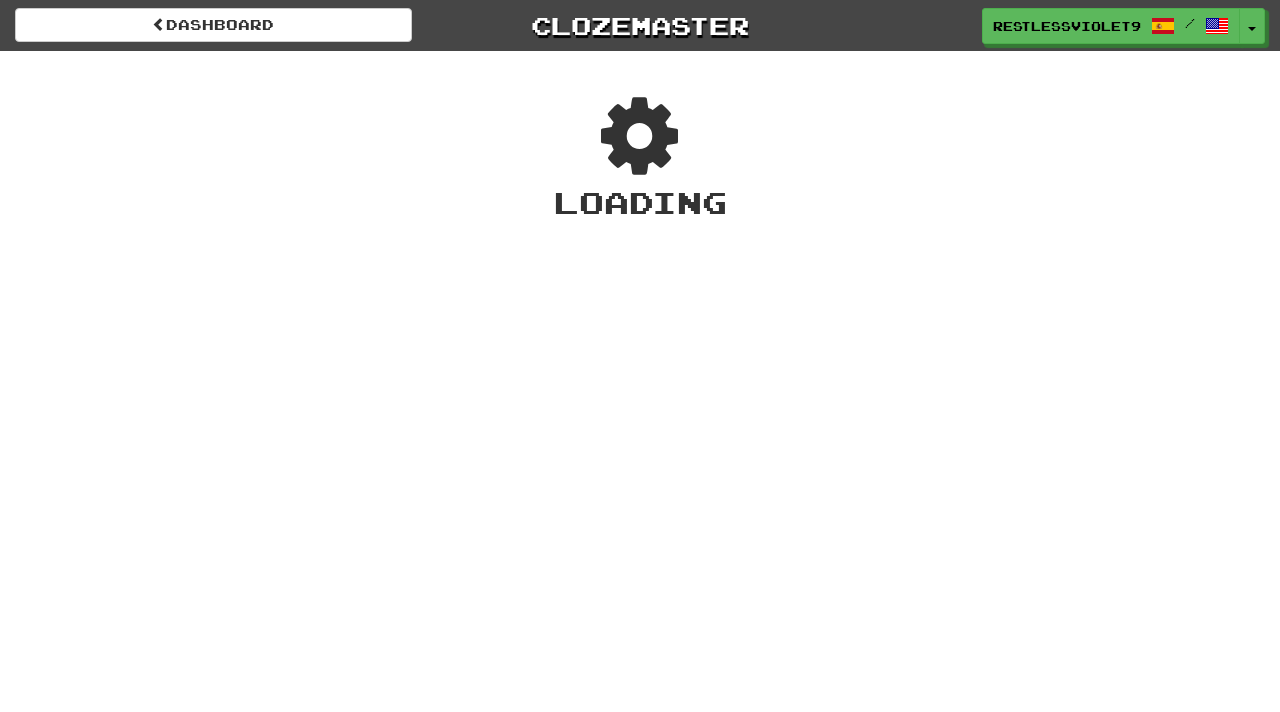 scroll, scrollTop: 0, scrollLeft: 0, axis: both 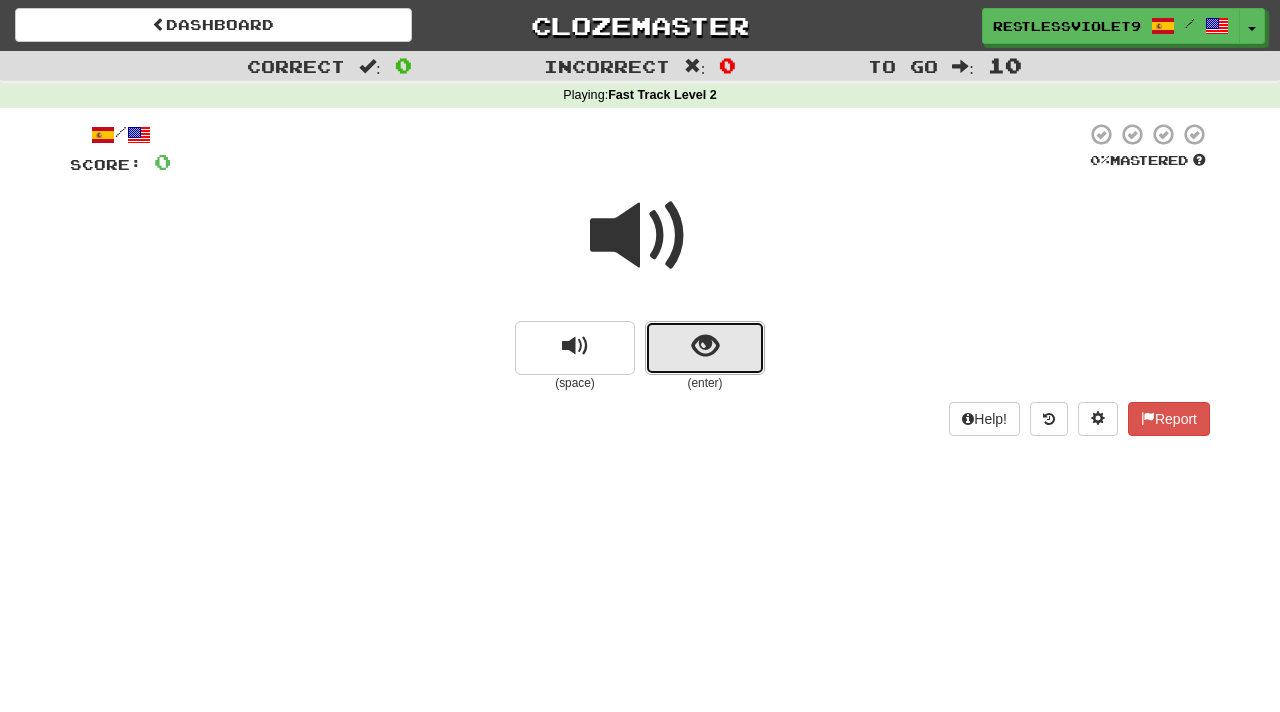 click at bounding box center (705, 348) 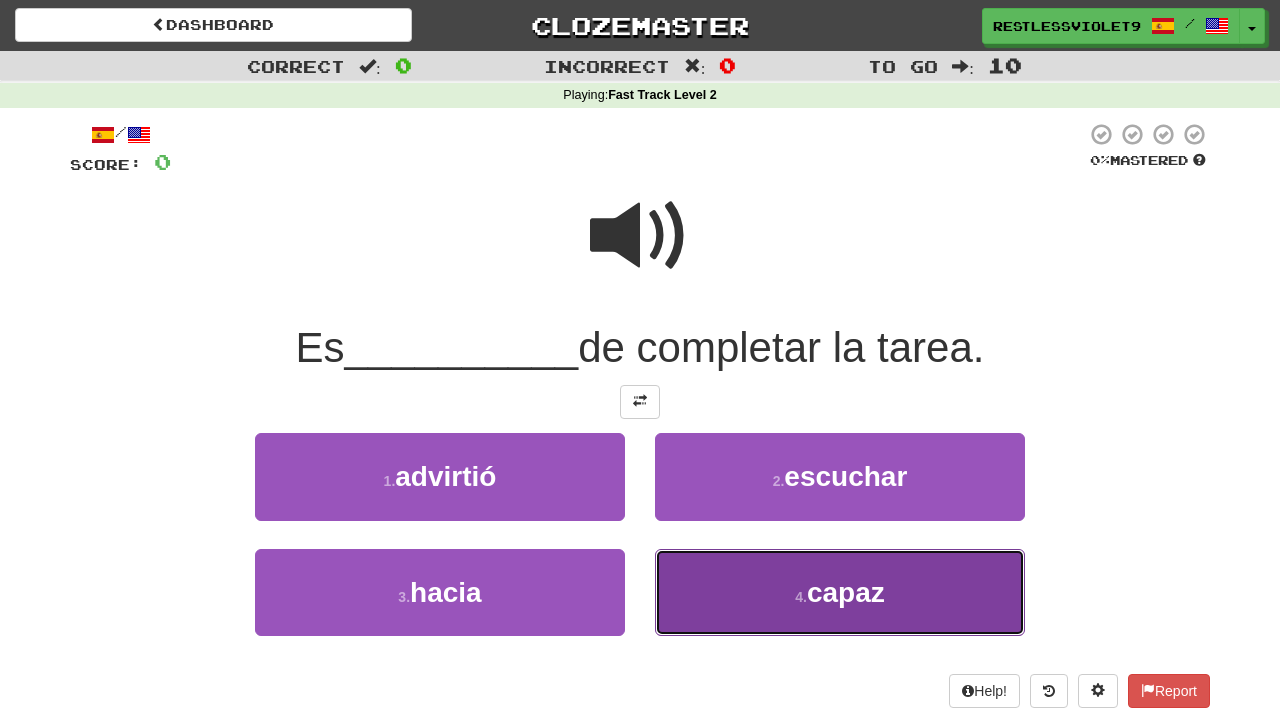 click on "capaz" at bounding box center [846, 592] 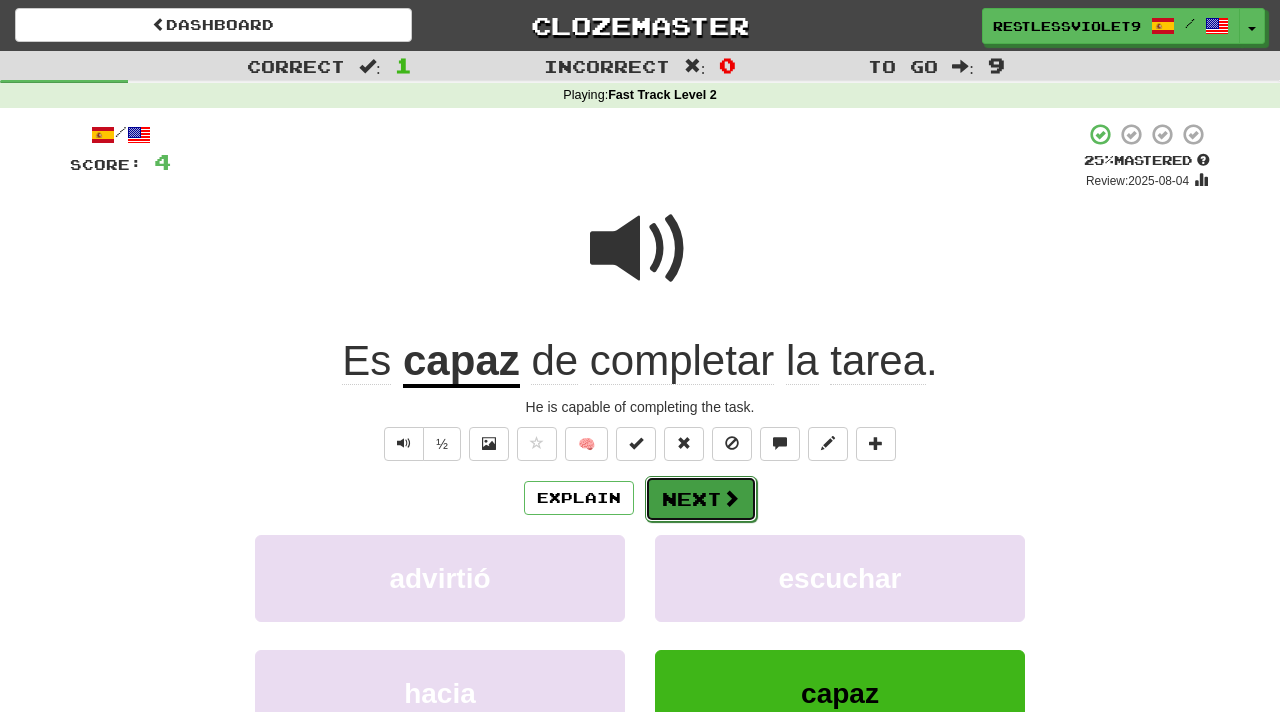 click on "Next" at bounding box center (701, 499) 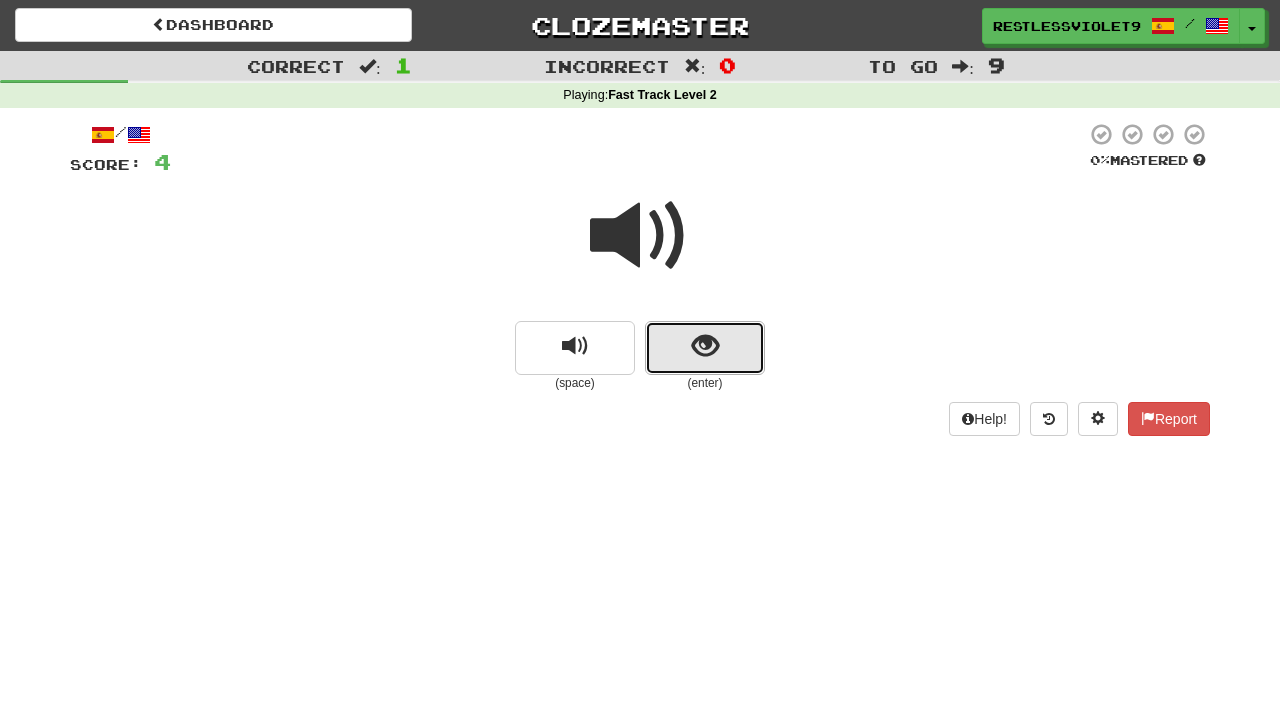 click at bounding box center [705, 348] 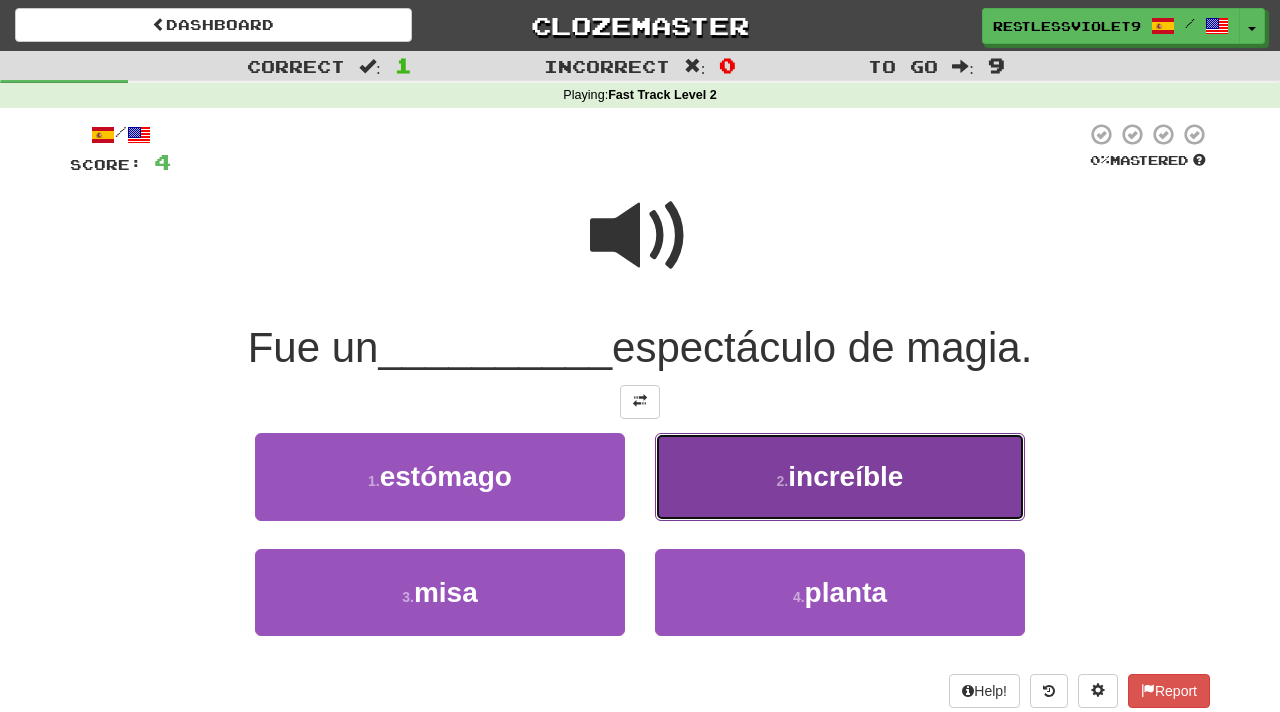 click on "increíble" at bounding box center [845, 476] 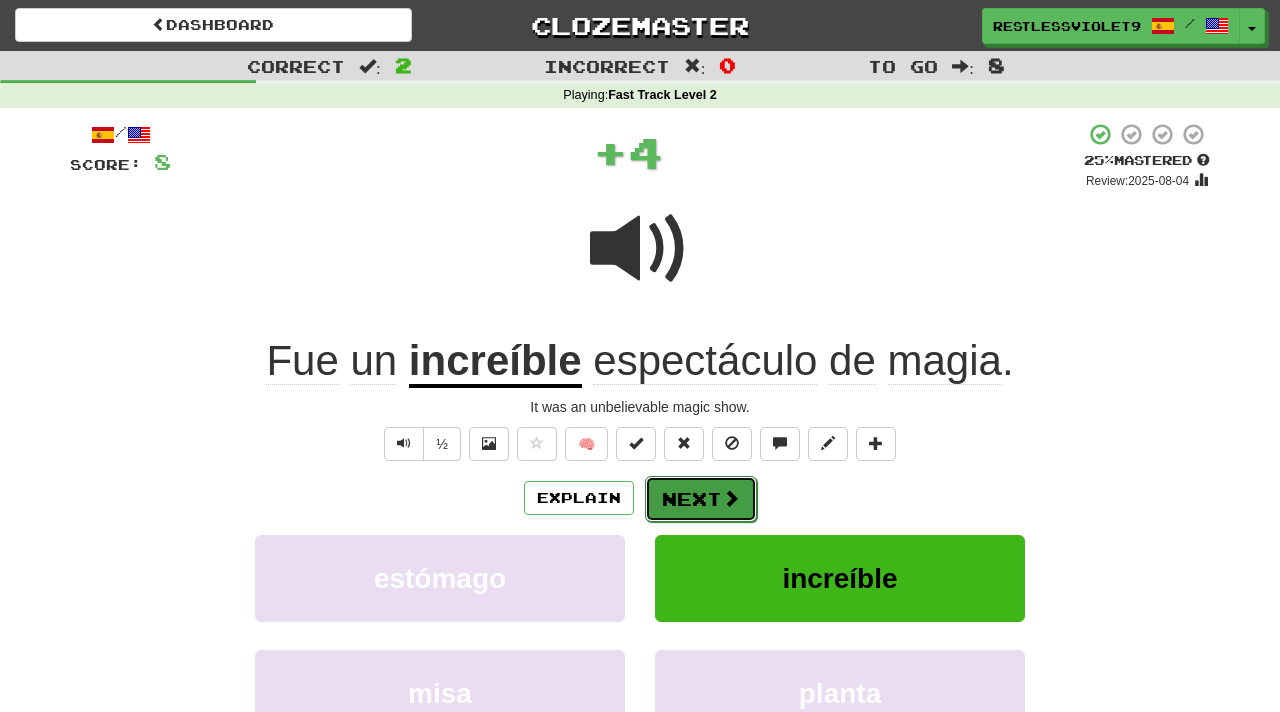 click on "Next" at bounding box center (701, 499) 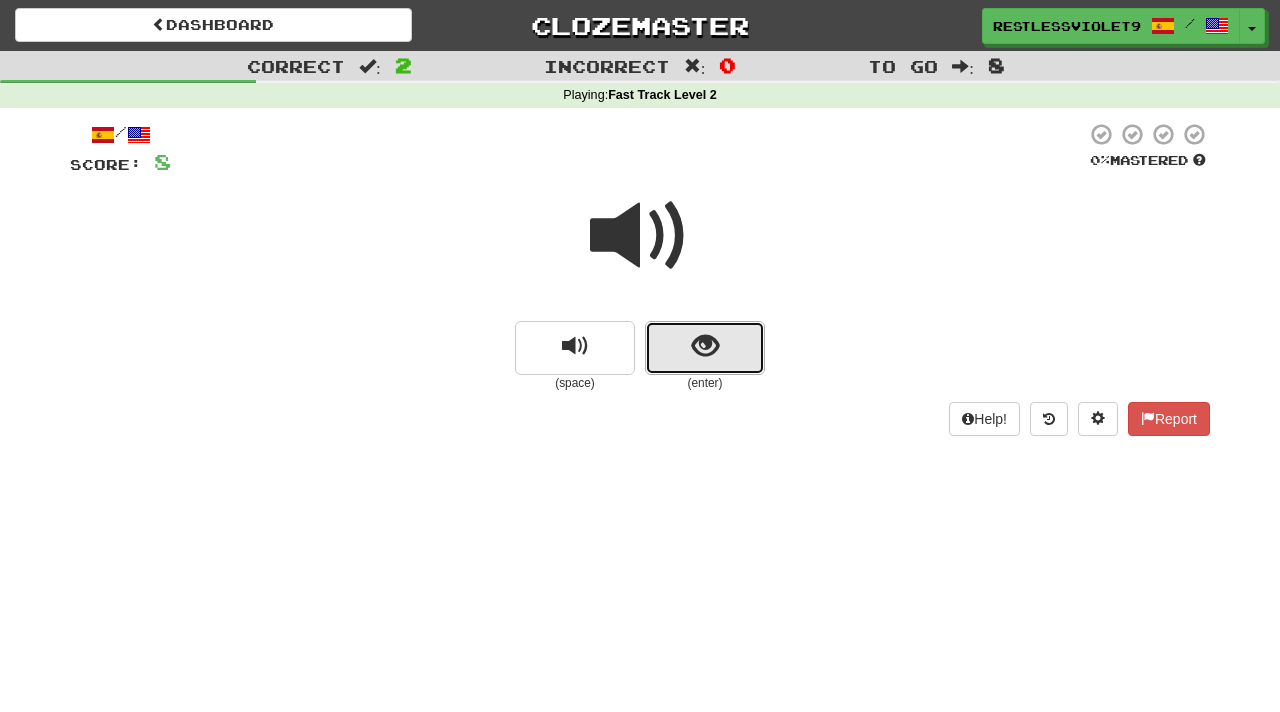click at bounding box center (705, 348) 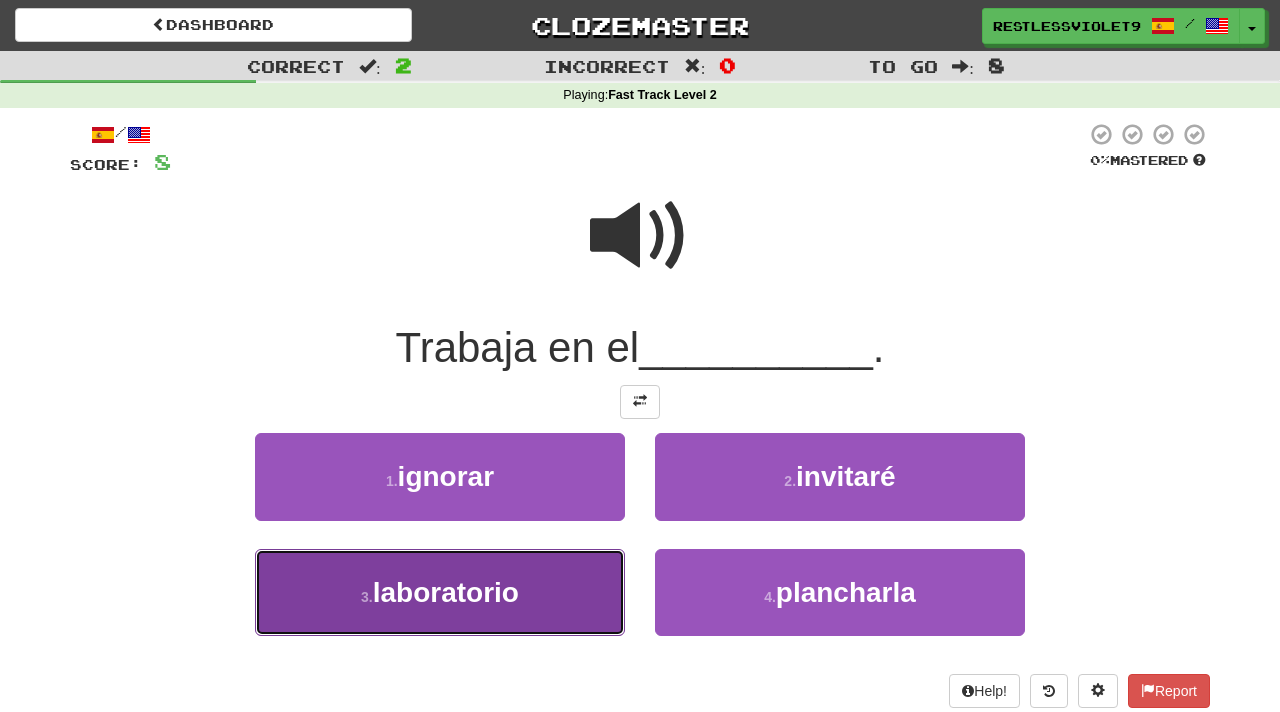 click on "laboratorio" at bounding box center (446, 592) 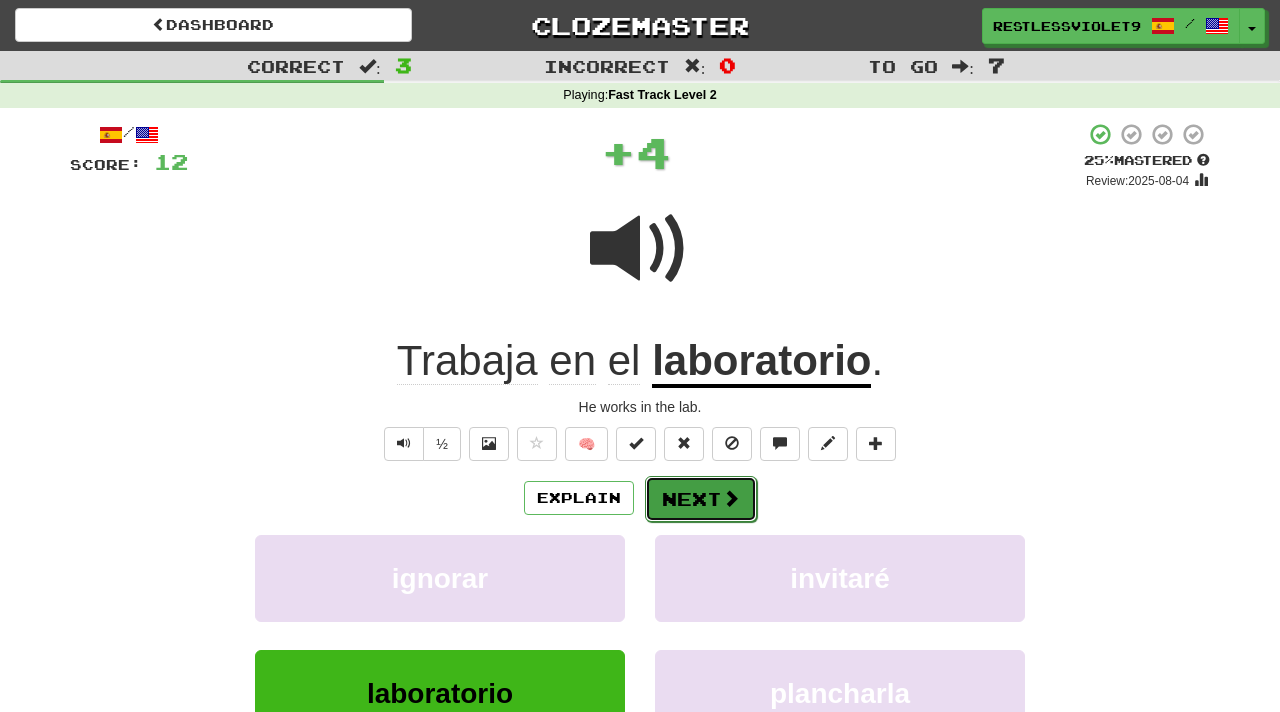 click on "Next" at bounding box center (701, 499) 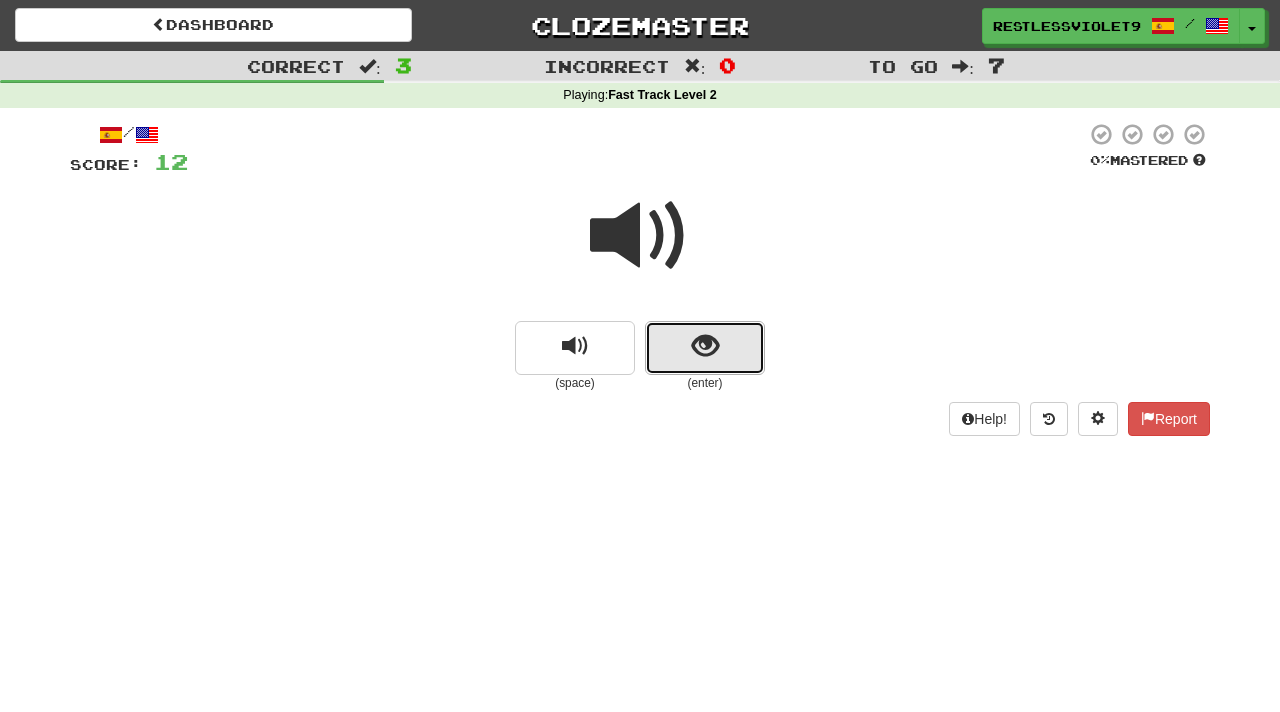 click at bounding box center (705, 346) 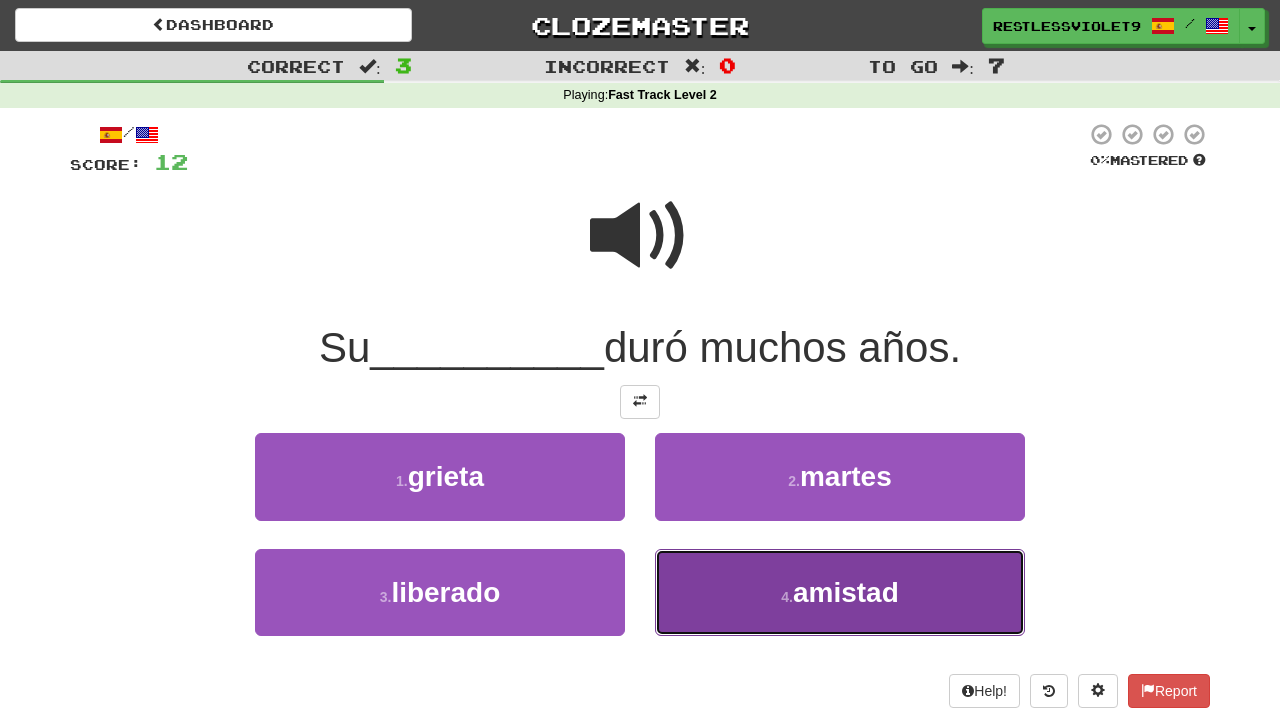 click on "amistad" at bounding box center (846, 592) 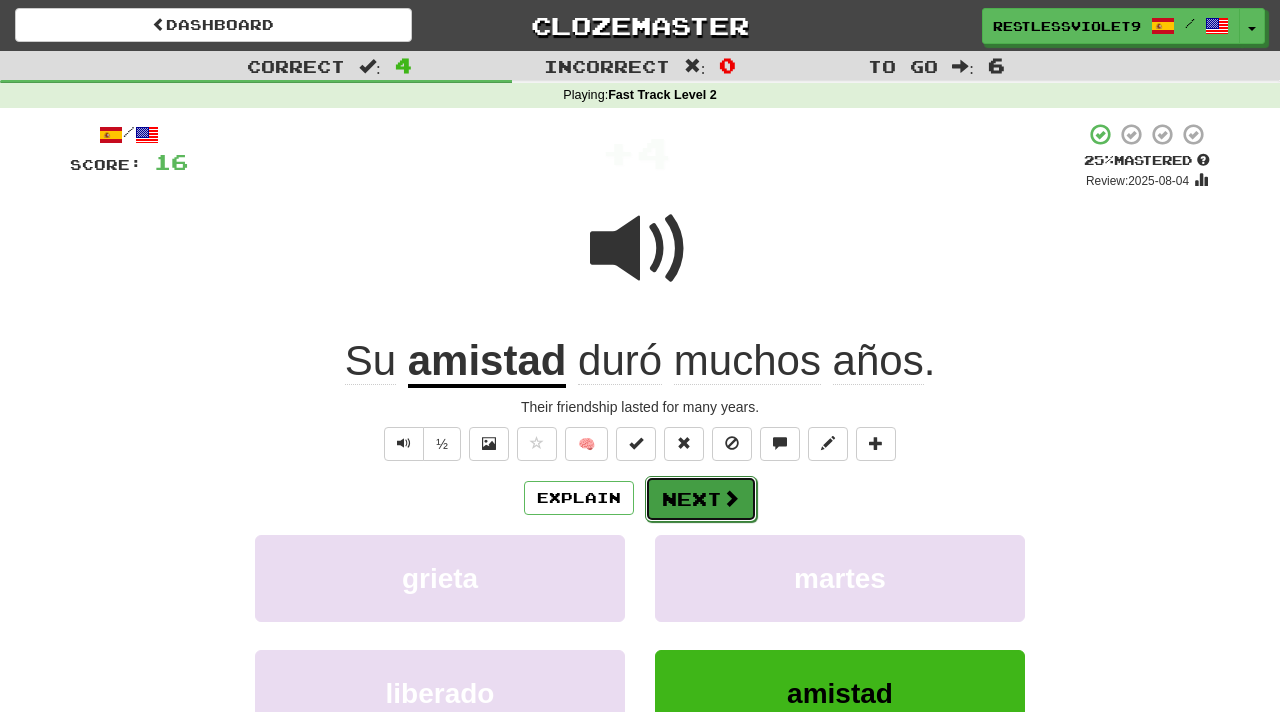 click on "Next" at bounding box center (701, 499) 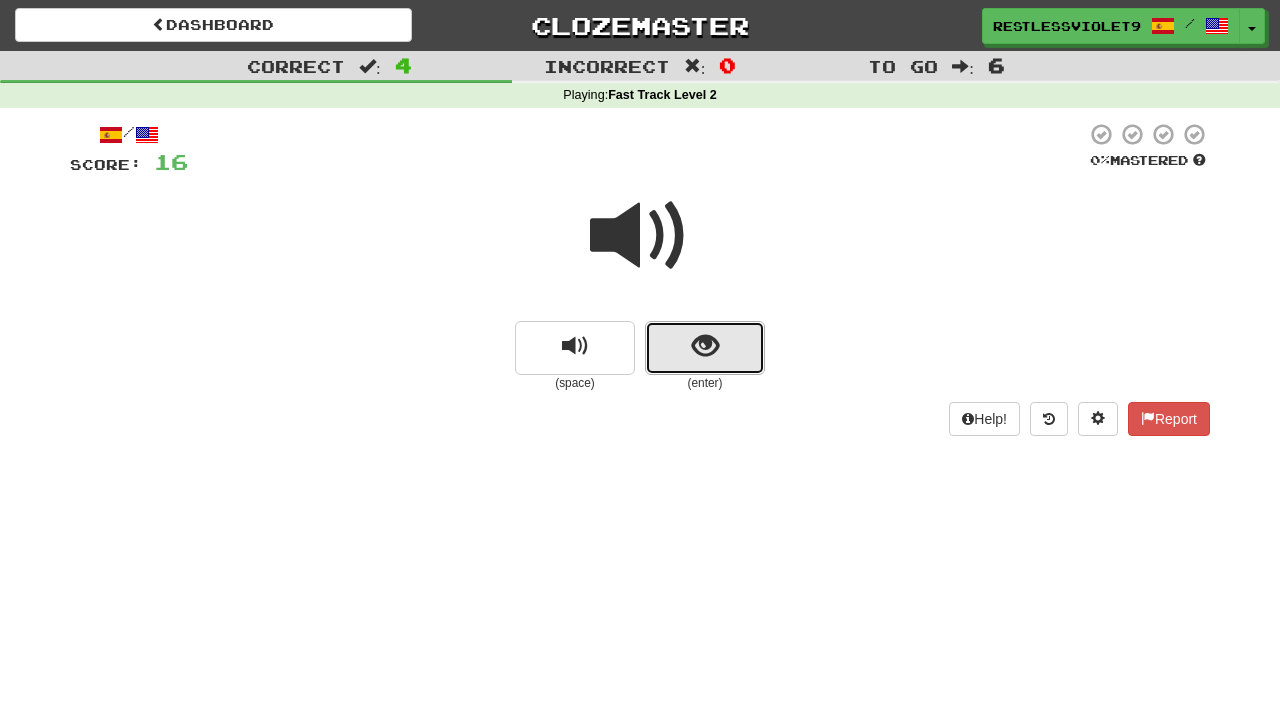 click at bounding box center [705, 348] 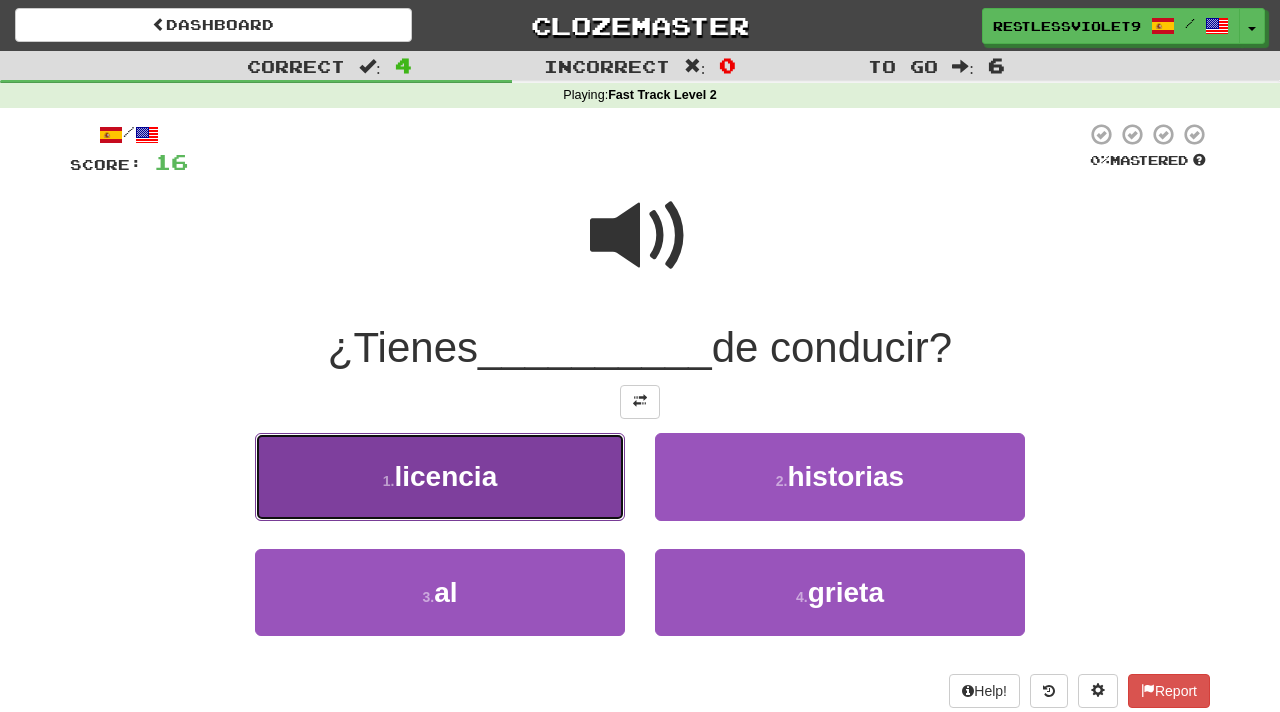 click on "licencia" at bounding box center [445, 476] 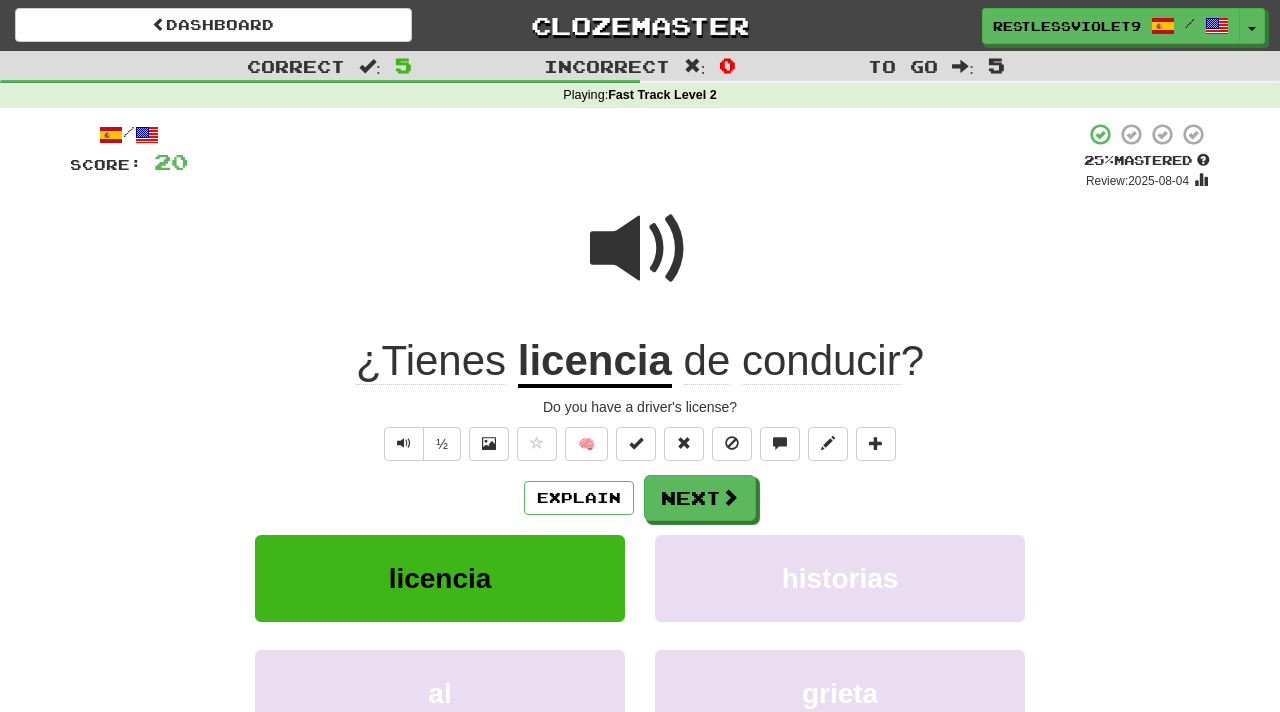 click on "Explain Next" at bounding box center (640, 498) 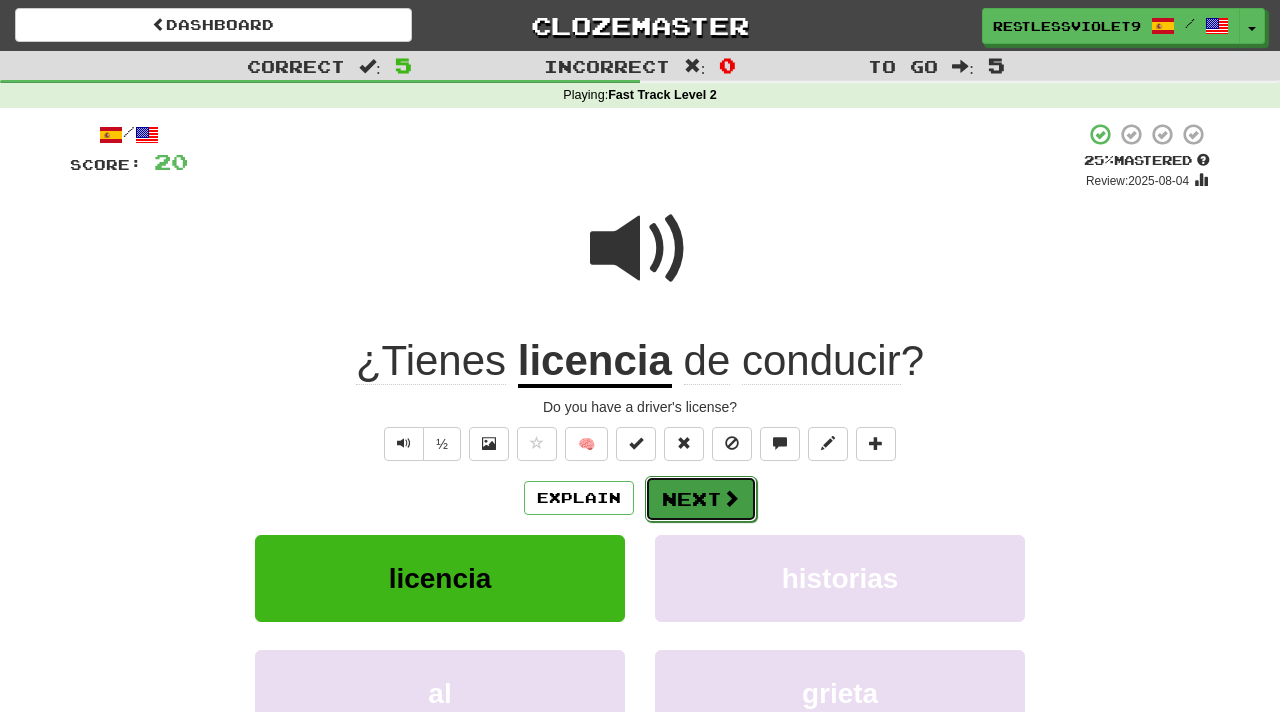 click on "Next" at bounding box center (701, 499) 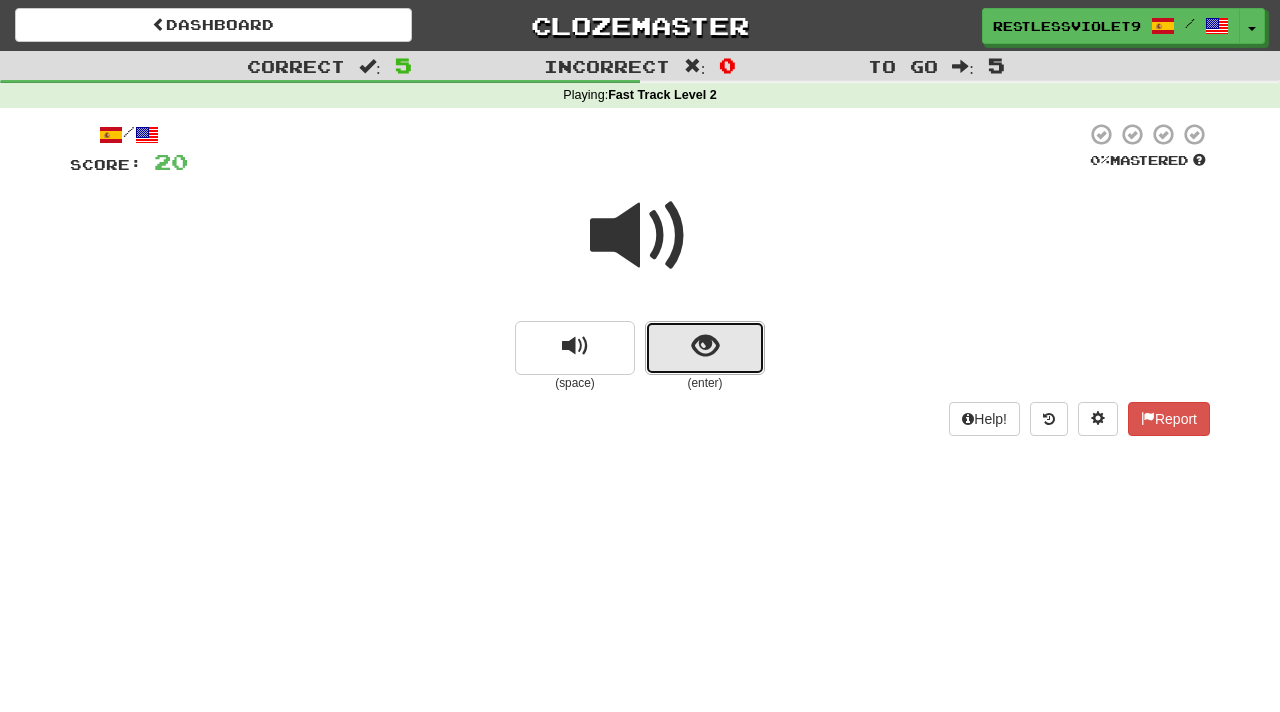 click at bounding box center (705, 348) 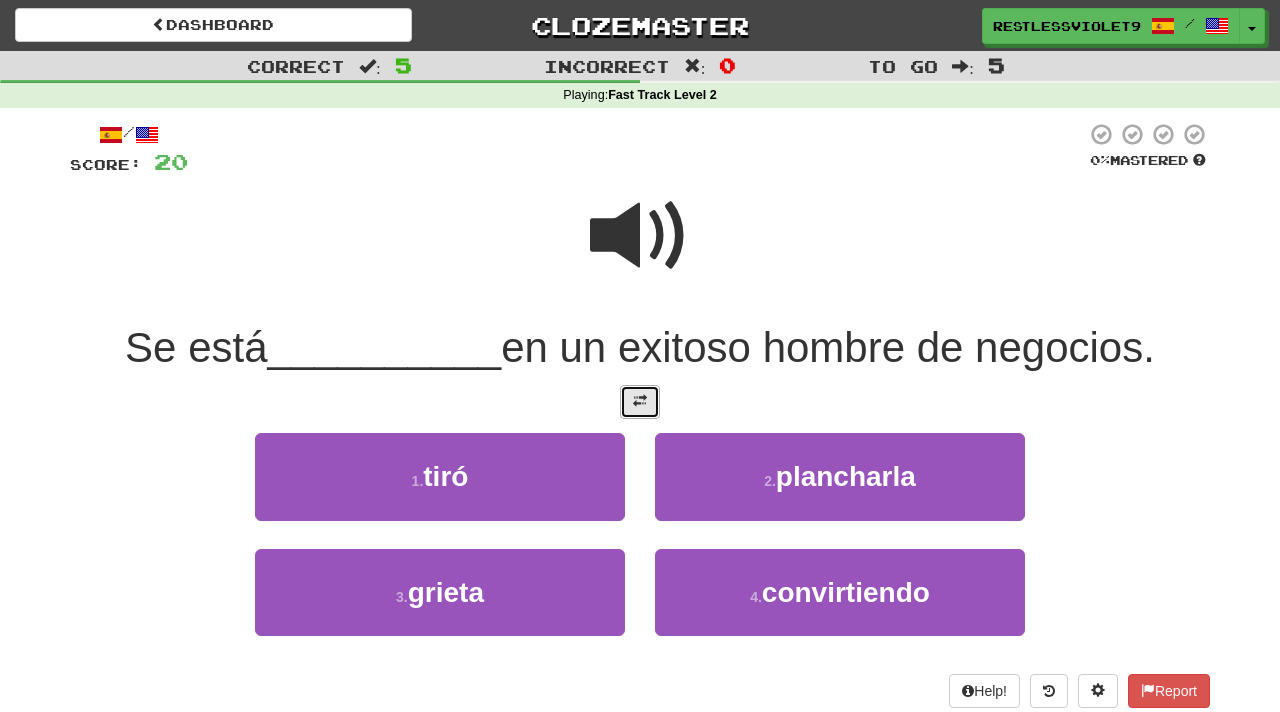click at bounding box center (640, 401) 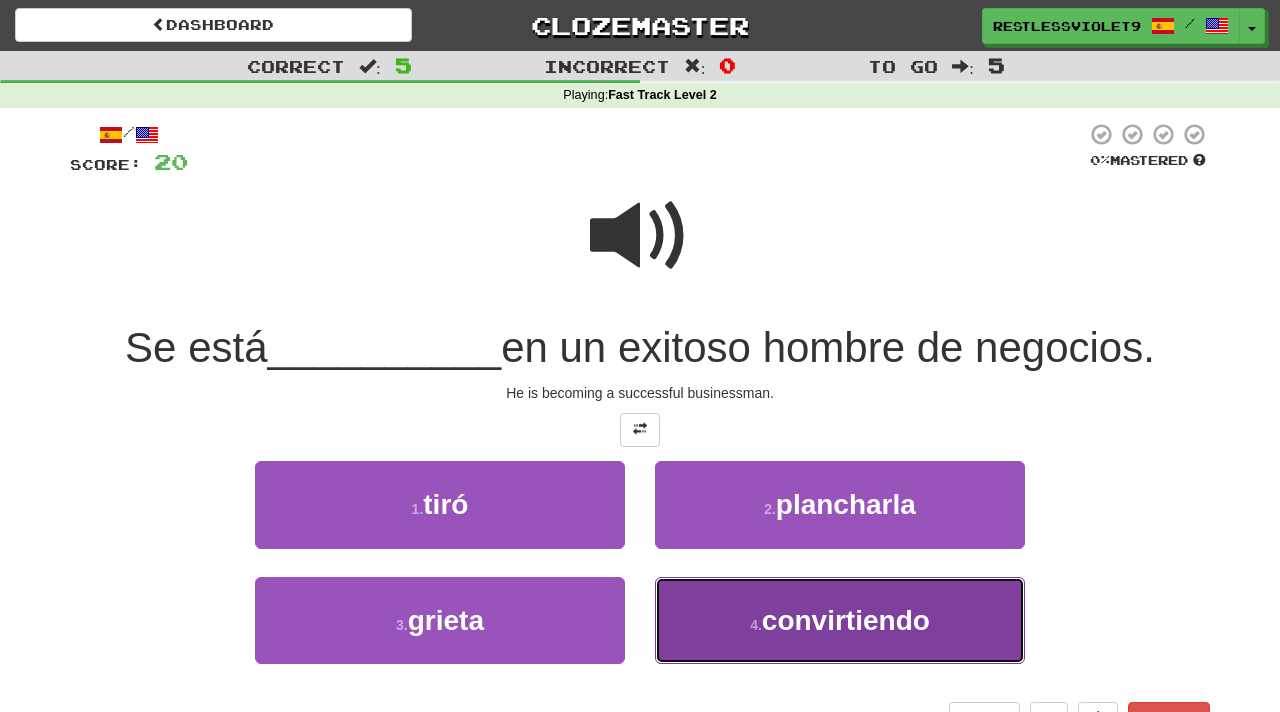 click on "[NUMBER] .  convirtiendo" at bounding box center [840, 620] 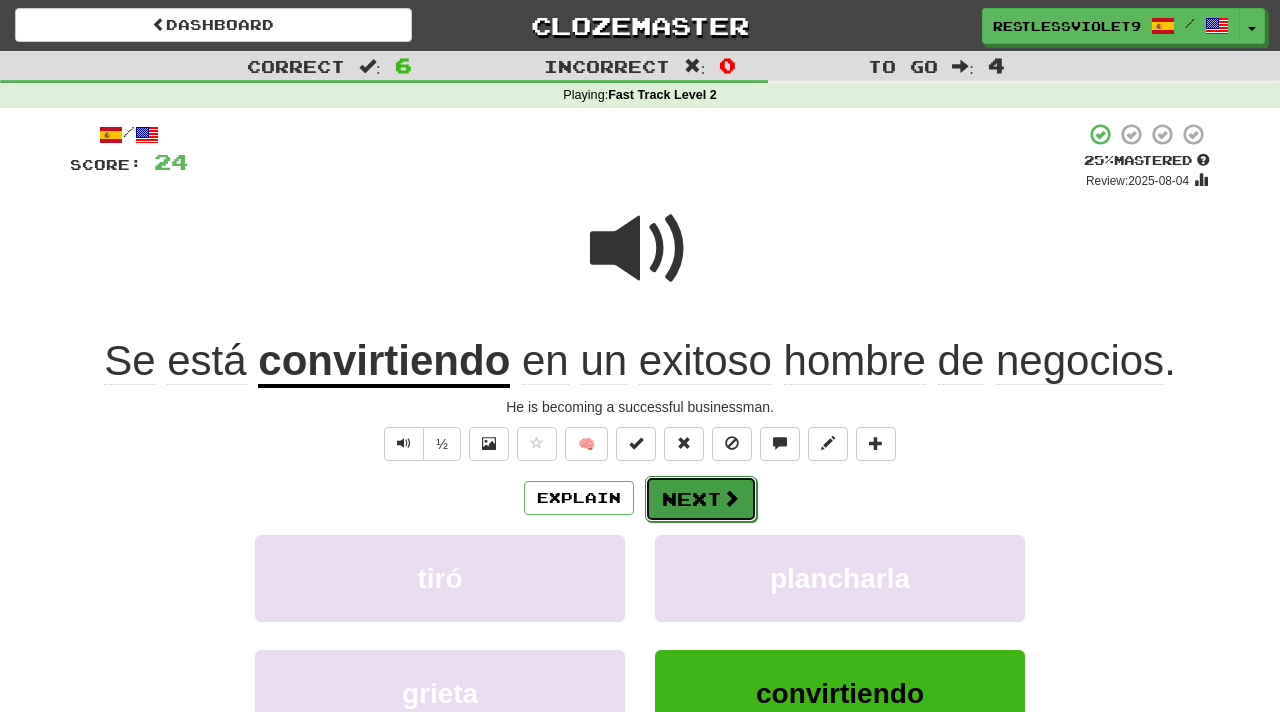 click on "Next" at bounding box center (701, 499) 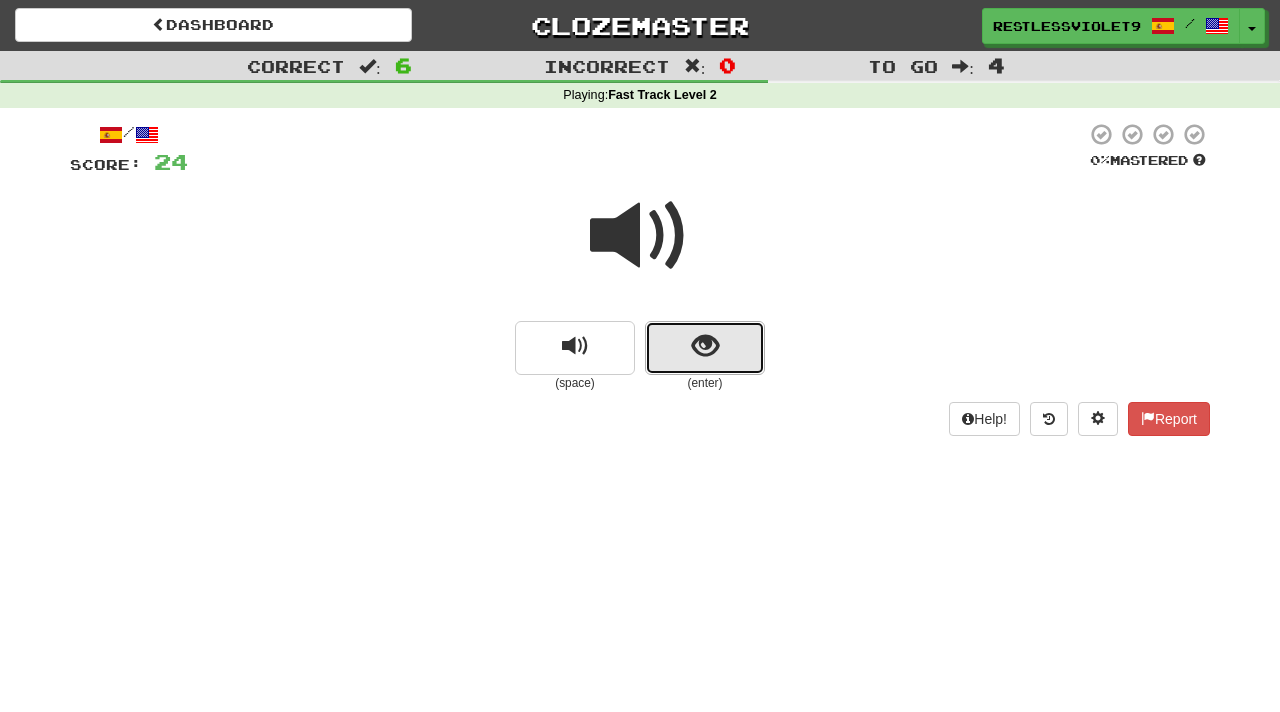 click at bounding box center [705, 346] 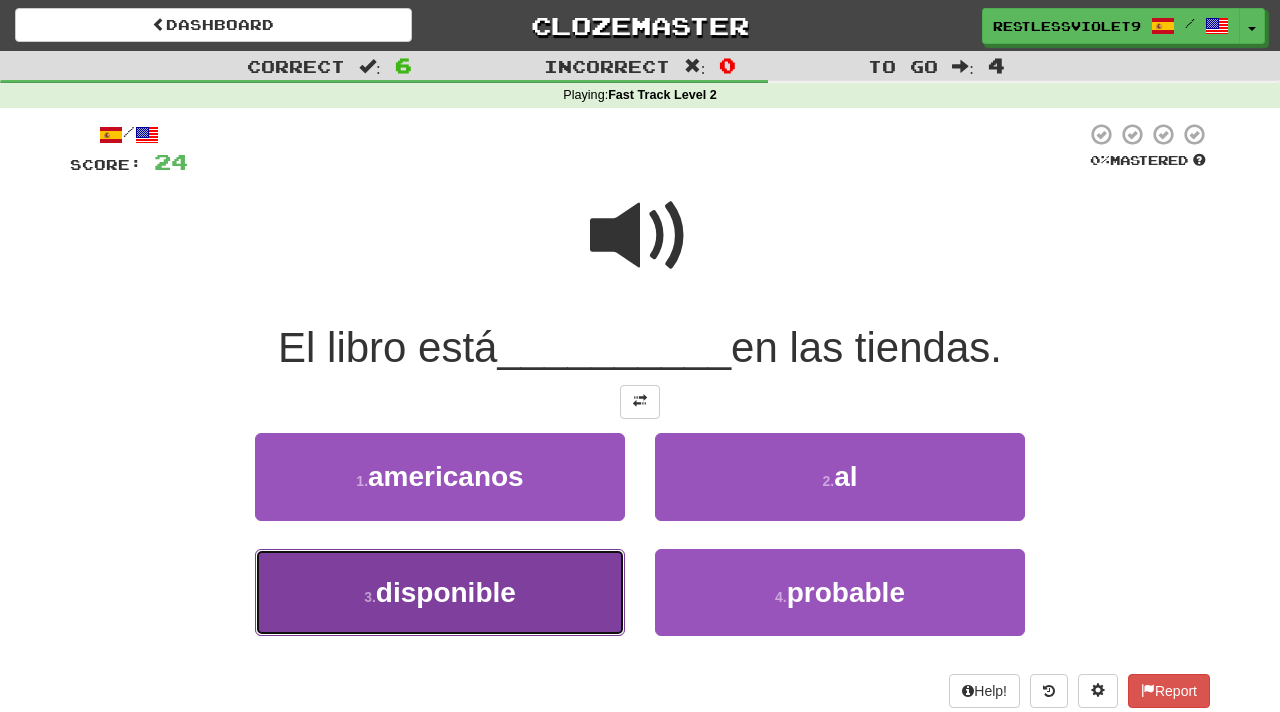 click on "3 .  disponible" at bounding box center (440, 592) 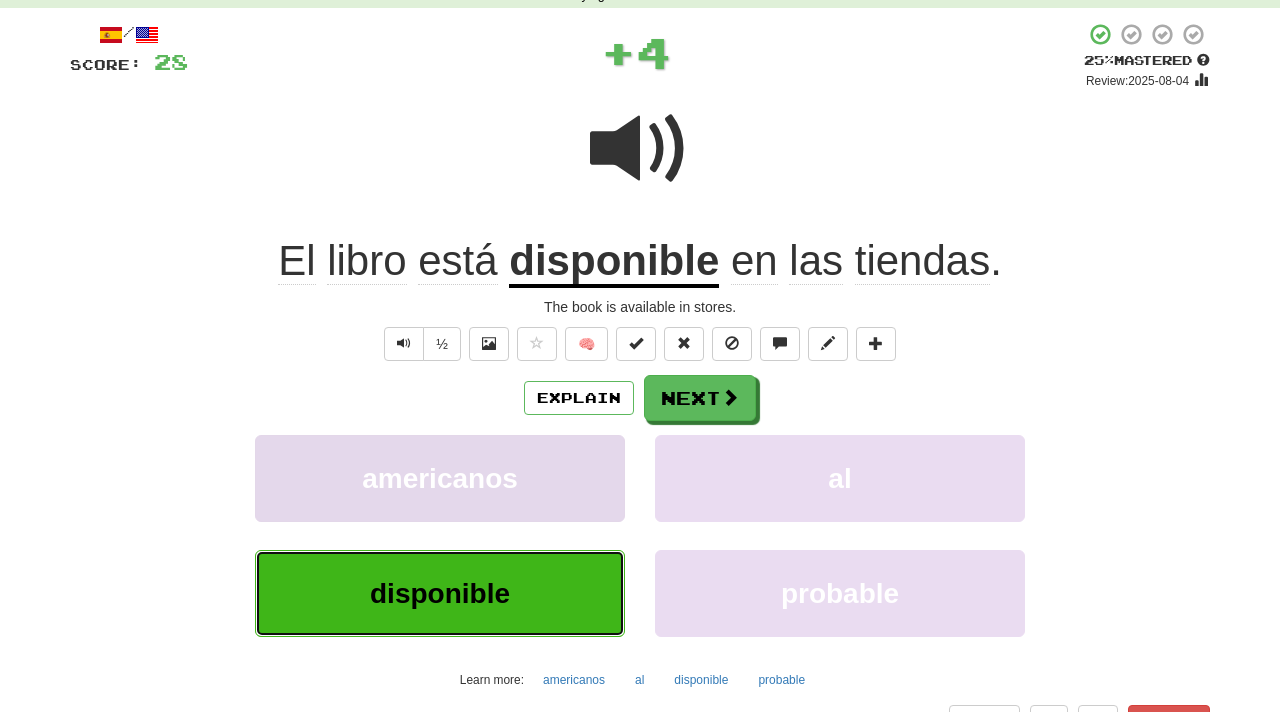 scroll, scrollTop: 124, scrollLeft: 0, axis: vertical 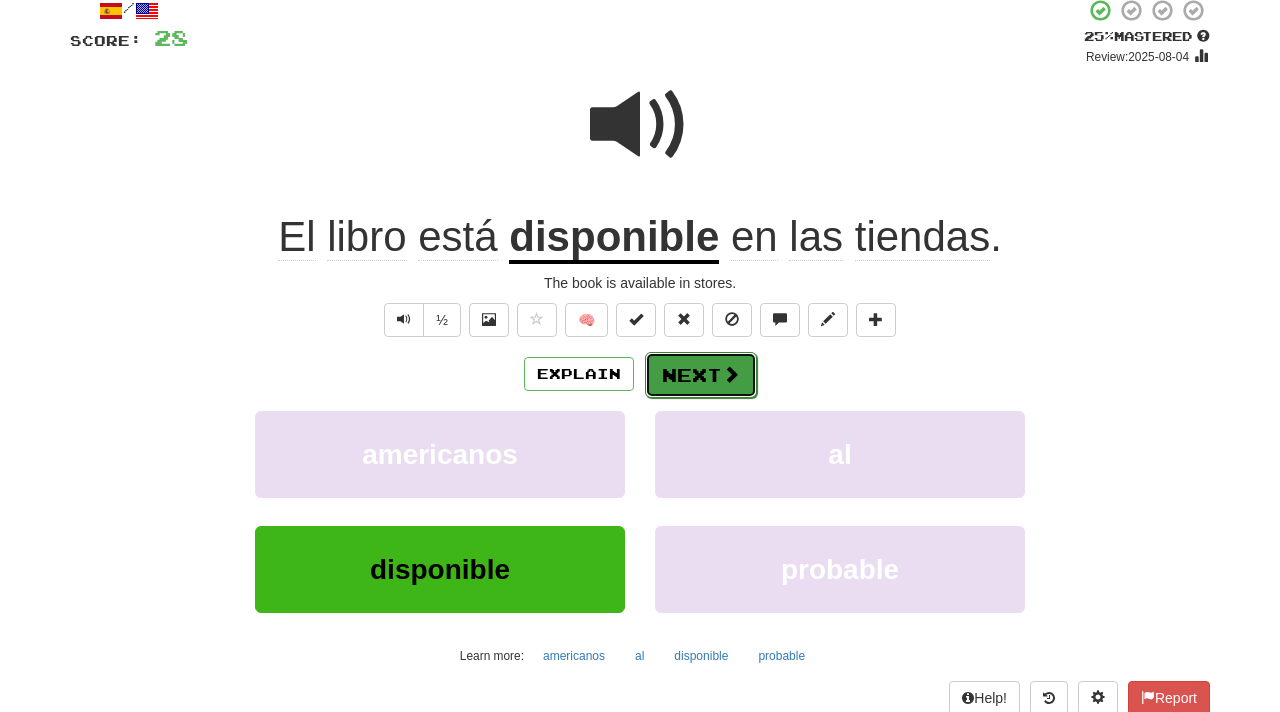 click on "Next" at bounding box center (701, 375) 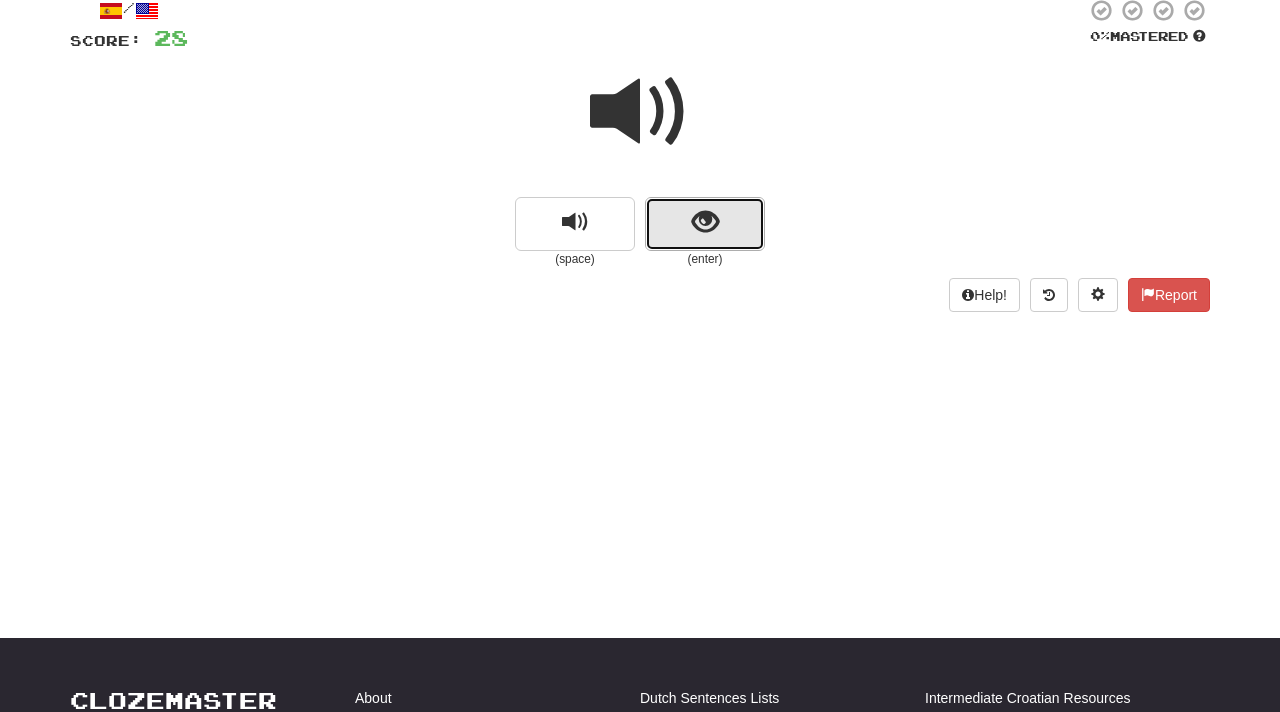 click at bounding box center (705, 224) 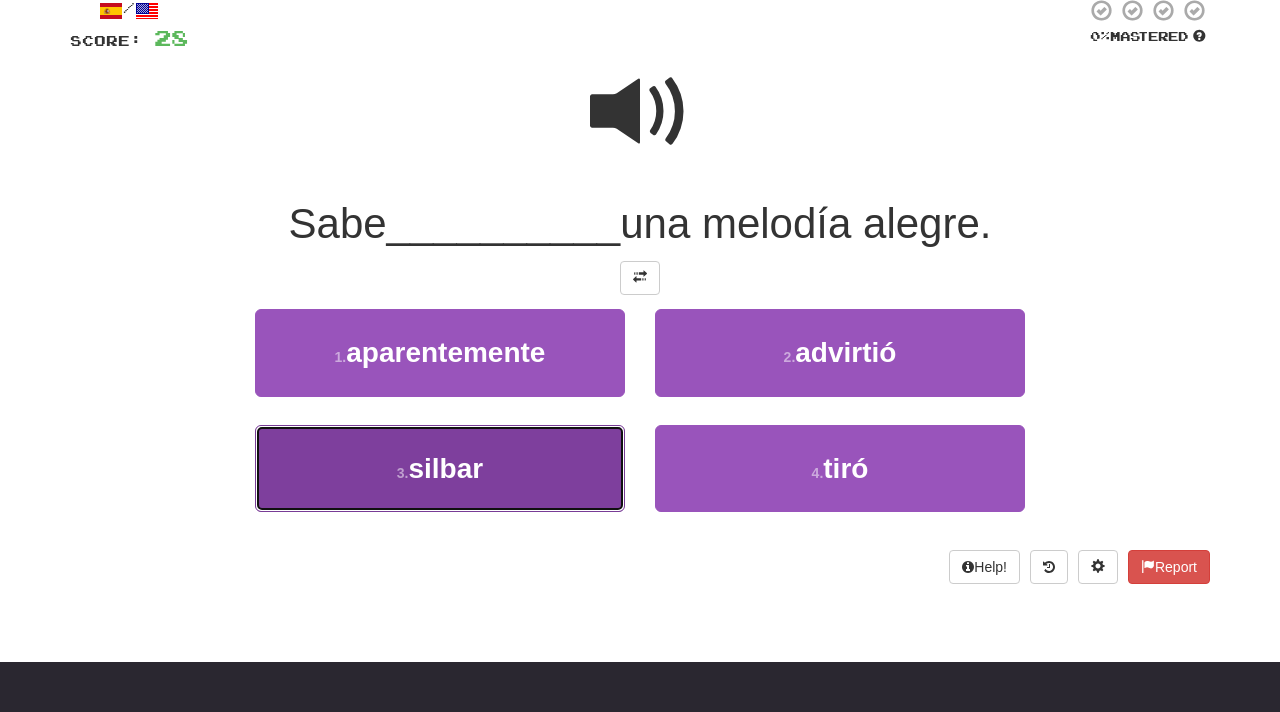 click on "silbar" at bounding box center [445, 468] 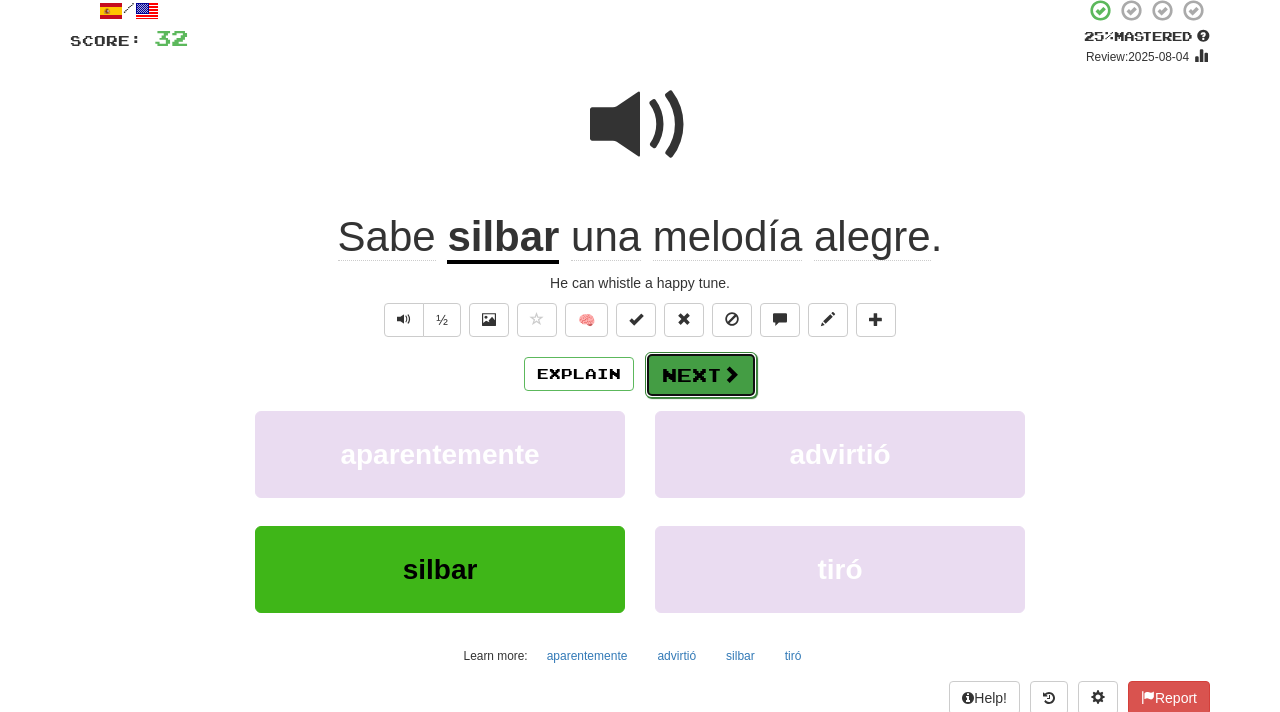click on "Next" at bounding box center (701, 375) 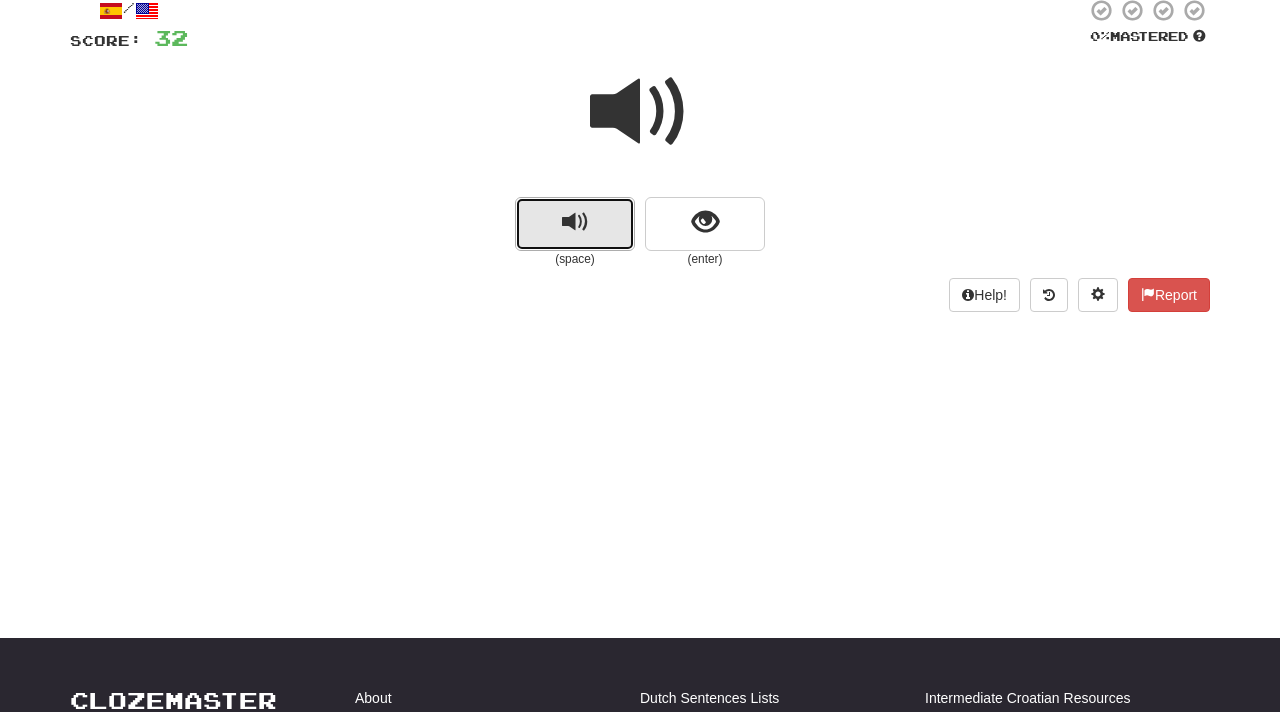 click at bounding box center [575, 222] 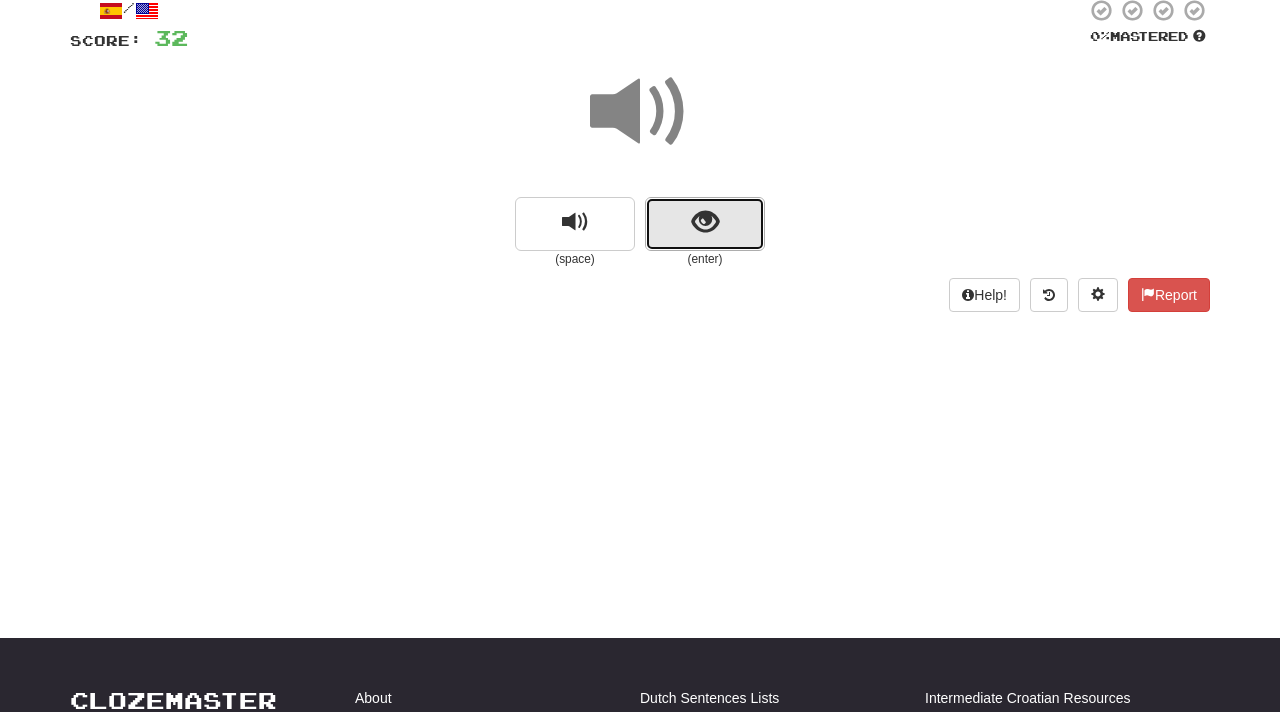 click at bounding box center (705, 224) 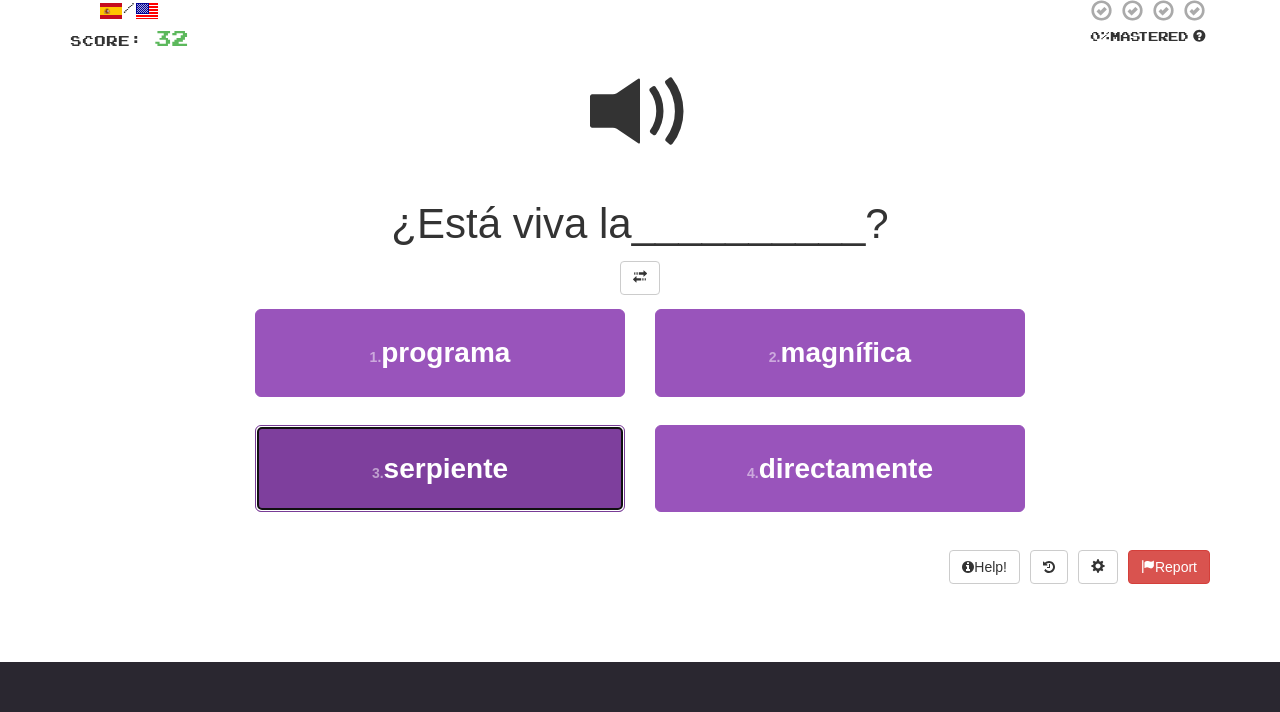 click on "serpiente" at bounding box center [446, 468] 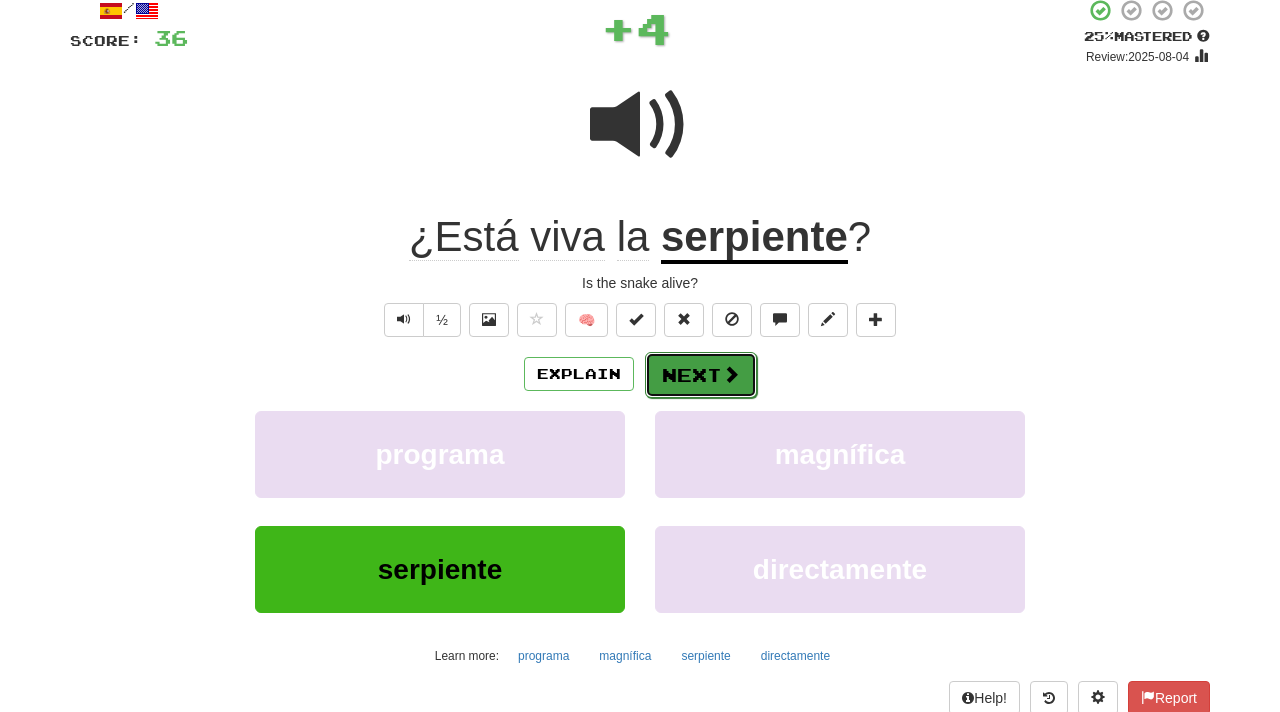 click on "Next" at bounding box center (701, 375) 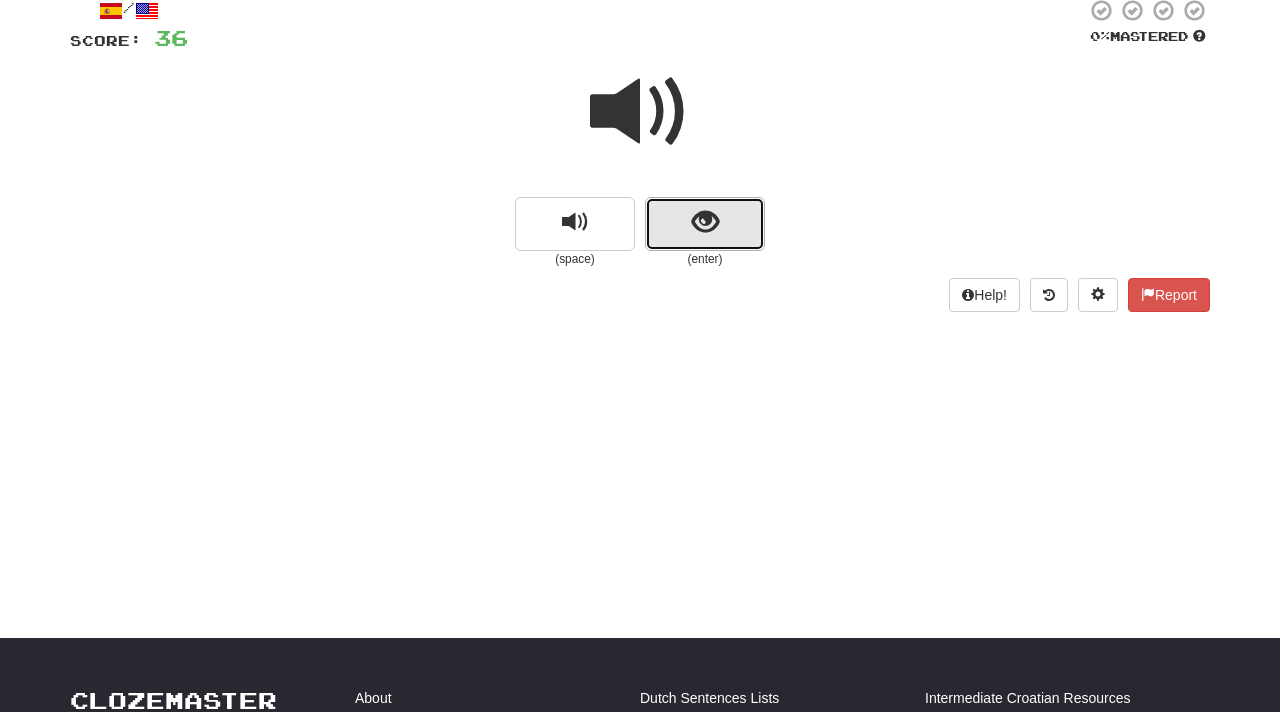 click at bounding box center [705, 224] 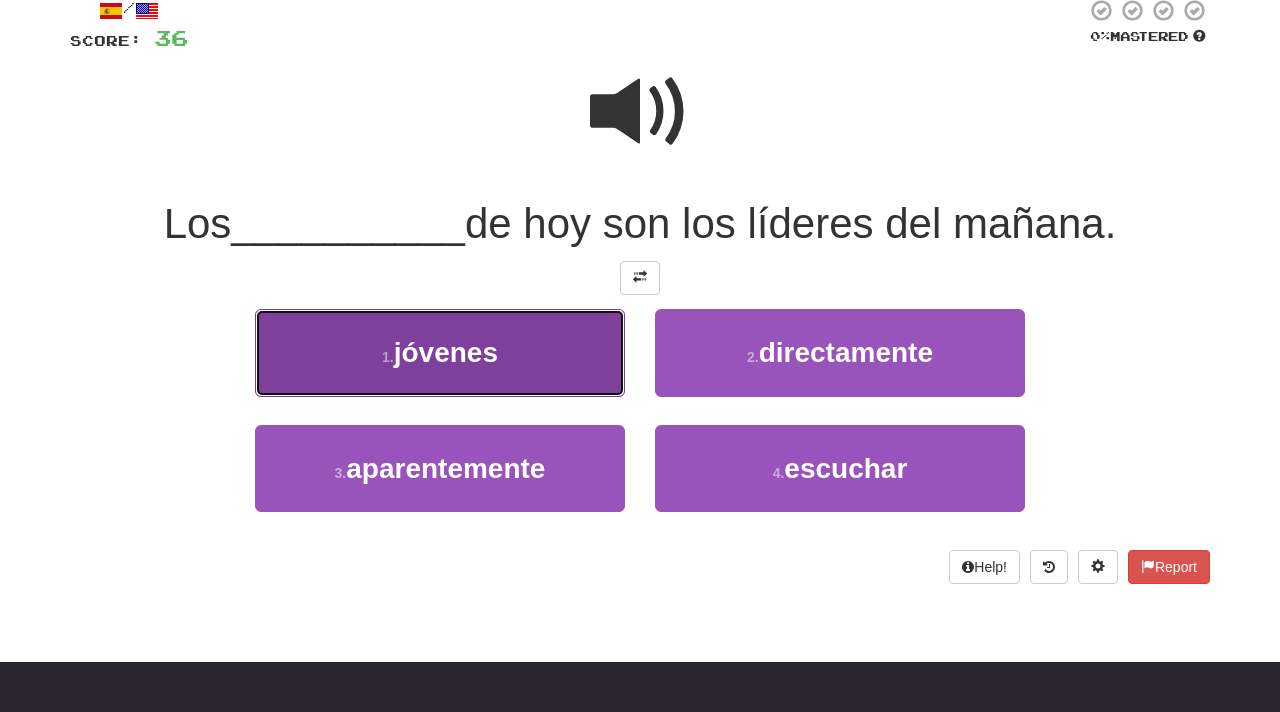 click on "1 .  jóvenes" at bounding box center (440, 352) 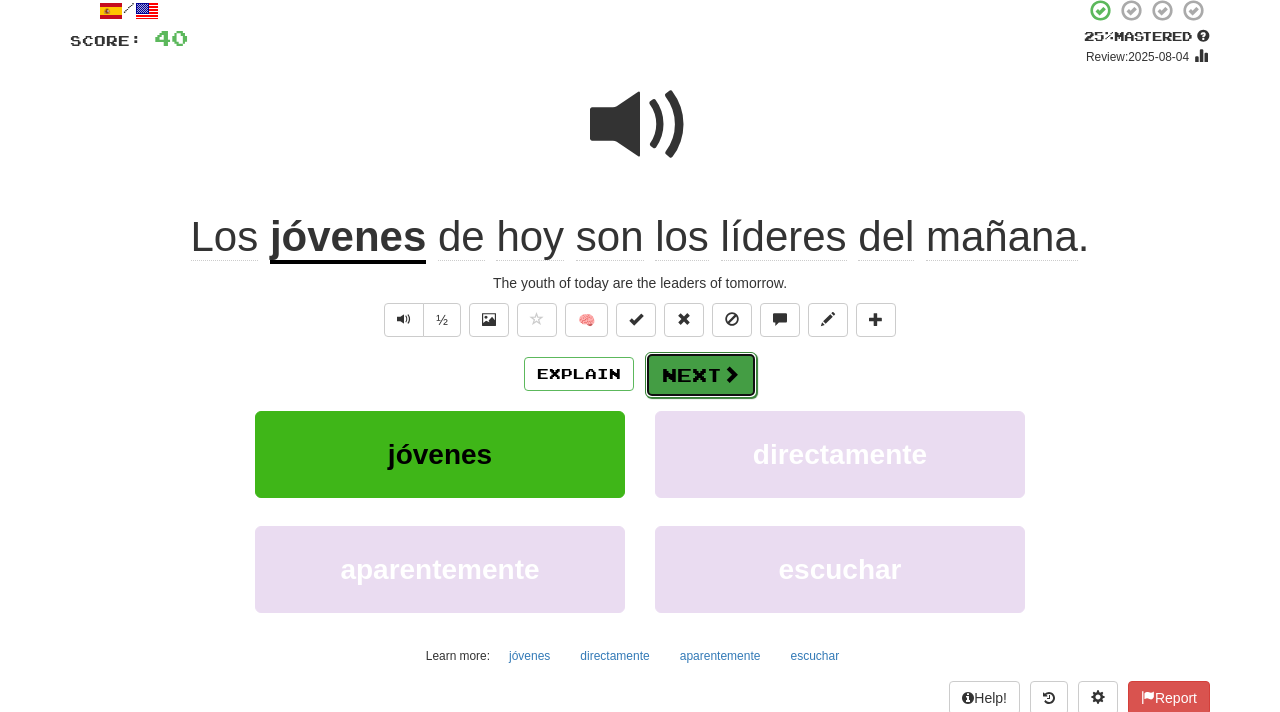 click on "Next" at bounding box center [701, 375] 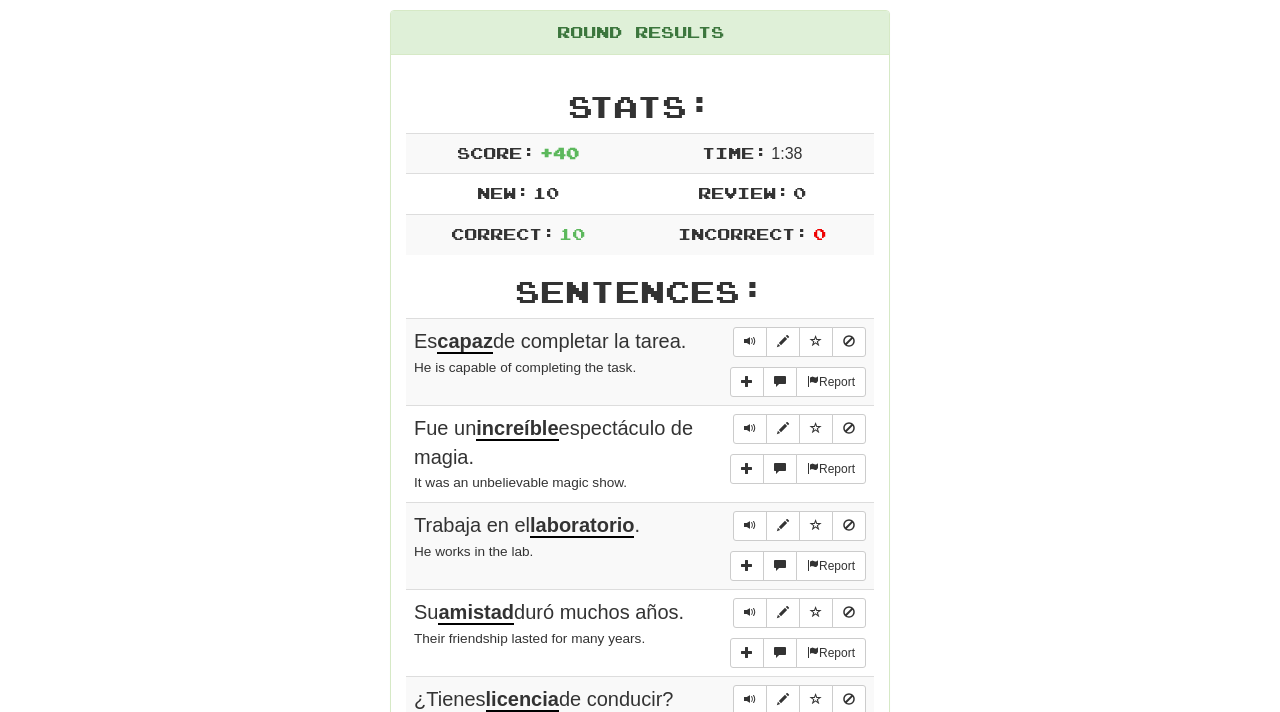 scroll, scrollTop: 211, scrollLeft: 0, axis: vertical 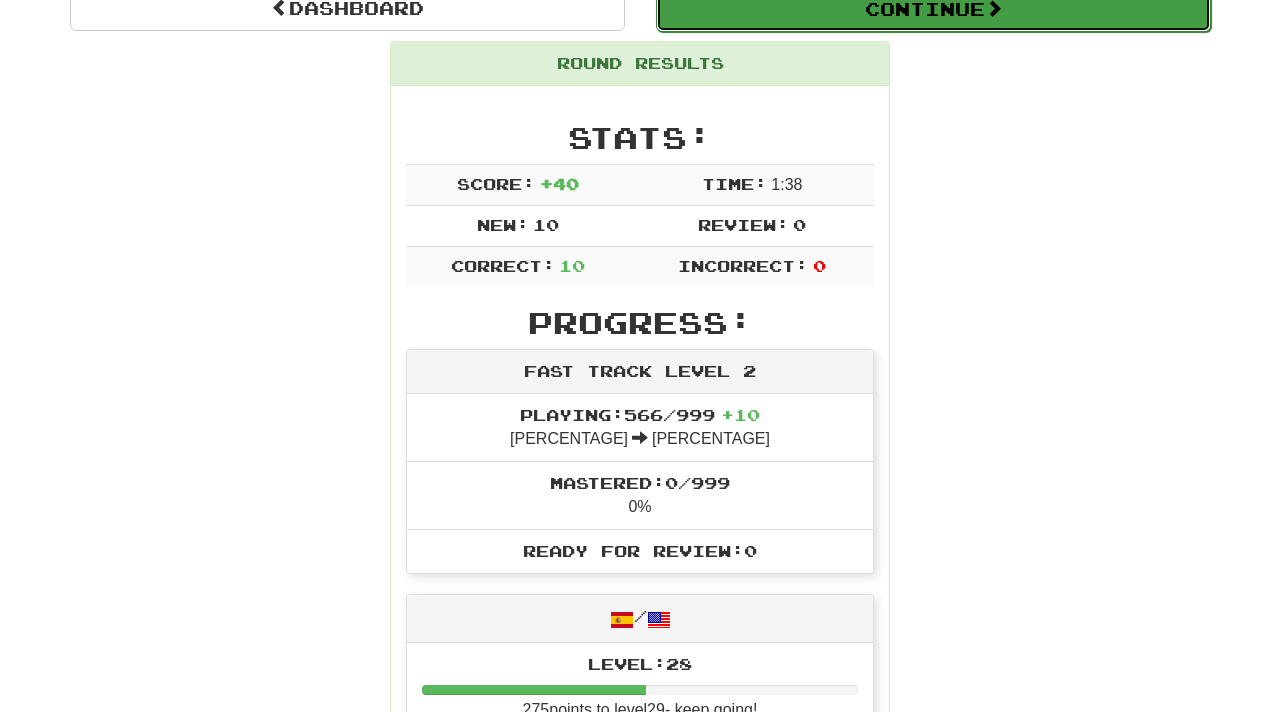 click on "Continue" at bounding box center [933, 9] 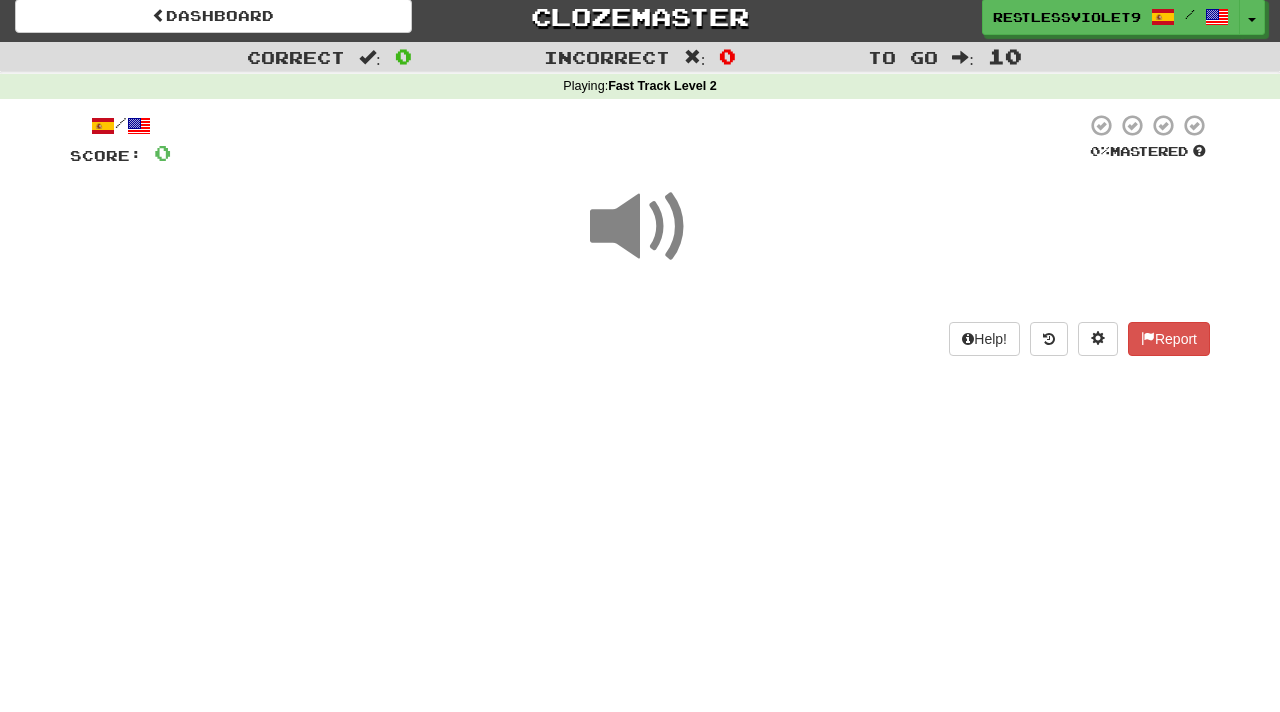 scroll, scrollTop: 0, scrollLeft: 0, axis: both 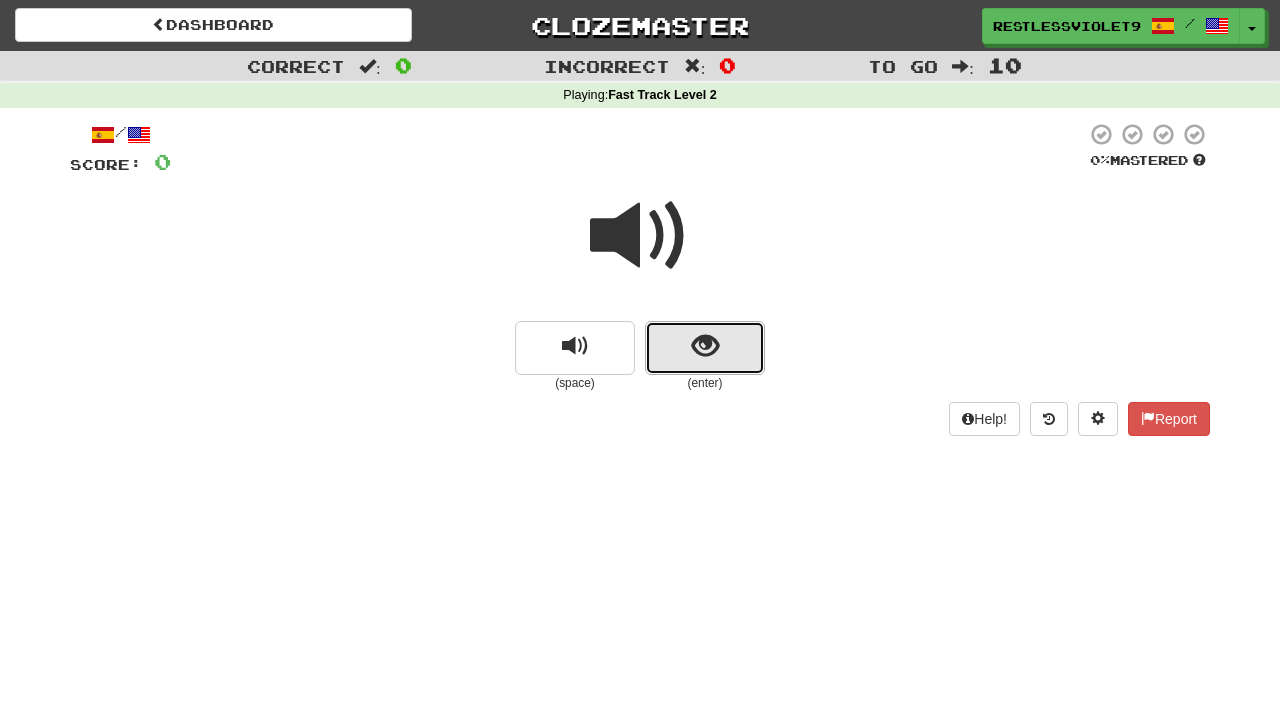 click at bounding box center [705, 346] 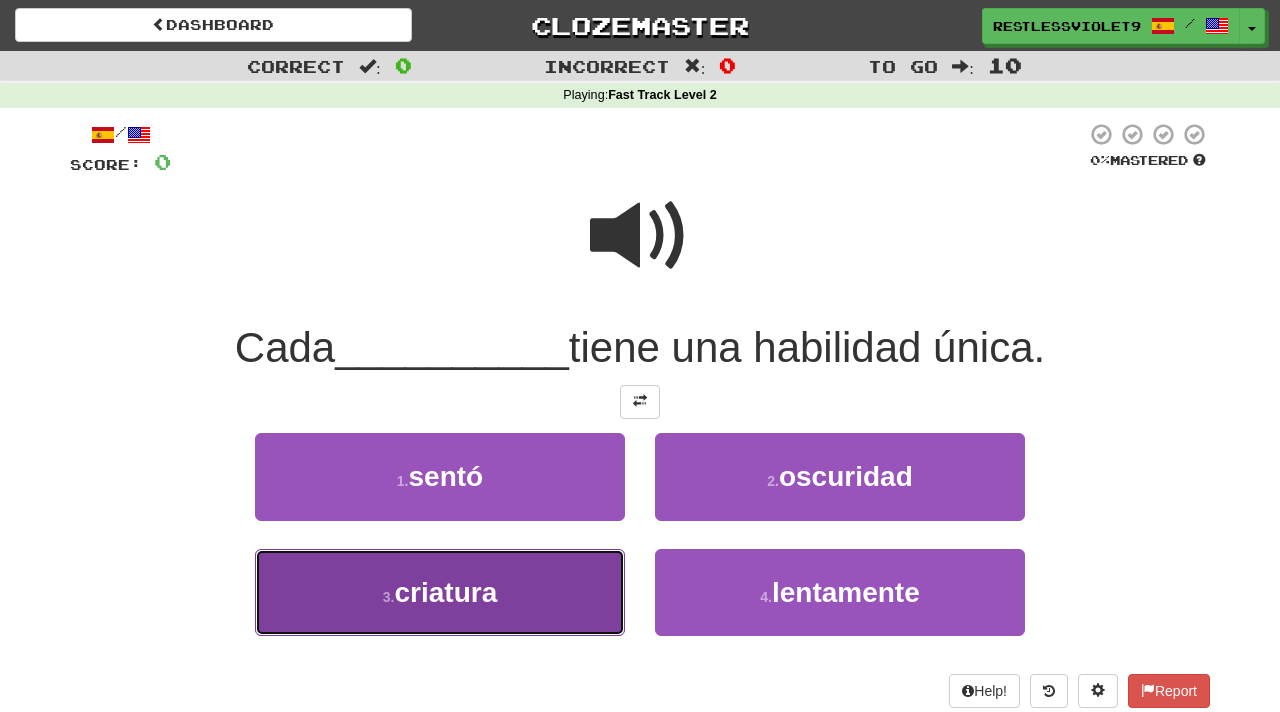 click on "criatura" at bounding box center [445, 592] 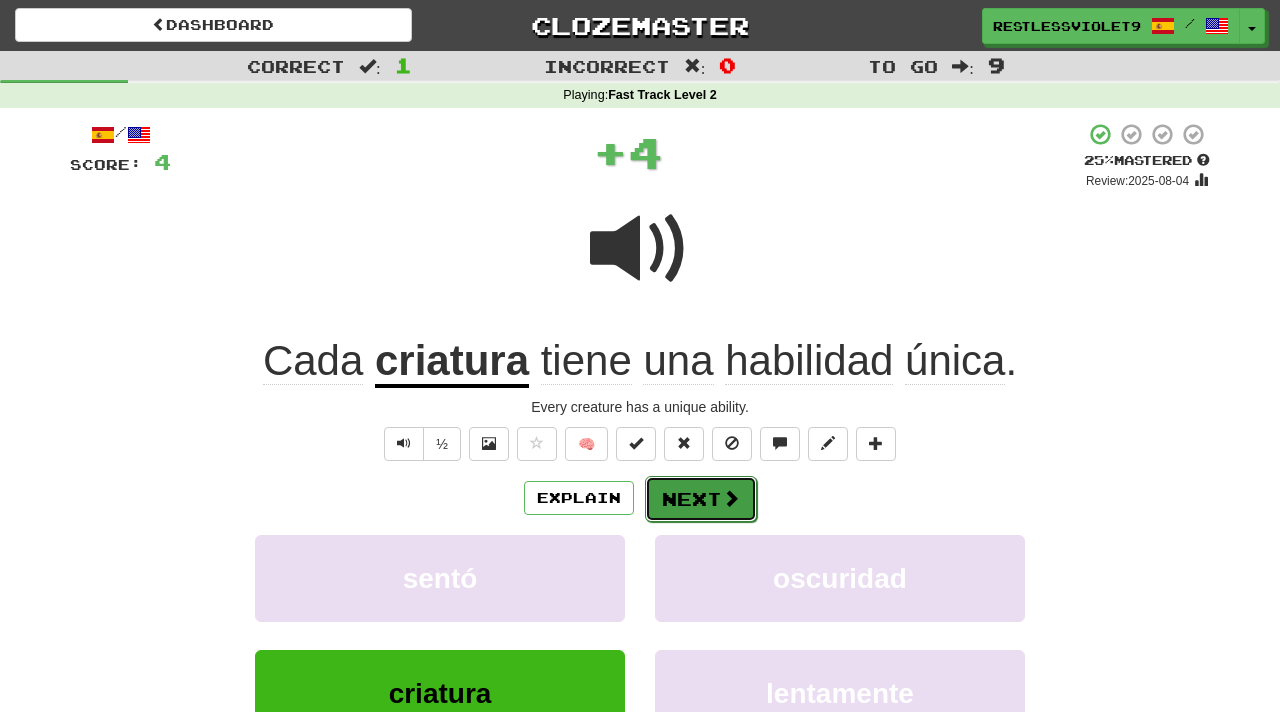 click on "Next" at bounding box center (701, 499) 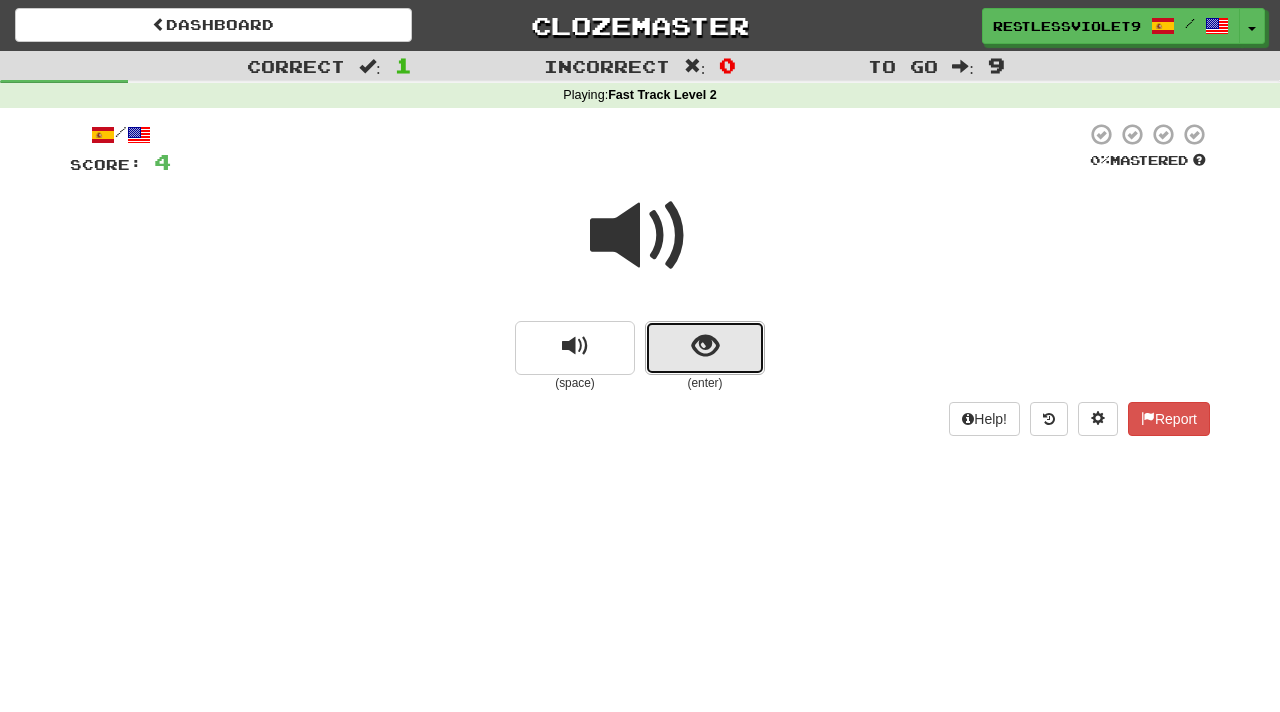 click at bounding box center [705, 346] 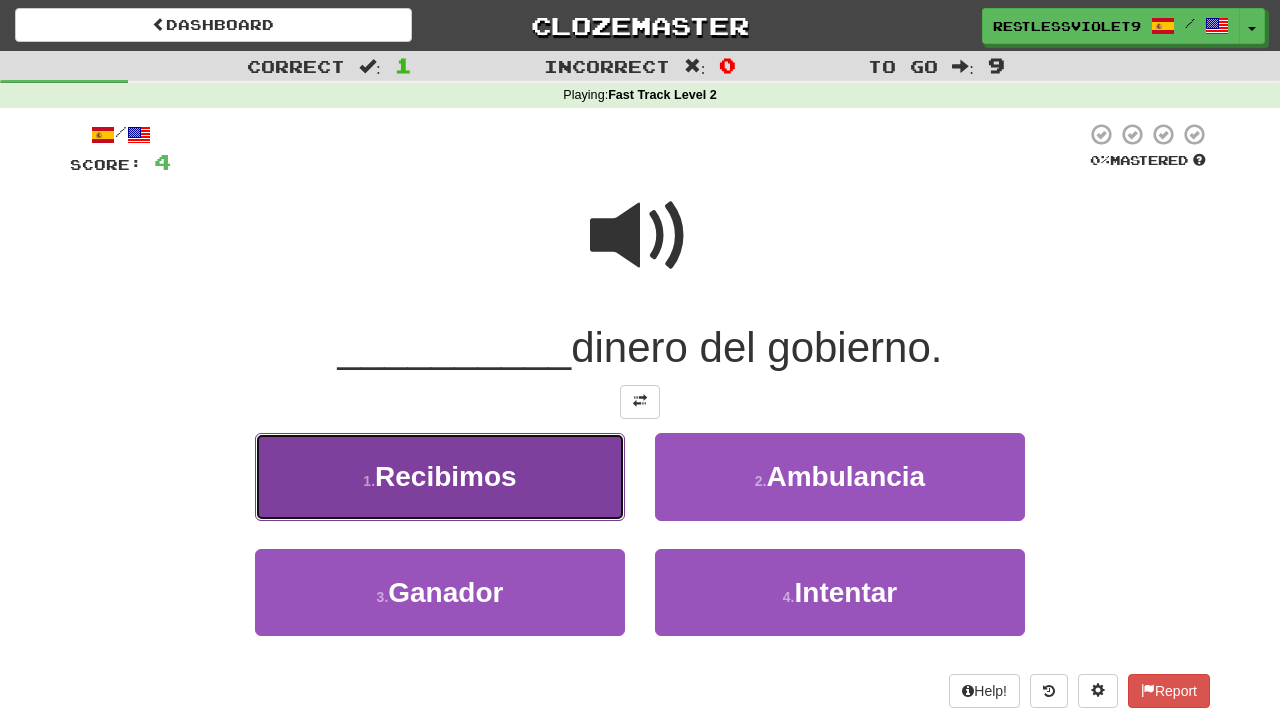 click on "1 .  Recibimos" at bounding box center (440, 476) 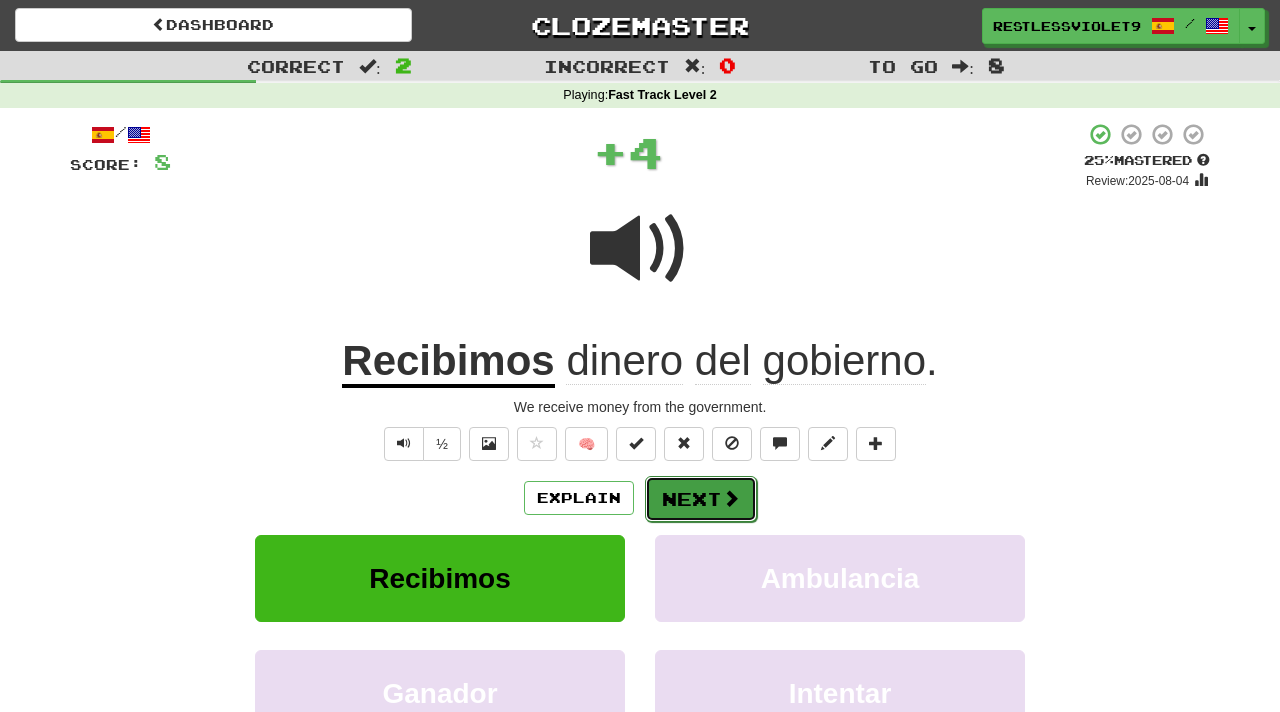 click on "Next" at bounding box center [701, 499] 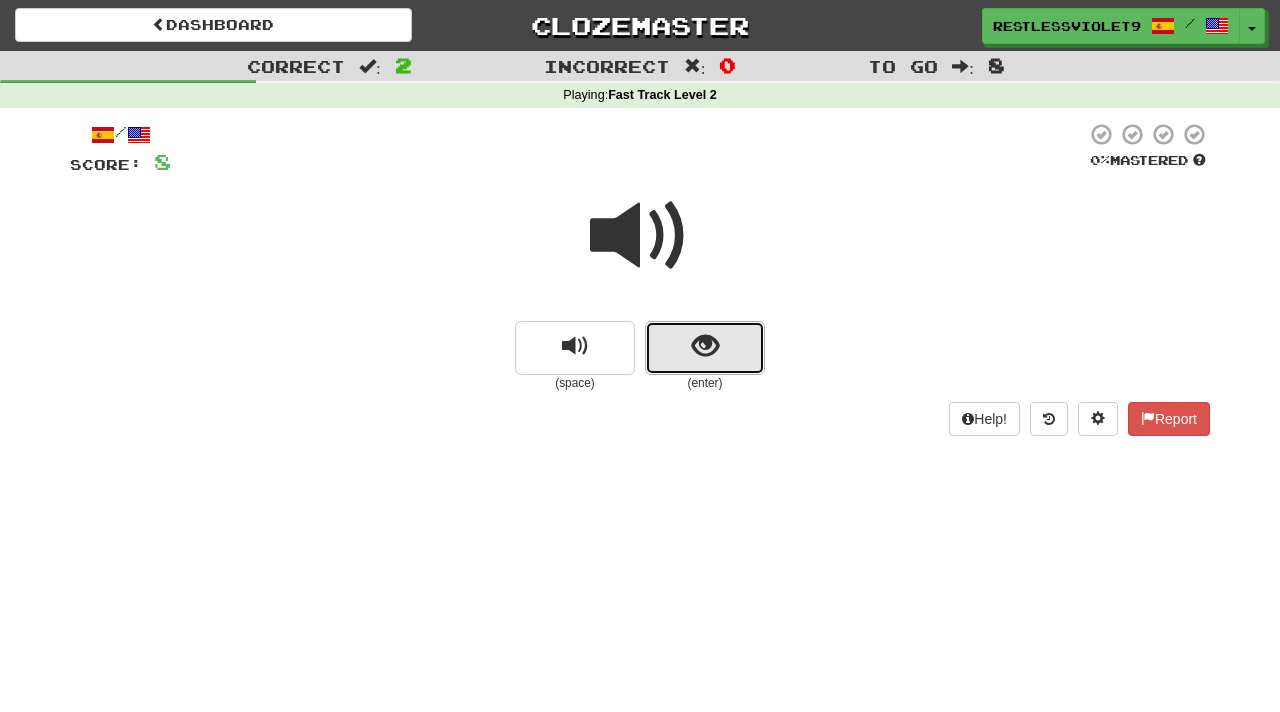click at bounding box center (705, 346) 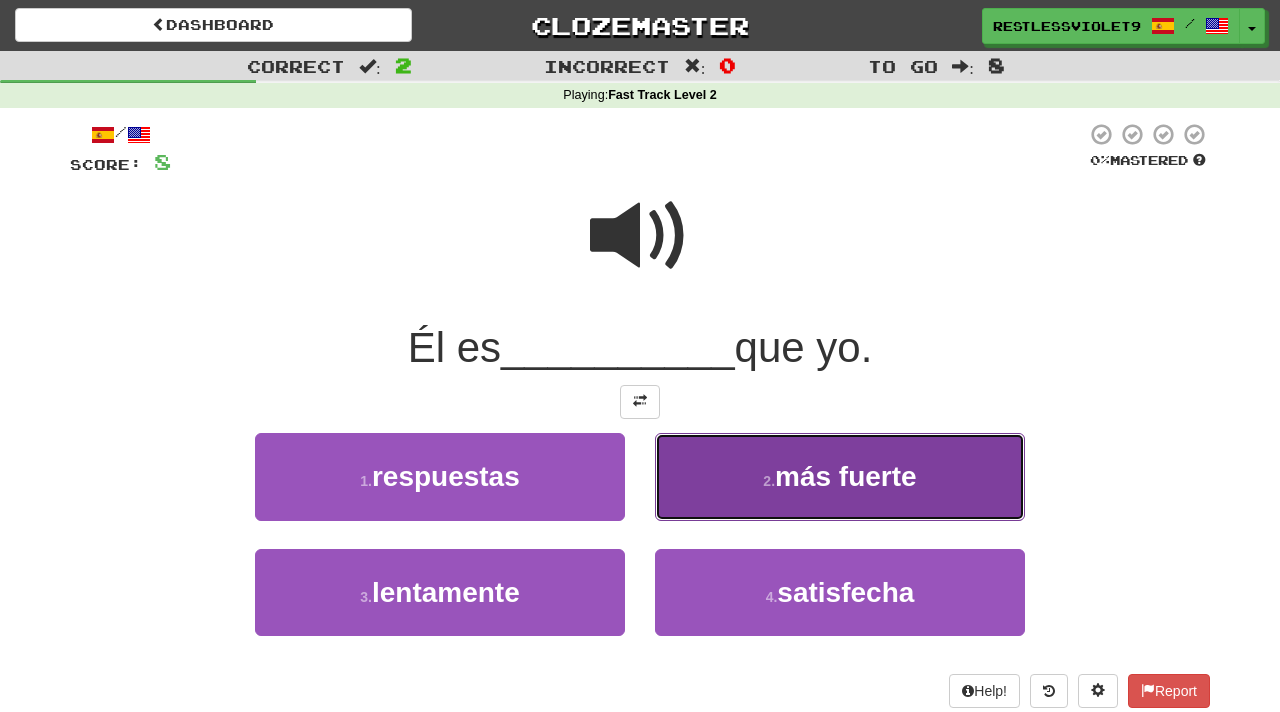 click on "más fuerte" at bounding box center (846, 476) 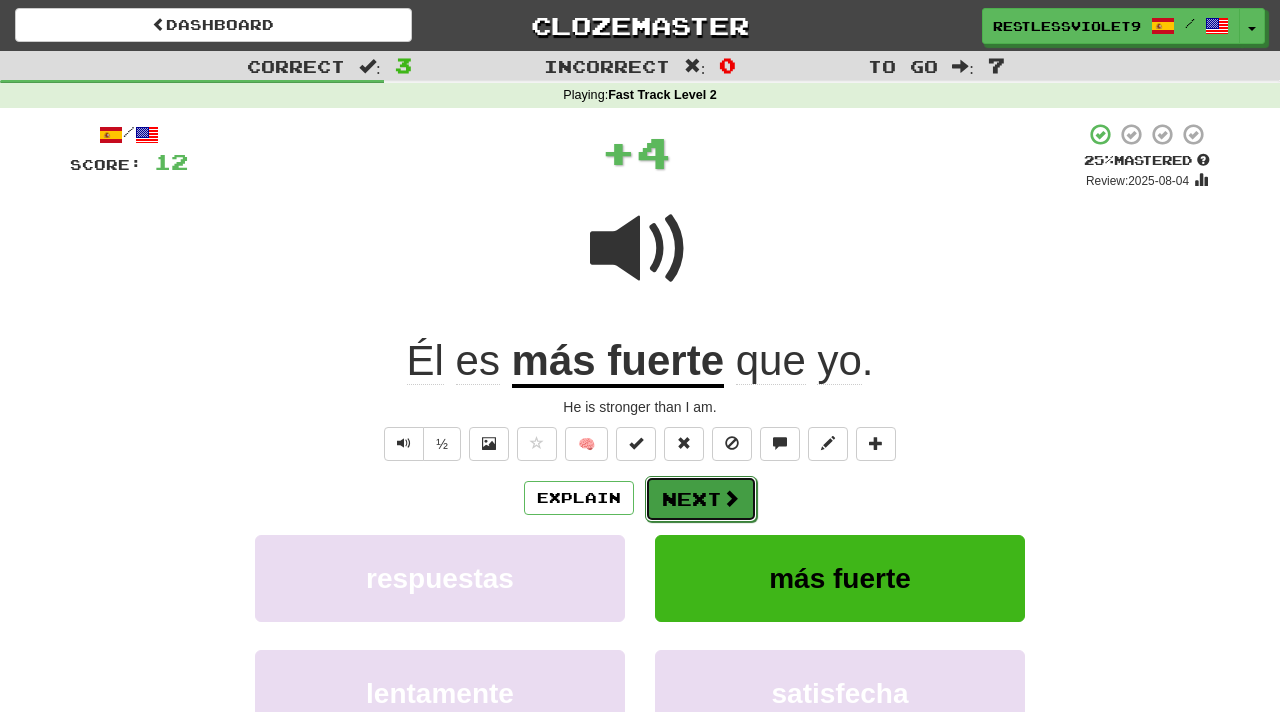 click on "Next" at bounding box center (701, 499) 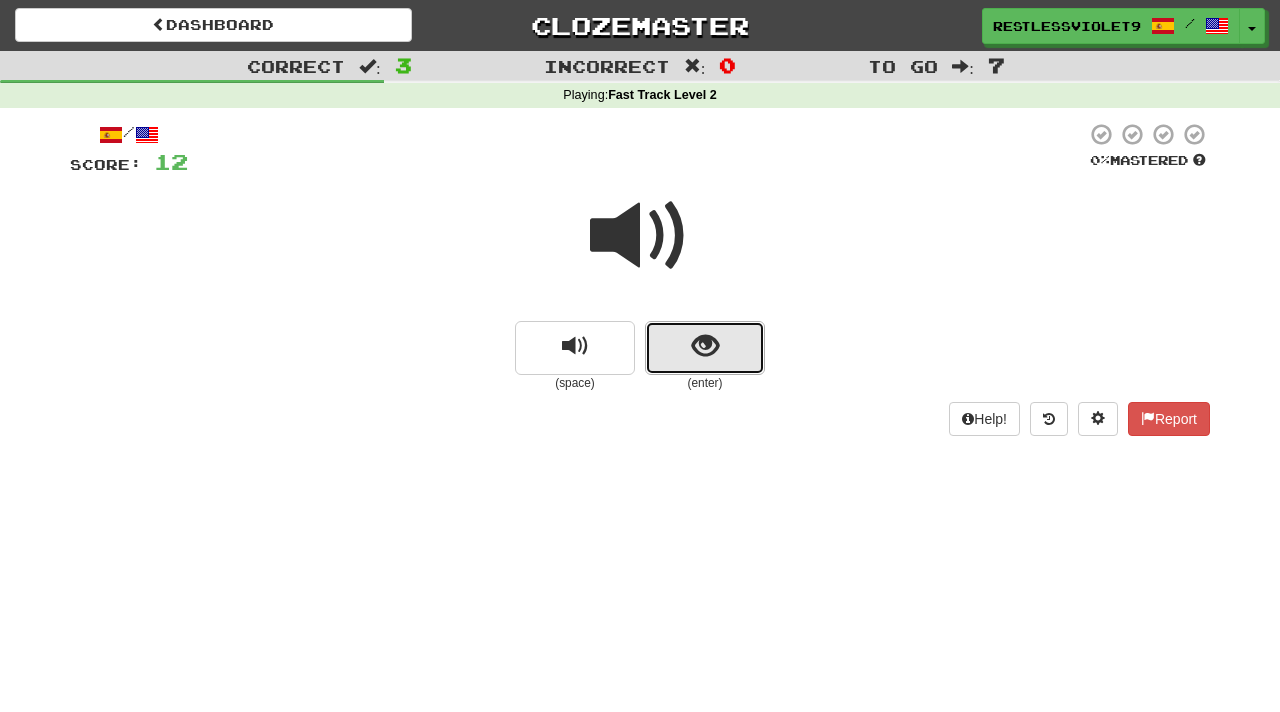 click at bounding box center [705, 346] 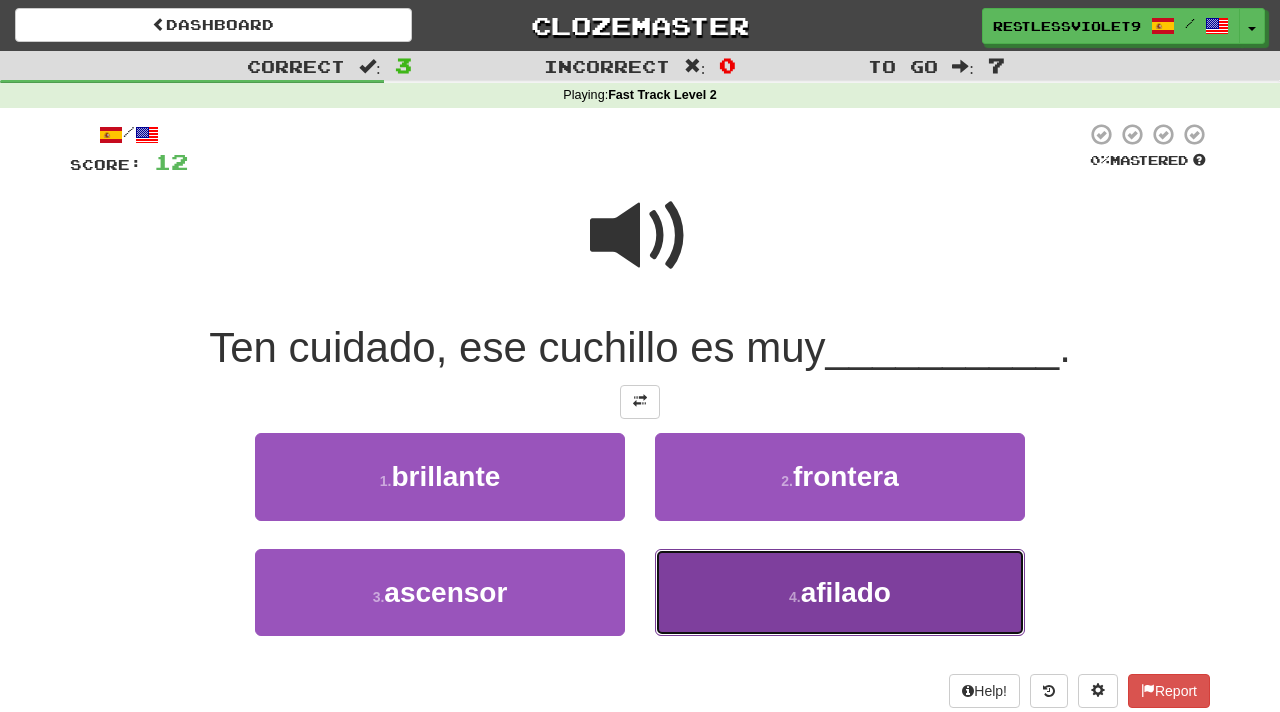 click on "afilado" at bounding box center [846, 592] 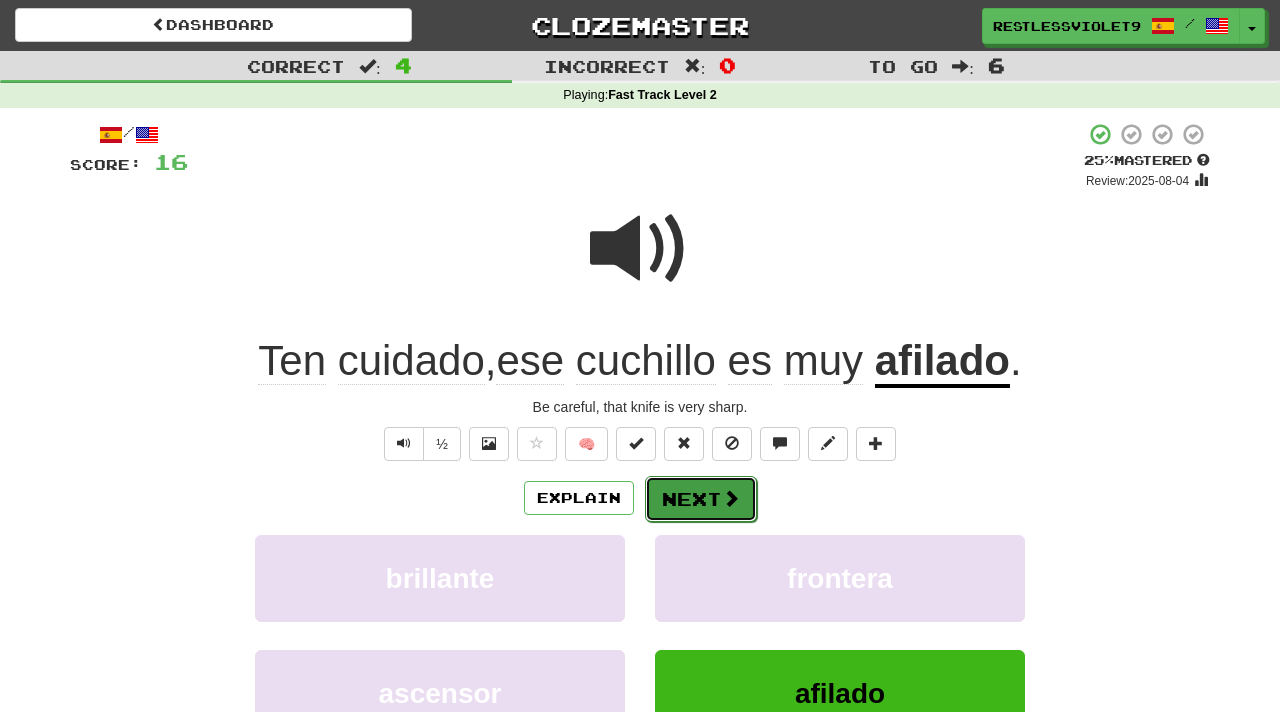 click on "Next" at bounding box center [701, 499] 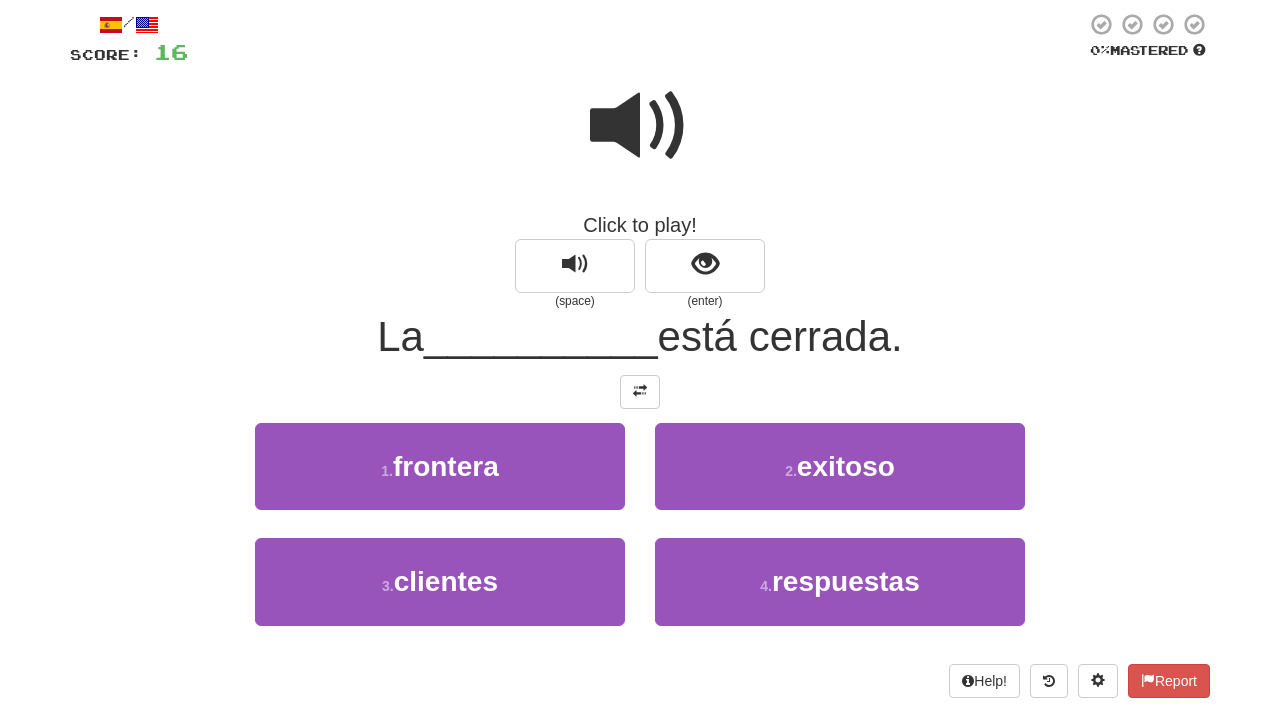 scroll, scrollTop: 120, scrollLeft: 0, axis: vertical 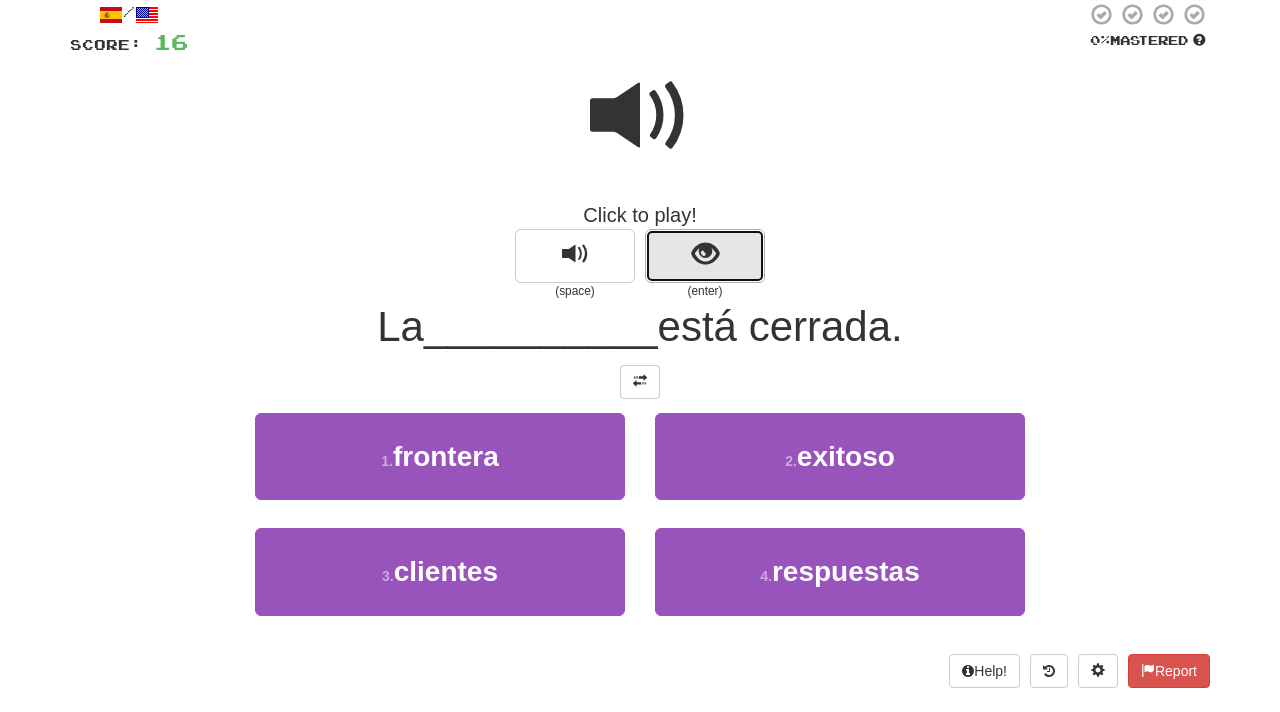 click at bounding box center [705, 254] 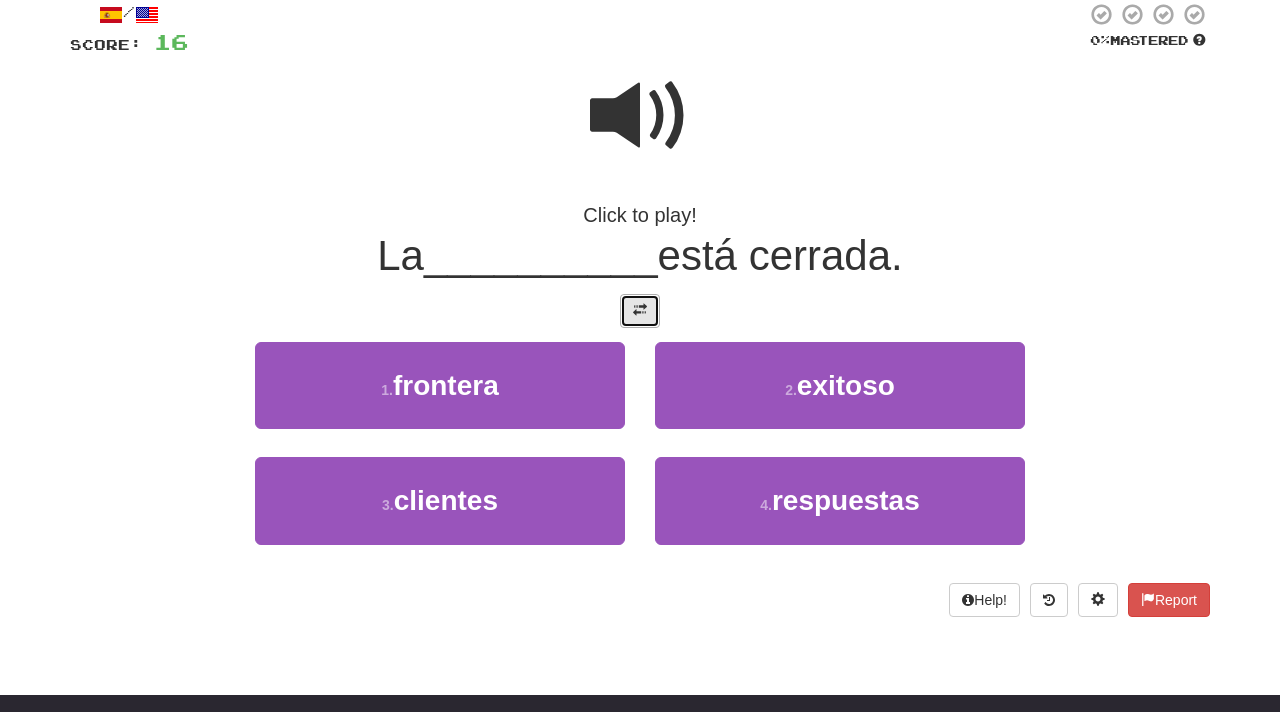 click at bounding box center (640, 311) 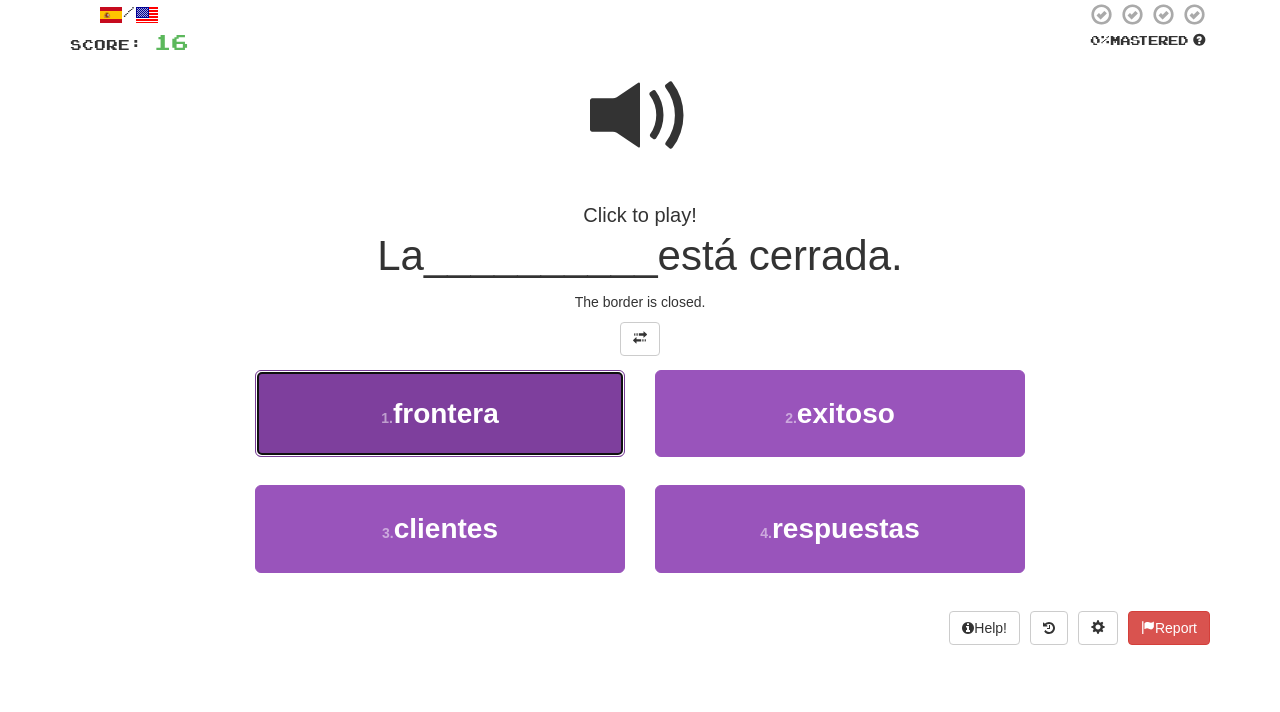 click on "frontera" at bounding box center [446, 413] 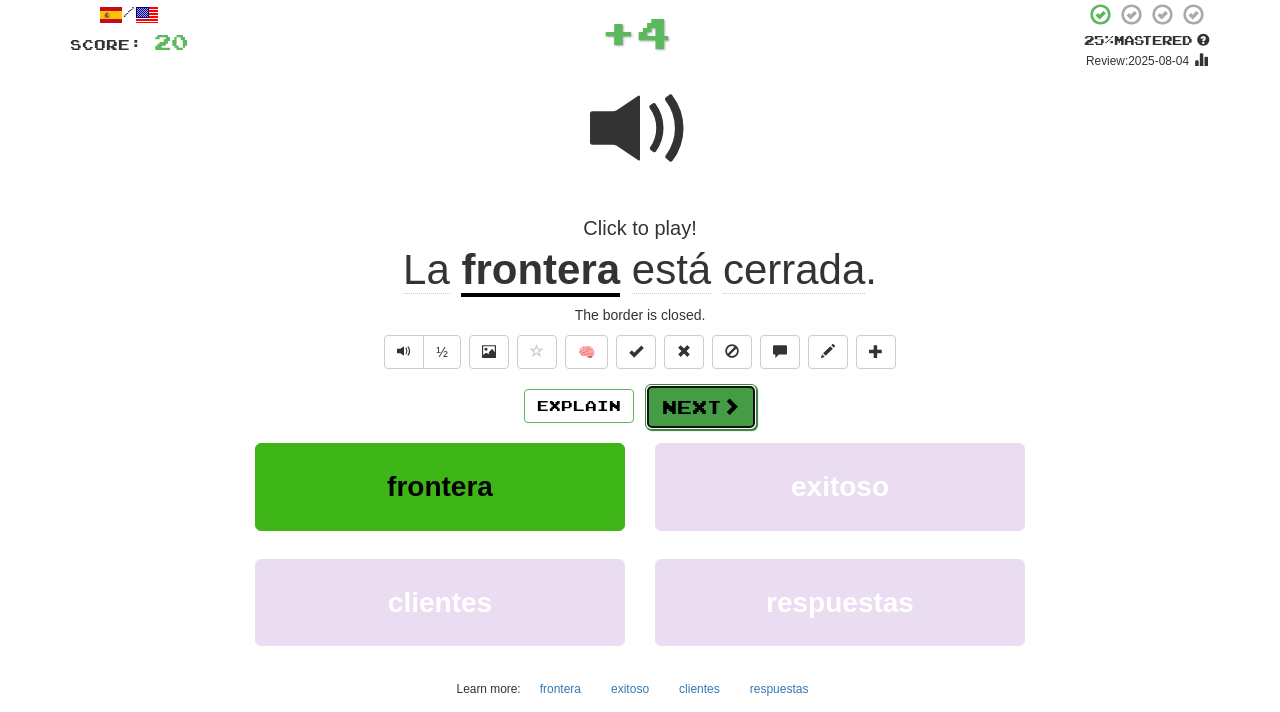 click on "Next" at bounding box center (701, 407) 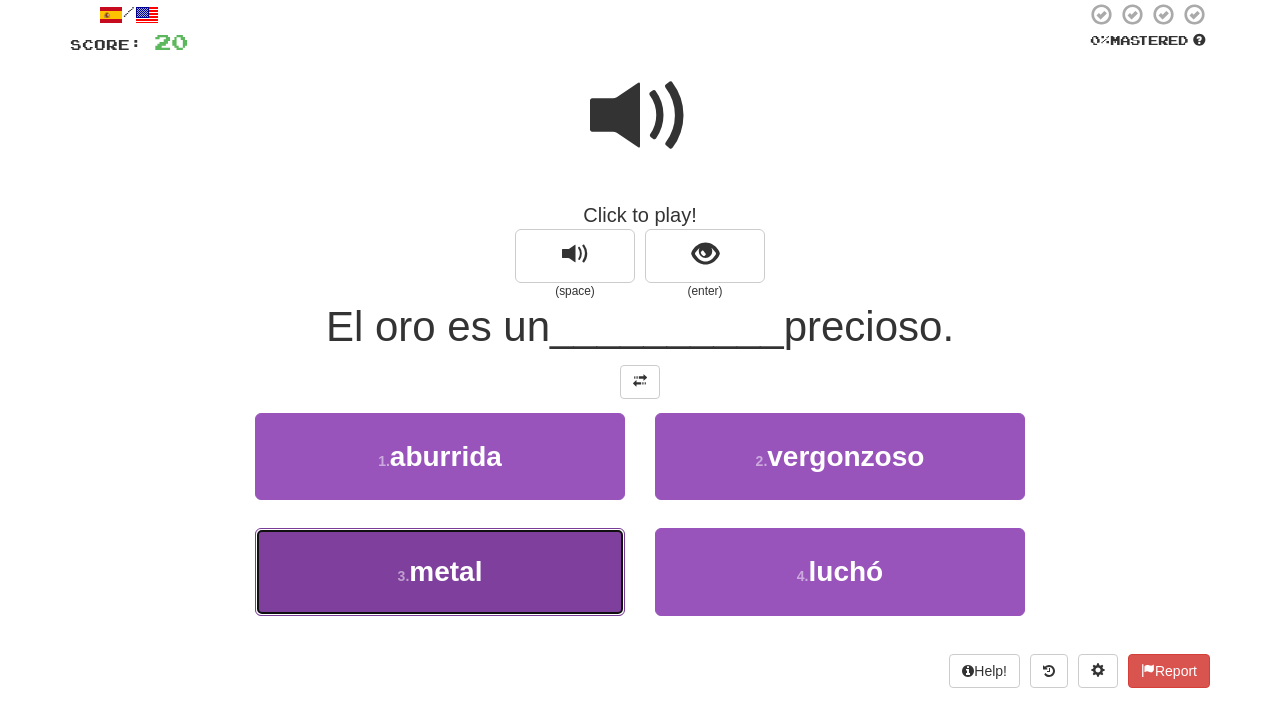 click on "3 .  metal" at bounding box center (440, 571) 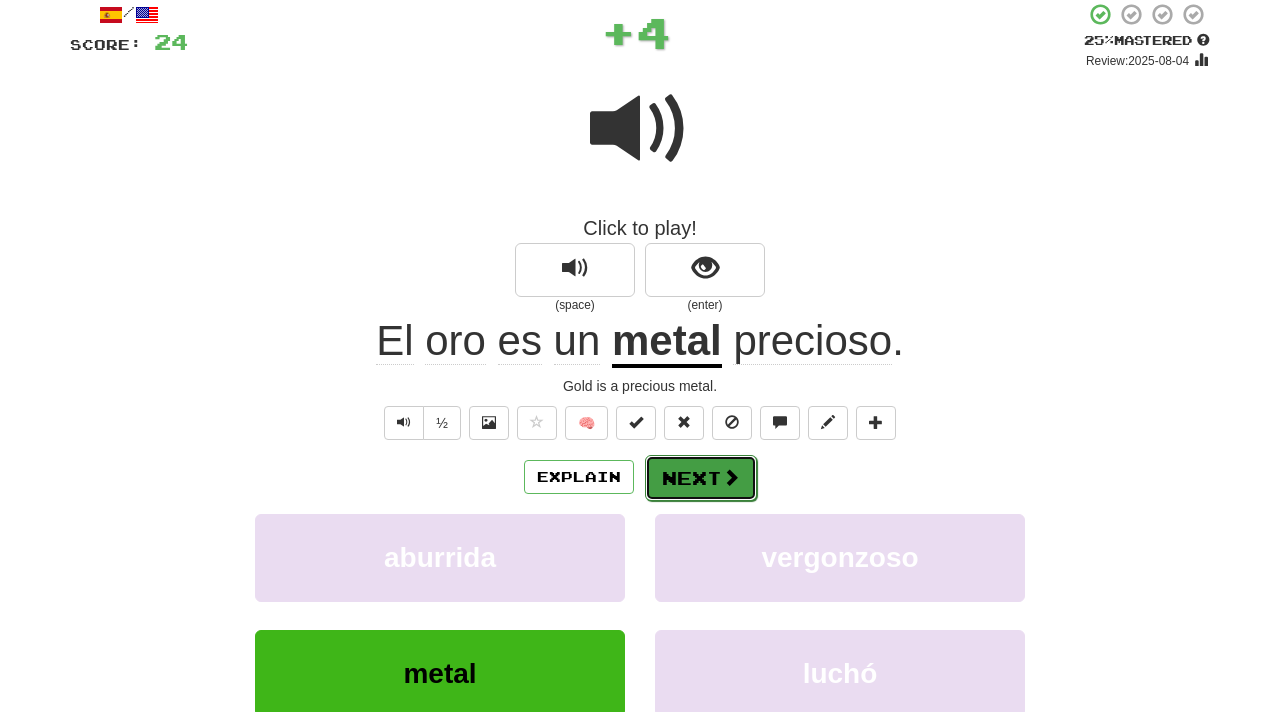 click at bounding box center [731, 477] 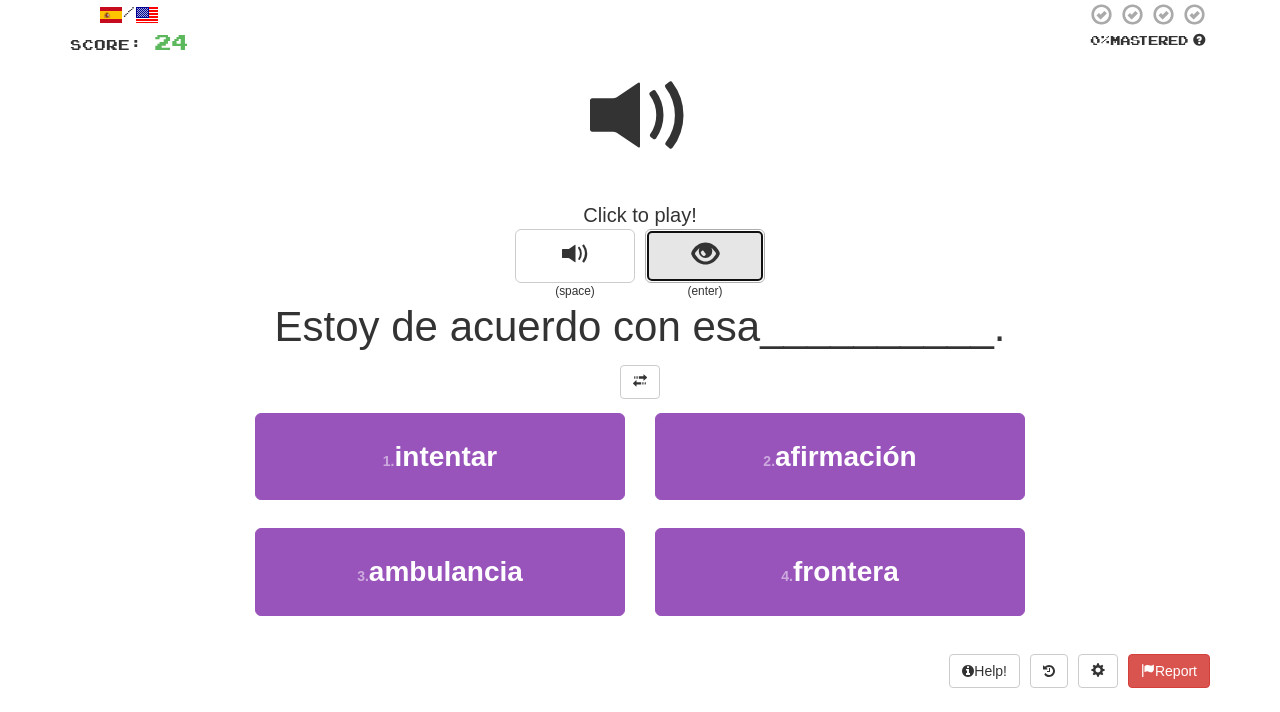 click at bounding box center [705, 254] 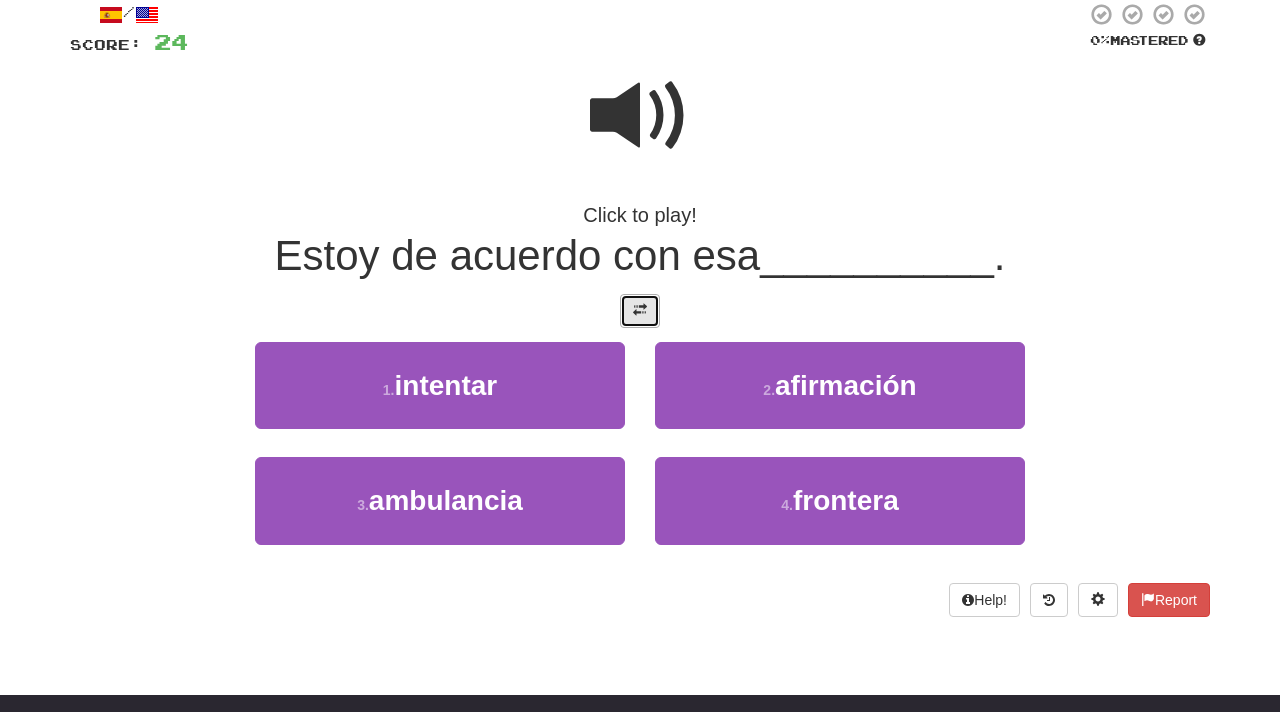 click at bounding box center (640, 310) 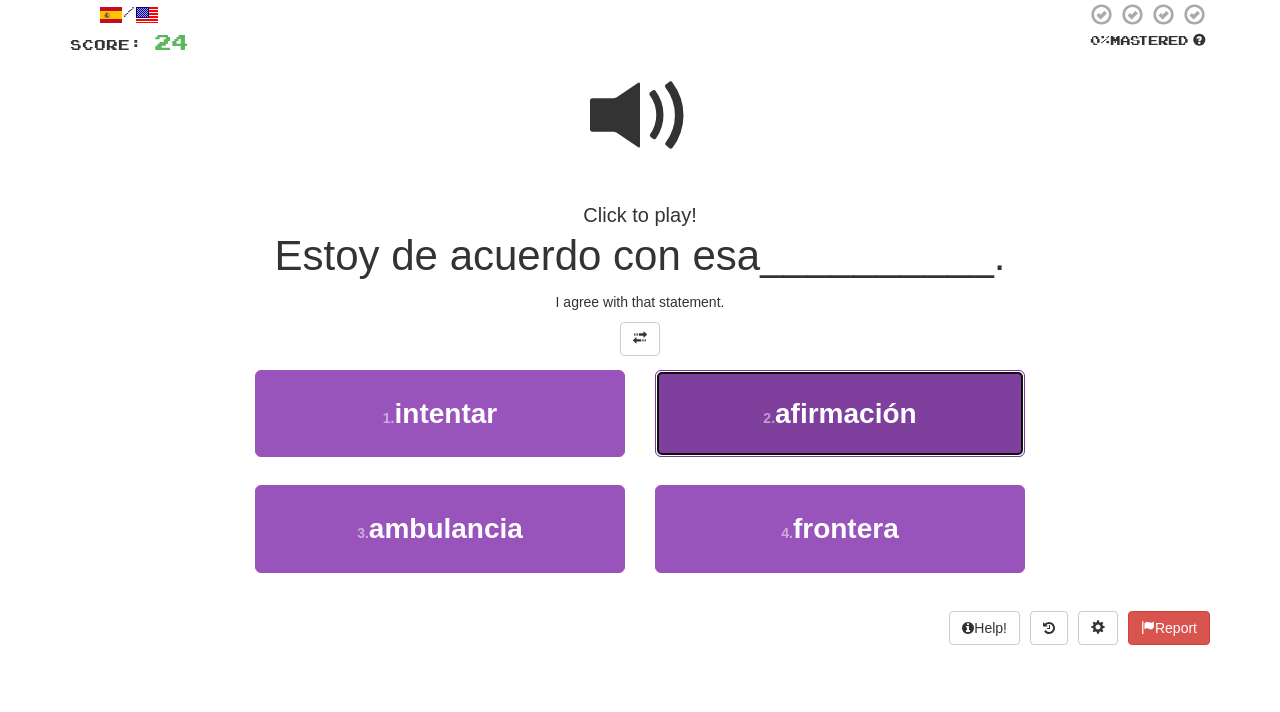 click on "afirmación" at bounding box center (846, 413) 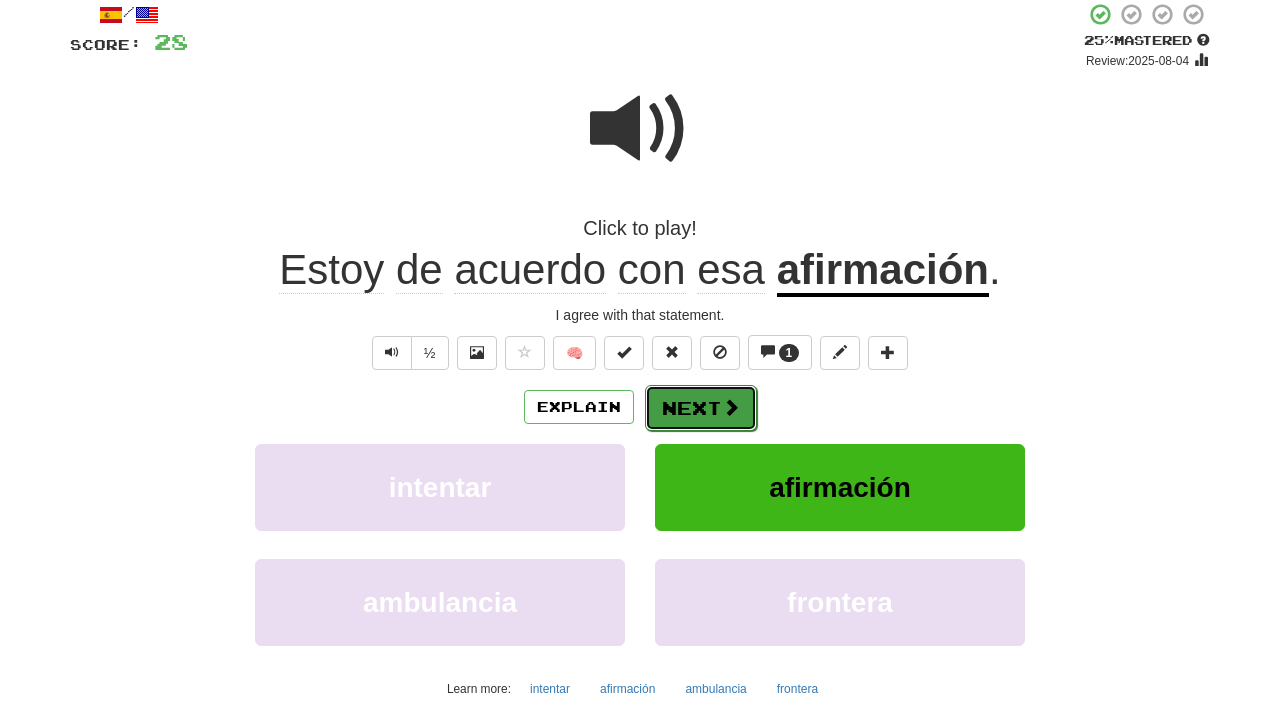 click on "Next" at bounding box center (701, 408) 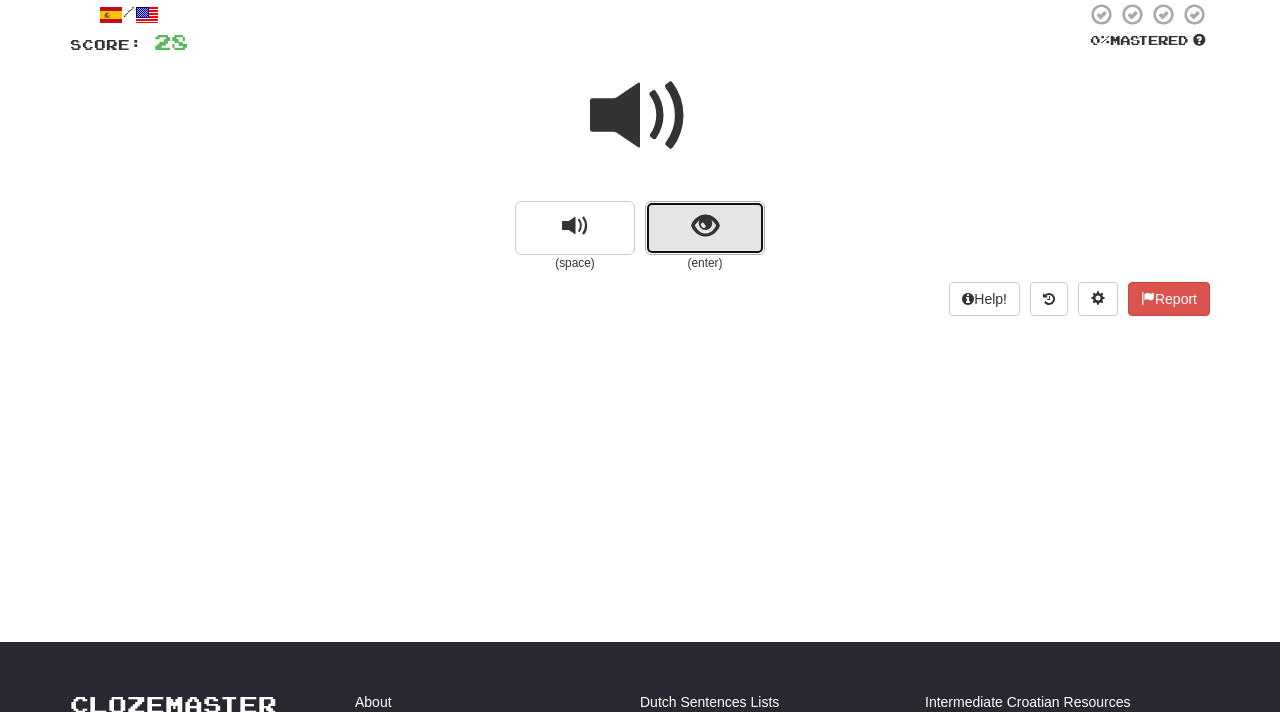 click at bounding box center (705, 226) 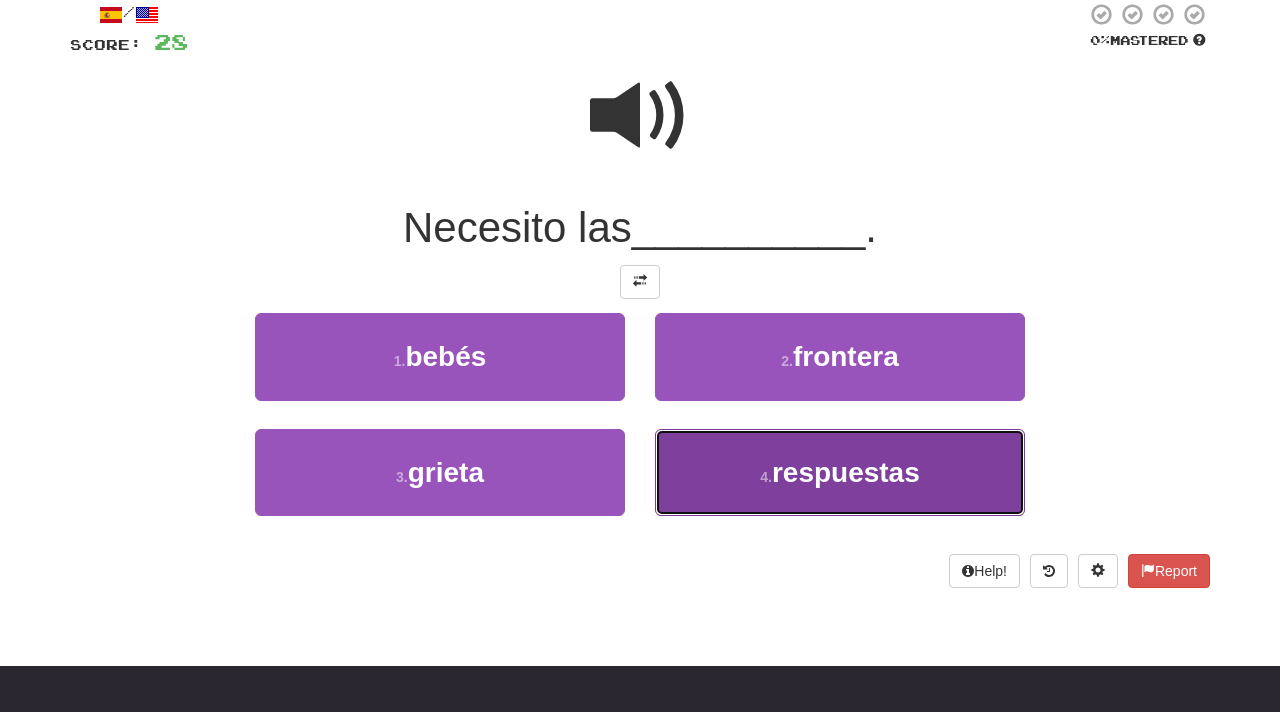click on "respuestas" at bounding box center [846, 472] 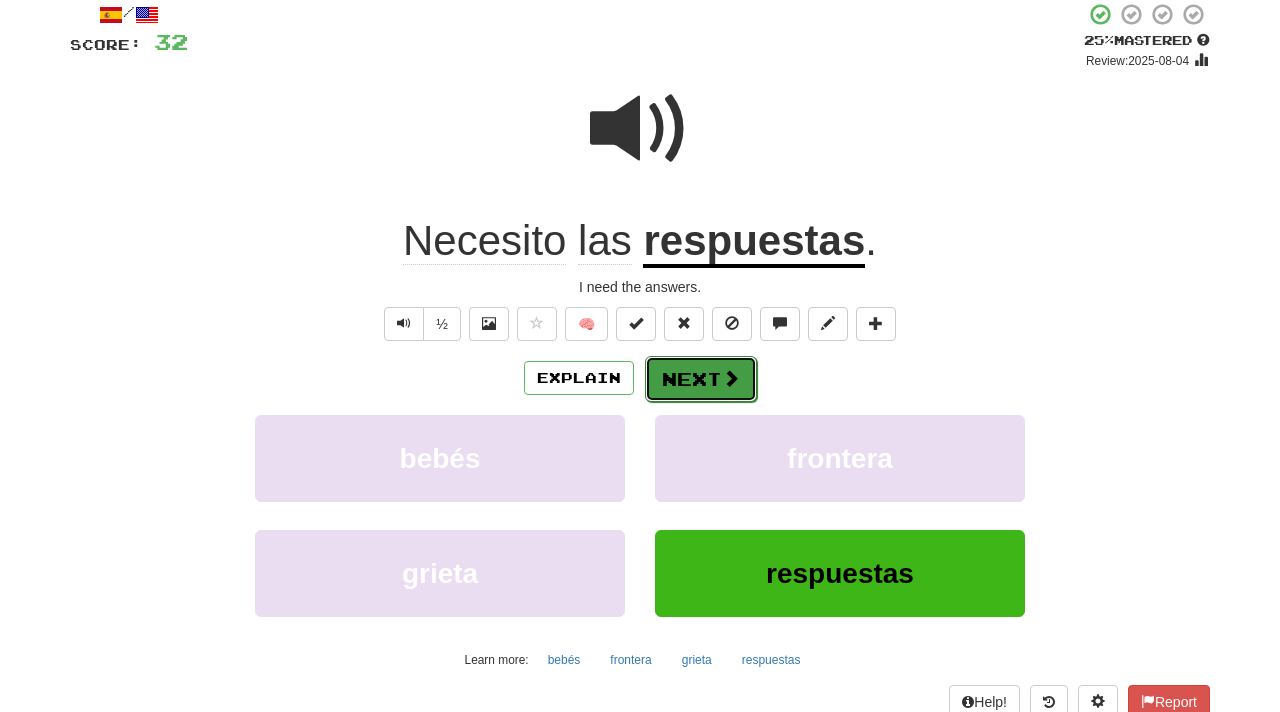 click on "Next" at bounding box center [701, 379] 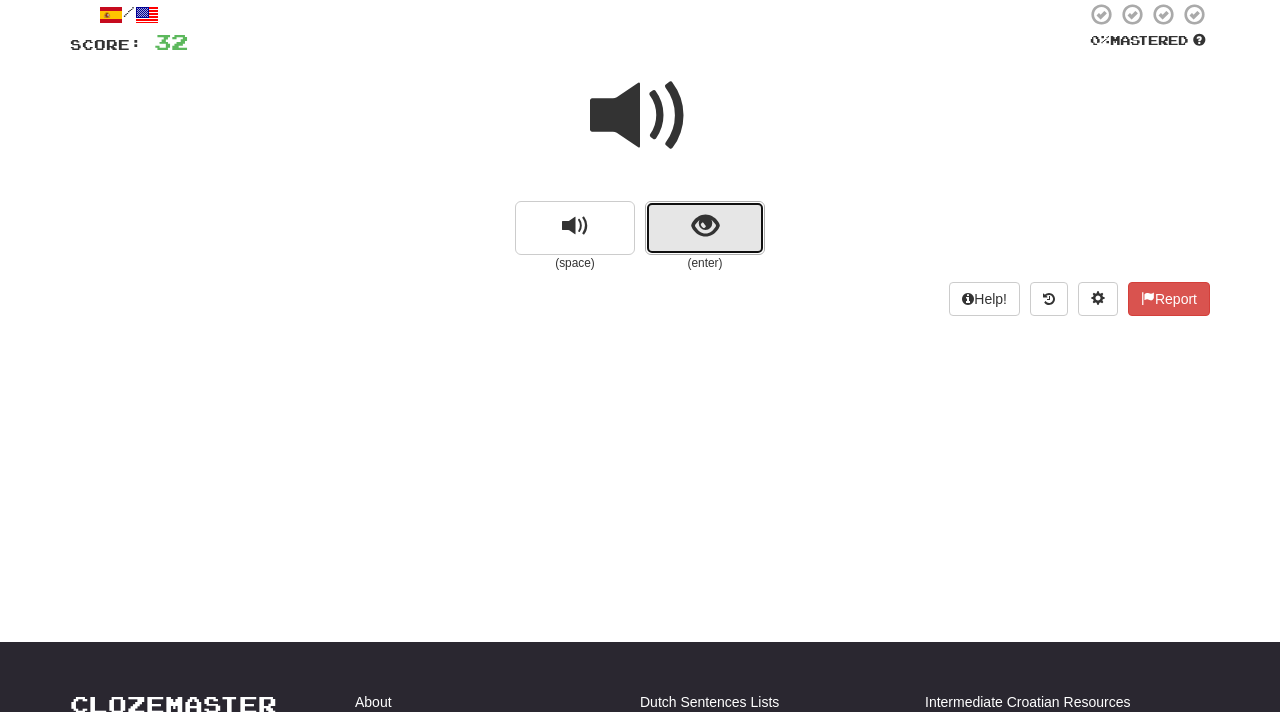 click at bounding box center (705, 226) 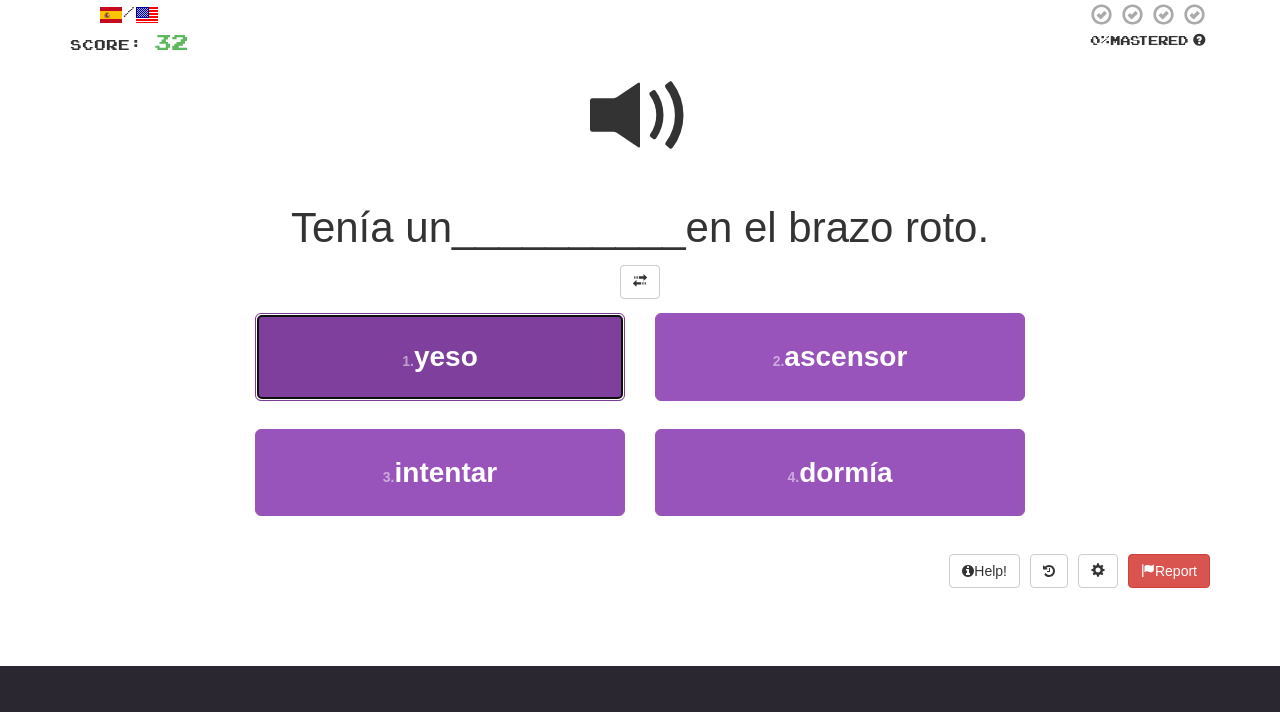 click on "yeso" at bounding box center (446, 356) 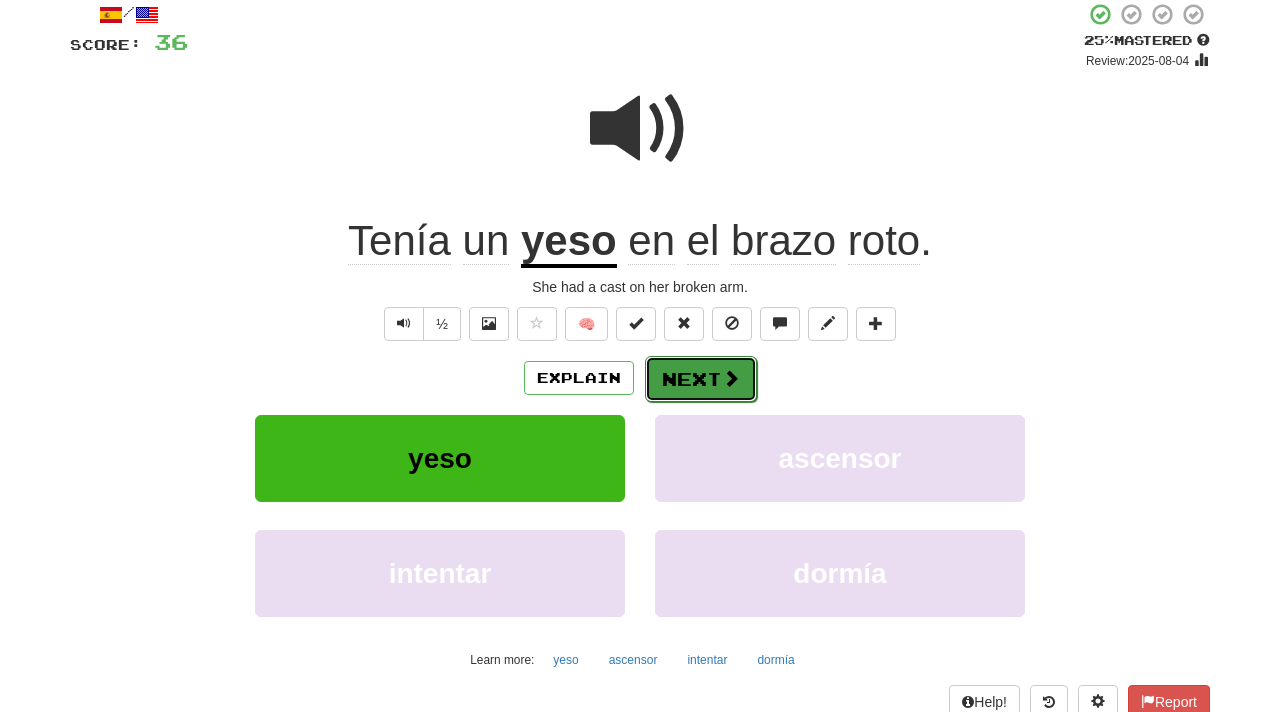 click on "Next" at bounding box center [701, 379] 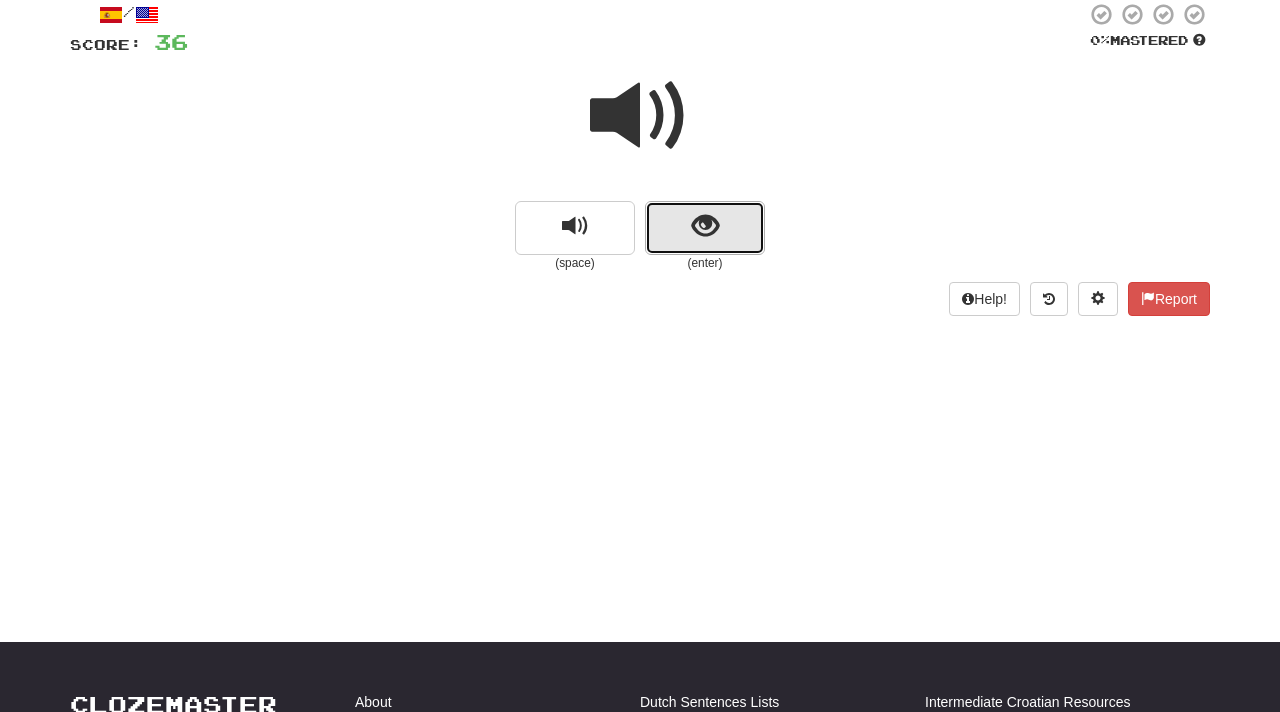 click at bounding box center (705, 226) 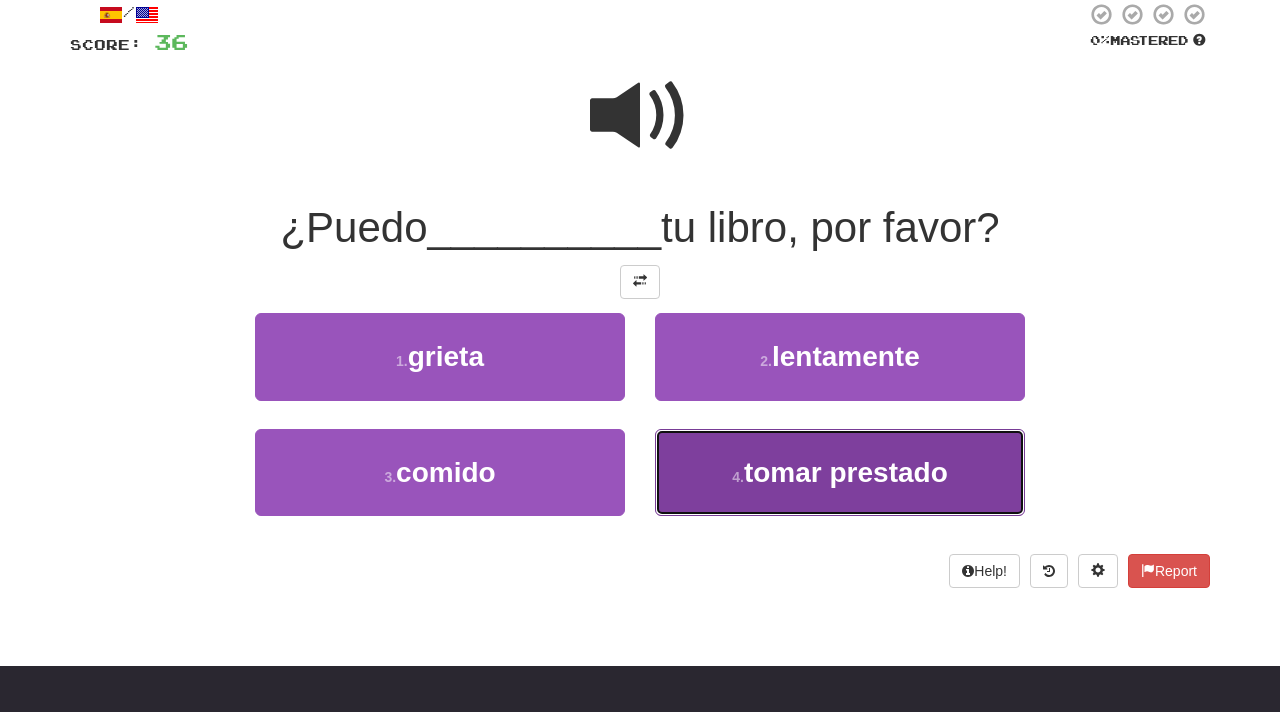 click on "tomar prestado" at bounding box center (846, 472) 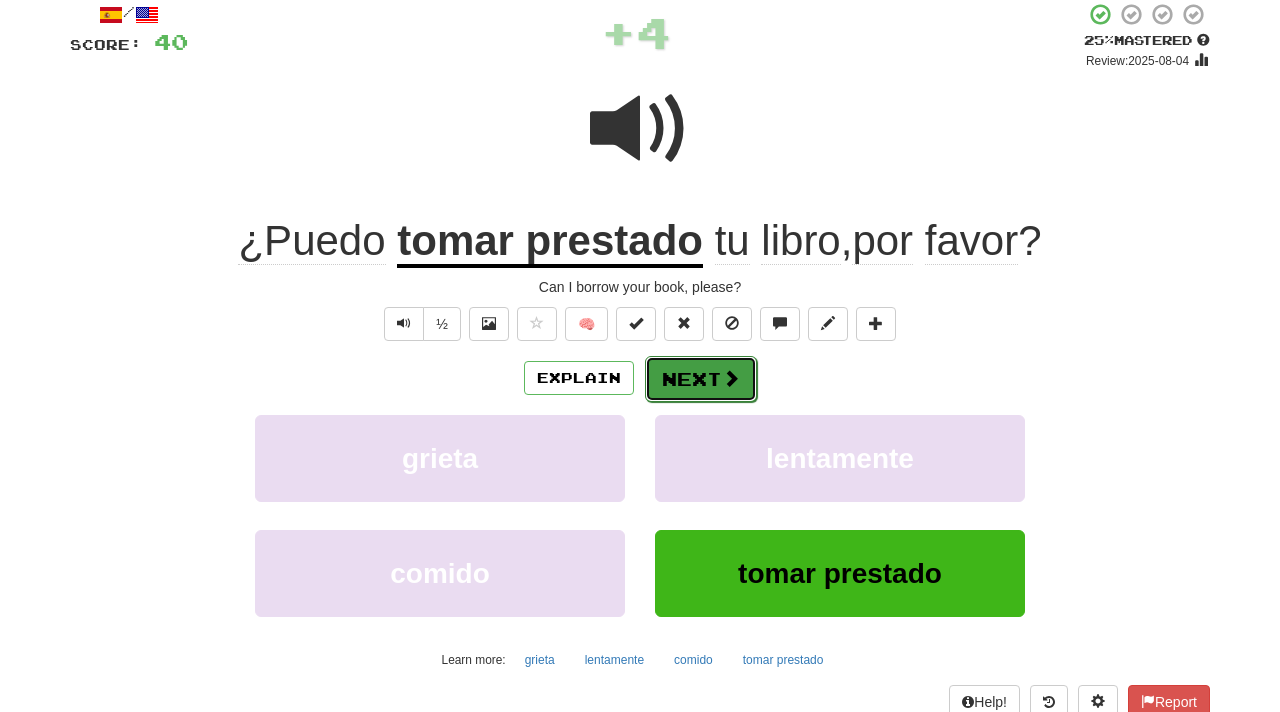 click on "Next" at bounding box center [701, 379] 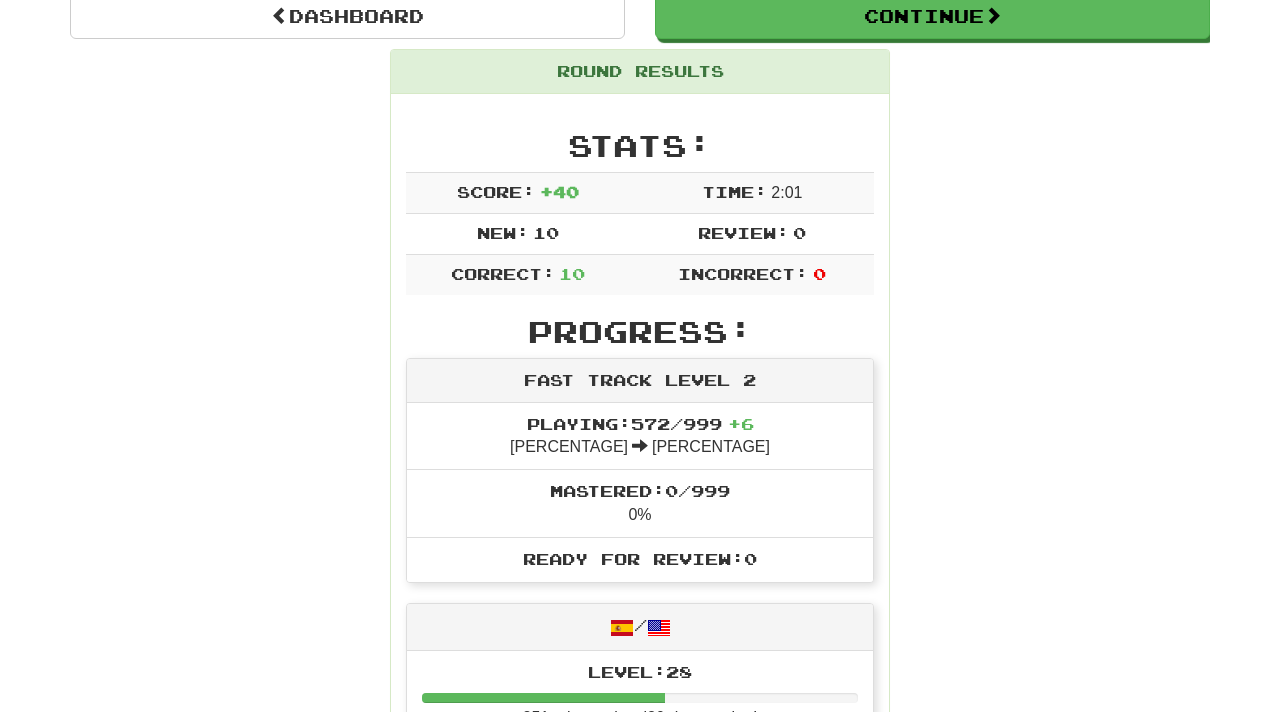 scroll, scrollTop: 207, scrollLeft: 0, axis: vertical 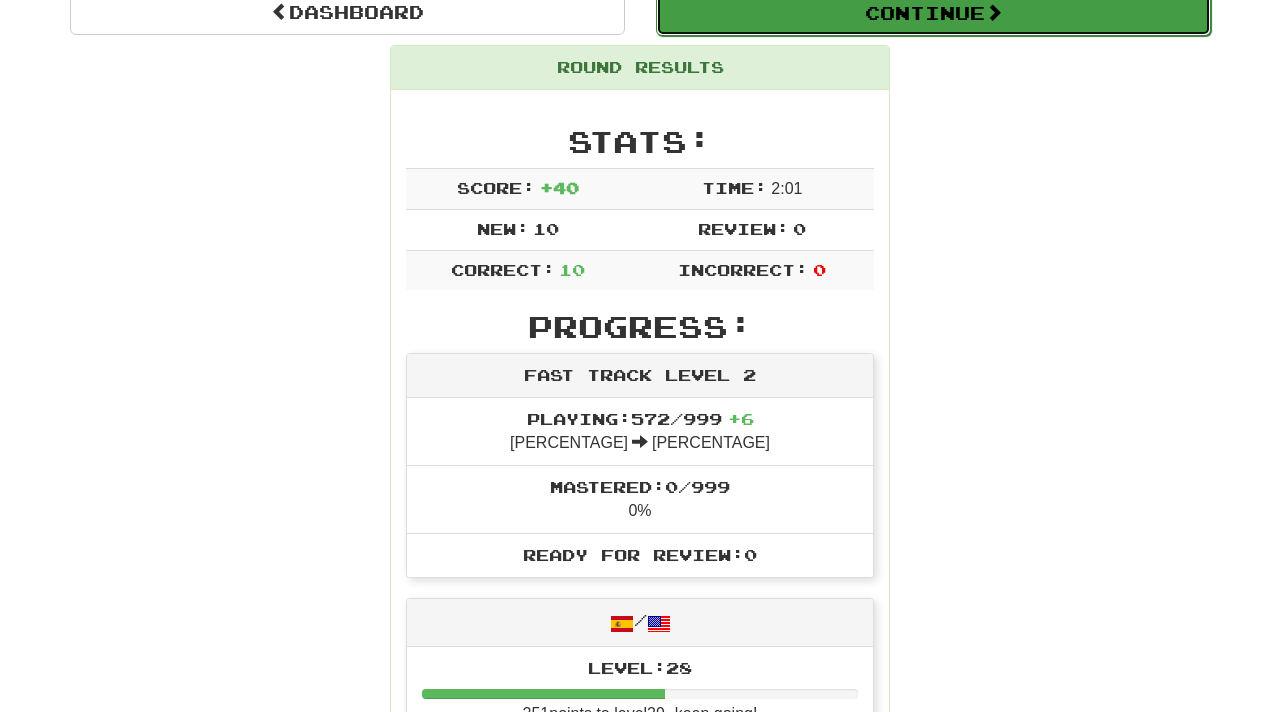 click on "Continue" at bounding box center [933, 13] 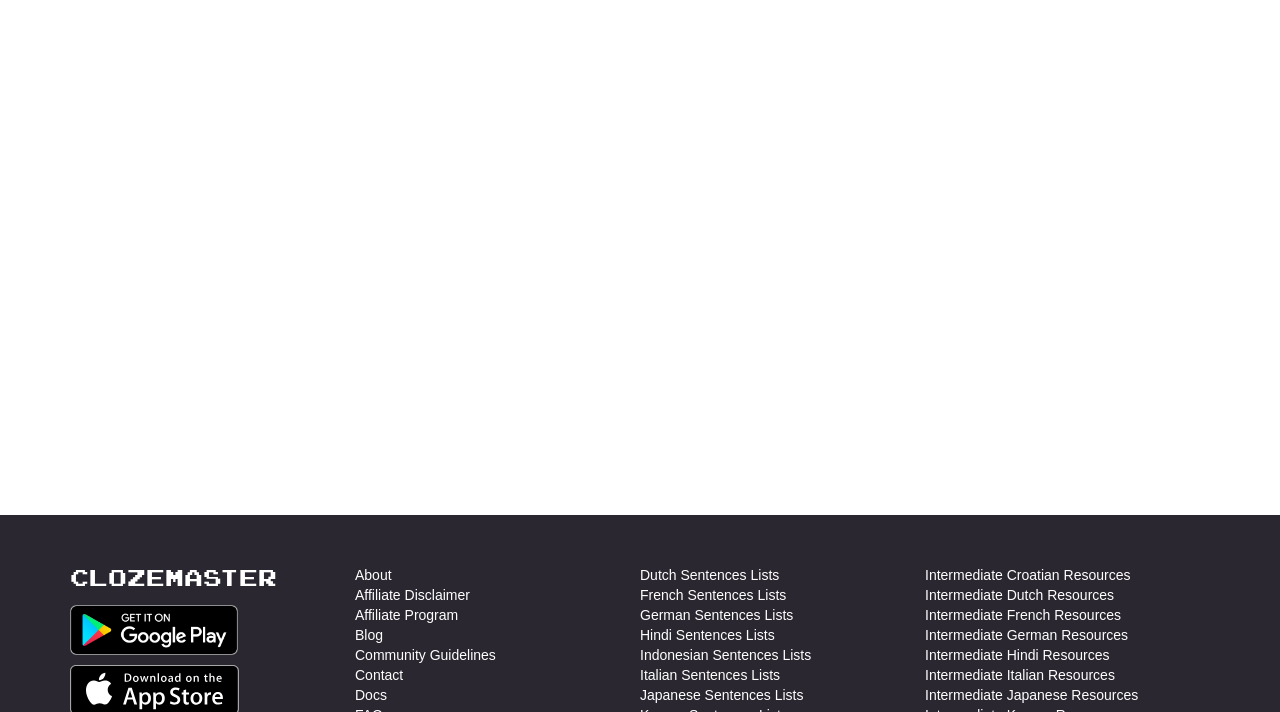 scroll, scrollTop: 207, scrollLeft: 0, axis: vertical 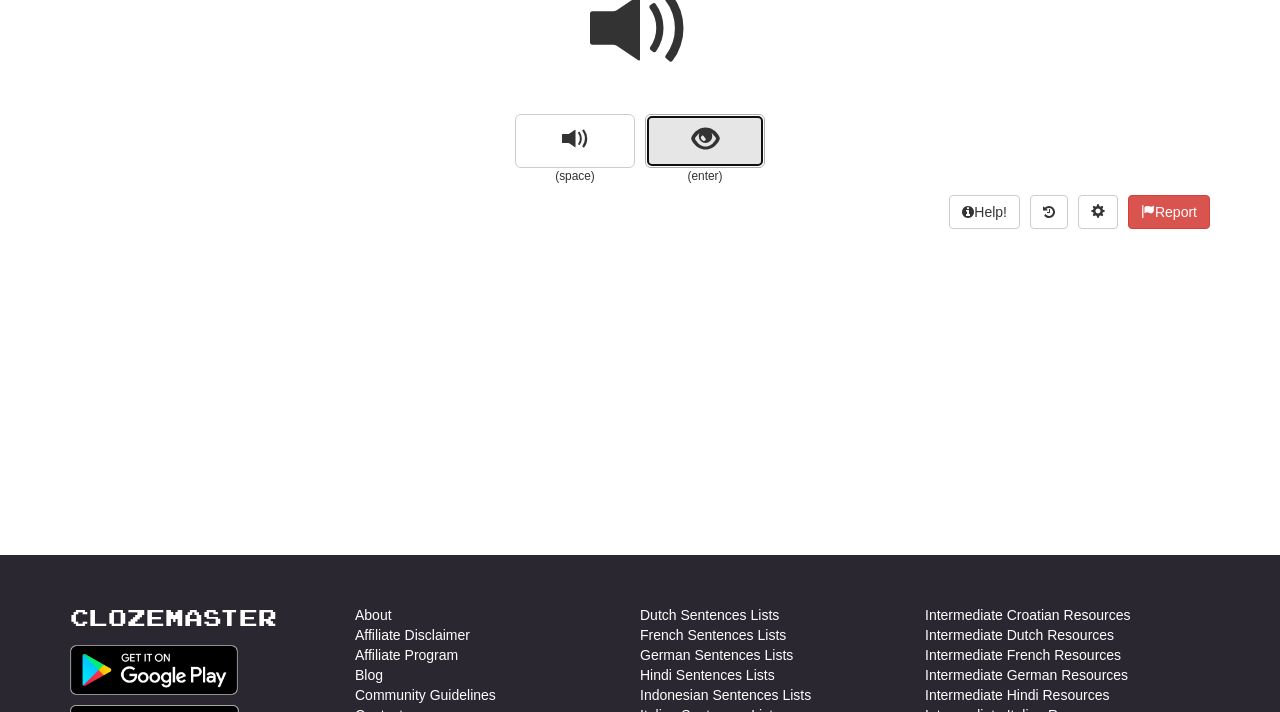 click at bounding box center [705, 141] 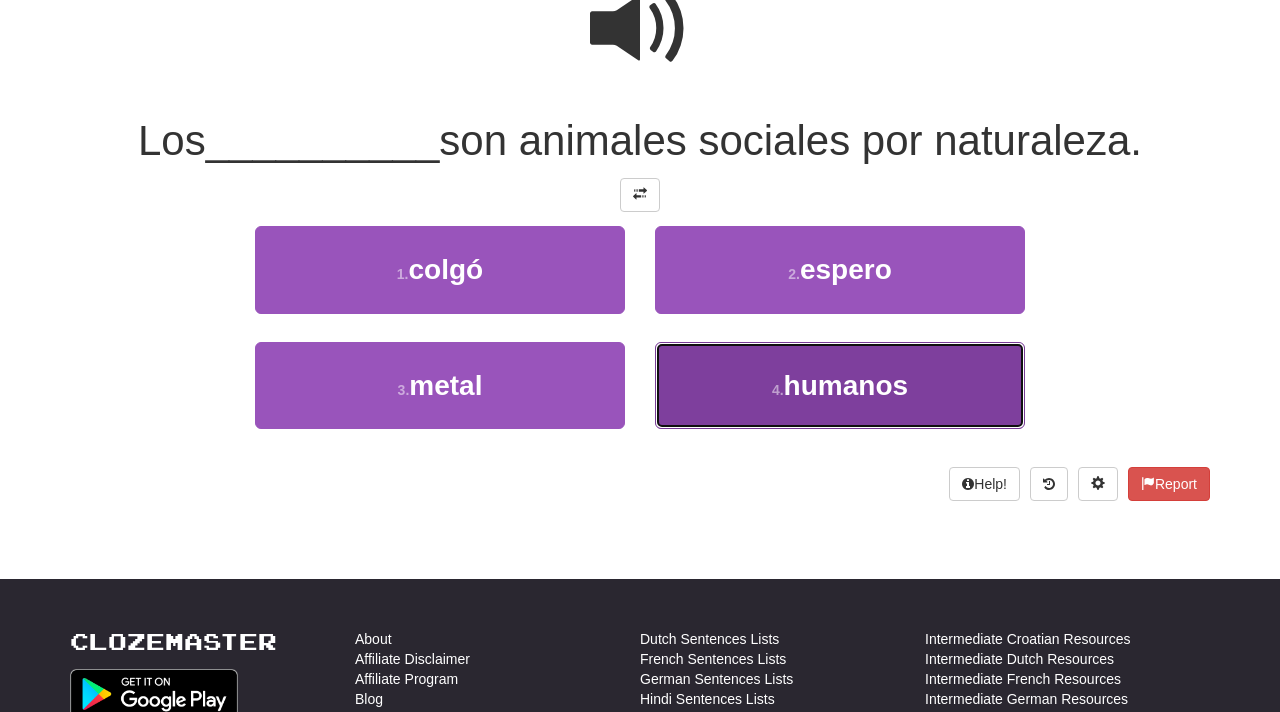 click on "humanos" at bounding box center [846, 385] 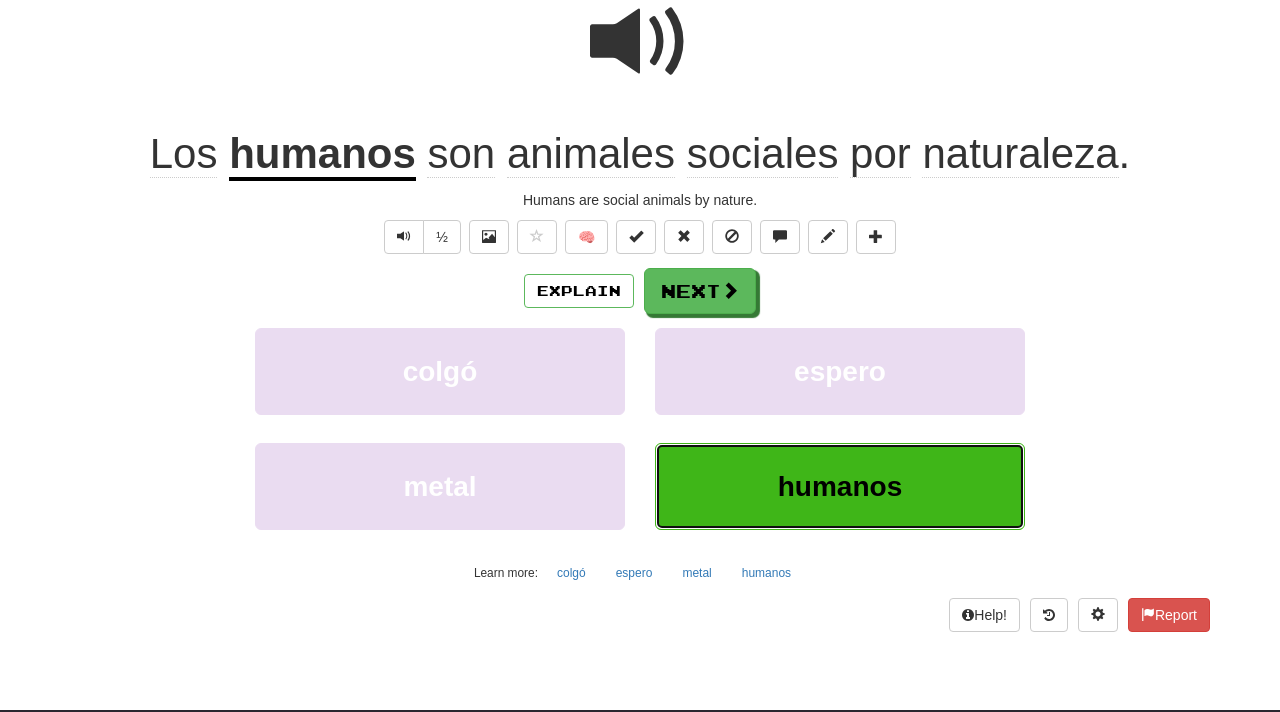 scroll, scrollTop: 221, scrollLeft: 0, axis: vertical 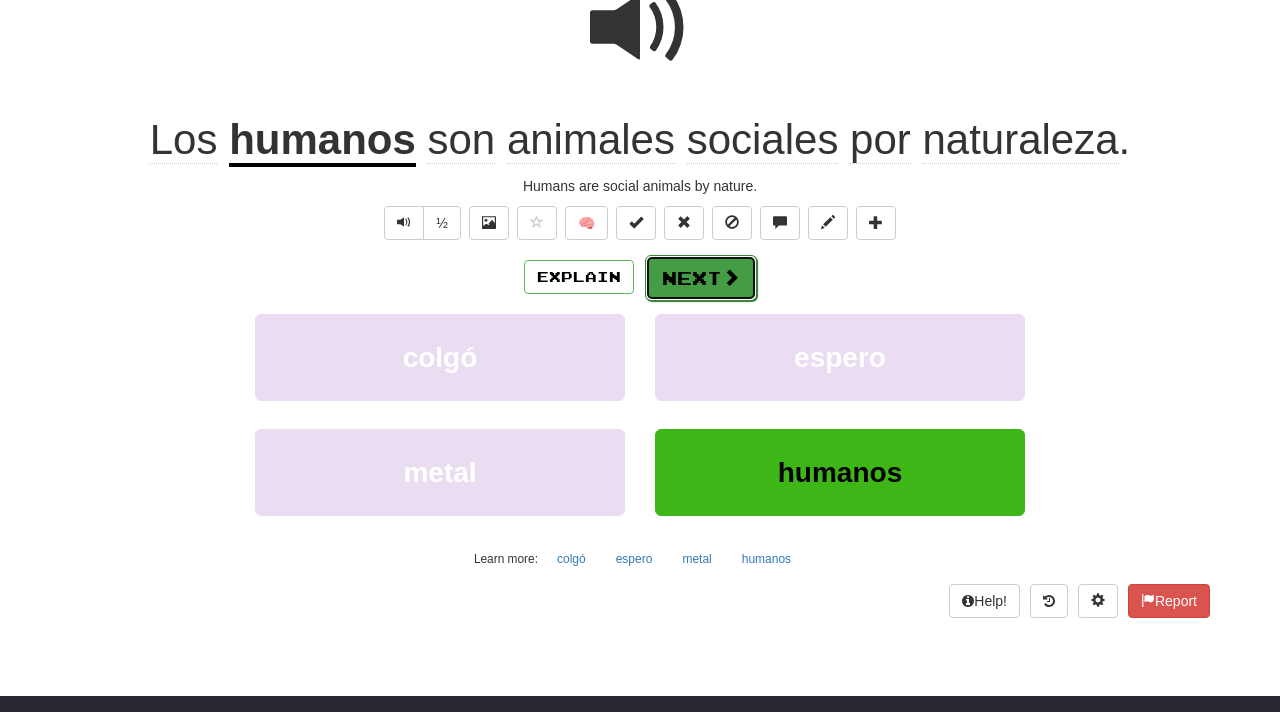 click on "Next" at bounding box center [701, 278] 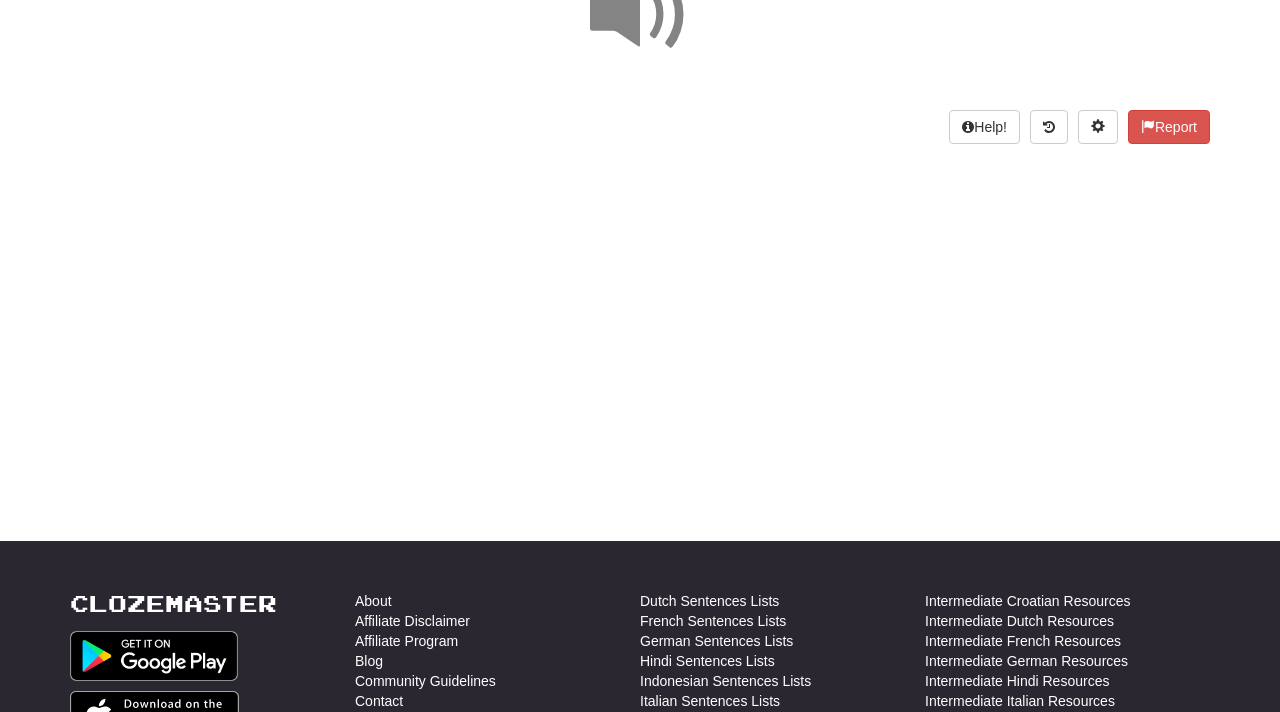 scroll, scrollTop: 0, scrollLeft: 0, axis: both 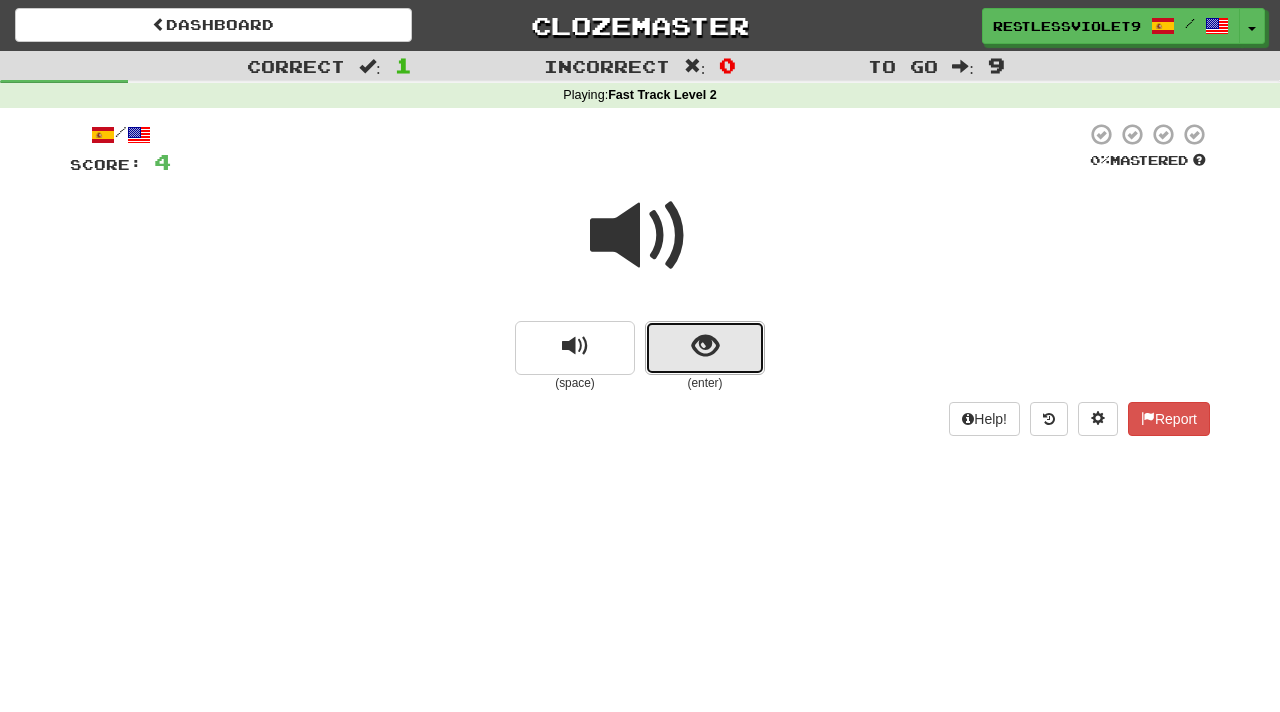 click at bounding box center [705, 348] 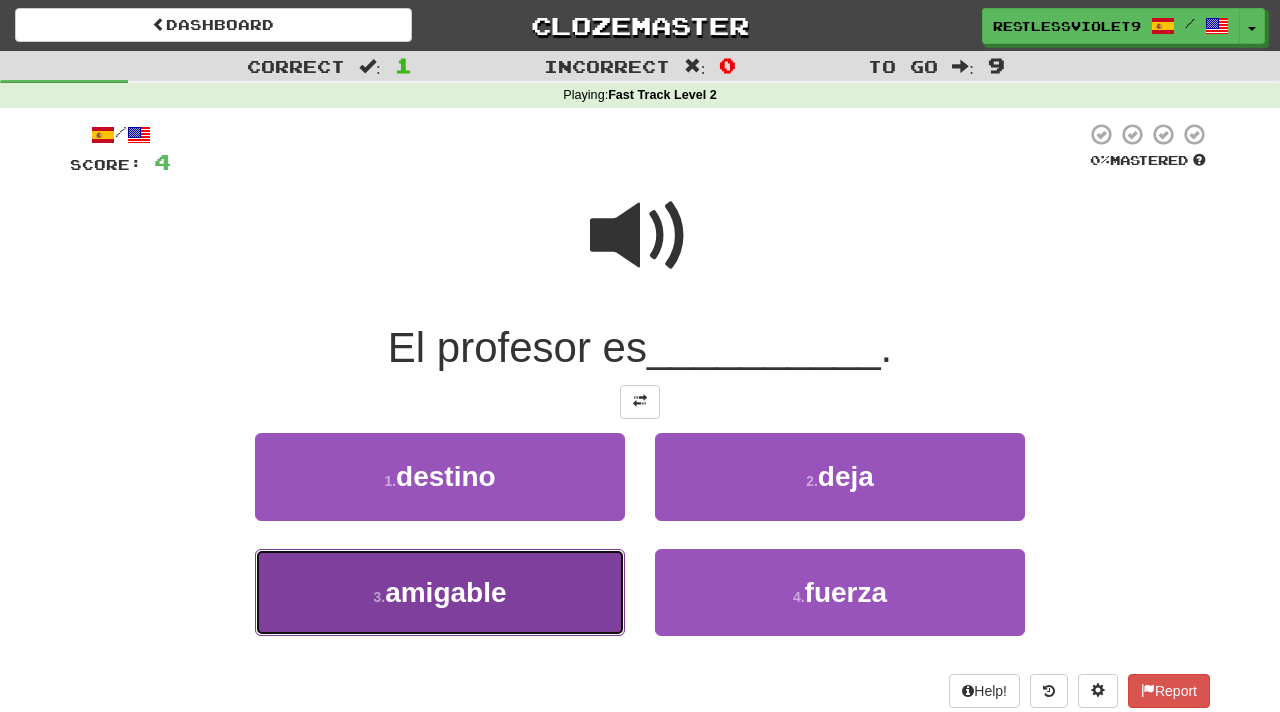 click on "3 .  amigable" at bounding box center (440, 592) 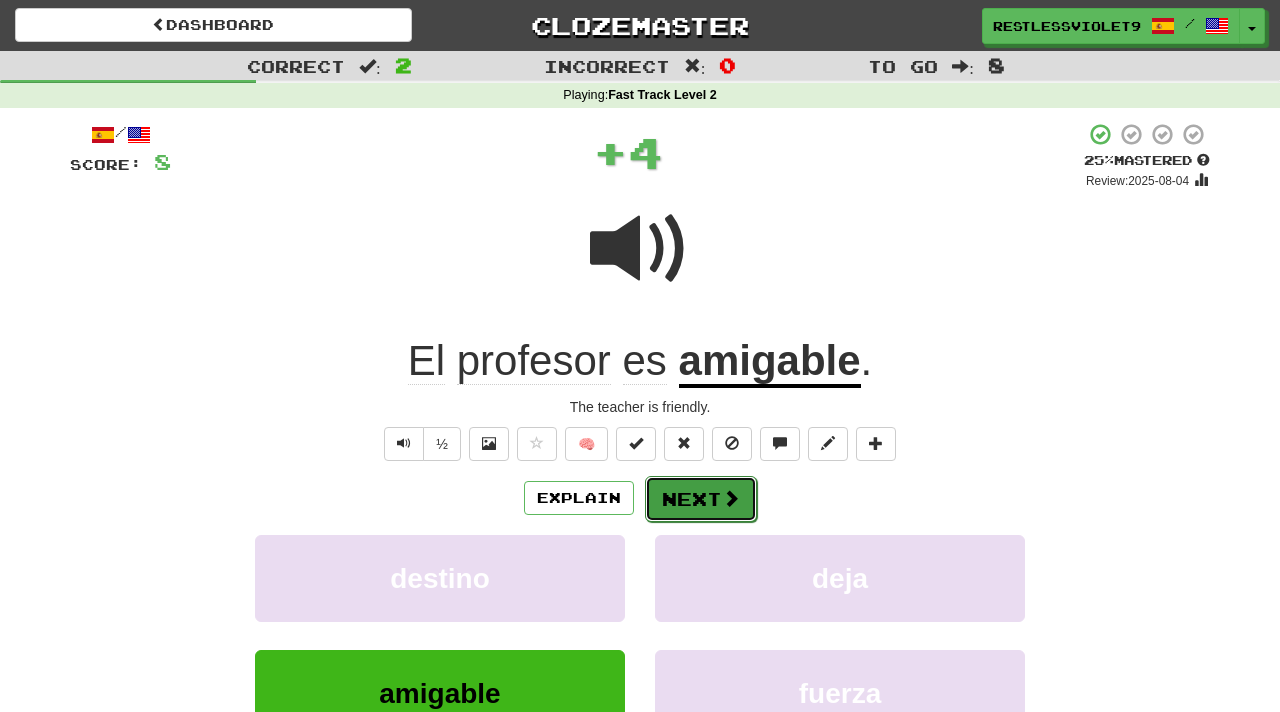 click on "Next" at bounding box center (701, 499) 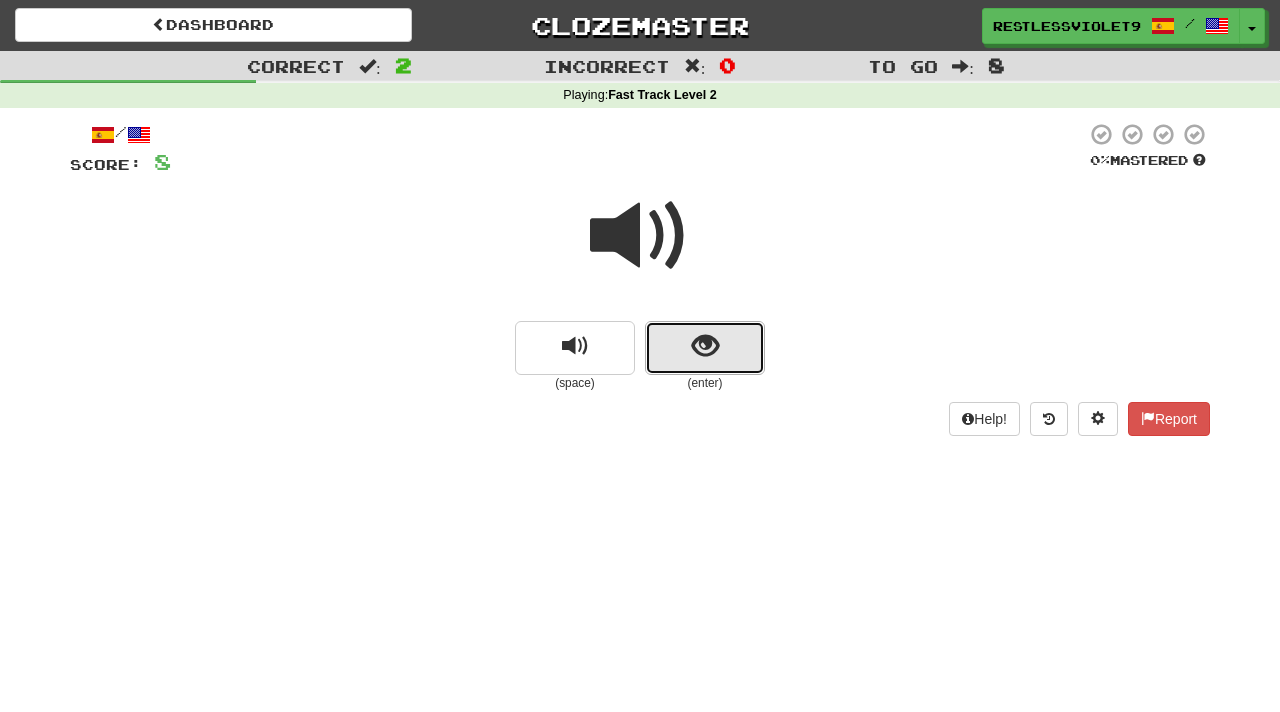 click at bounding box center [705, 346] 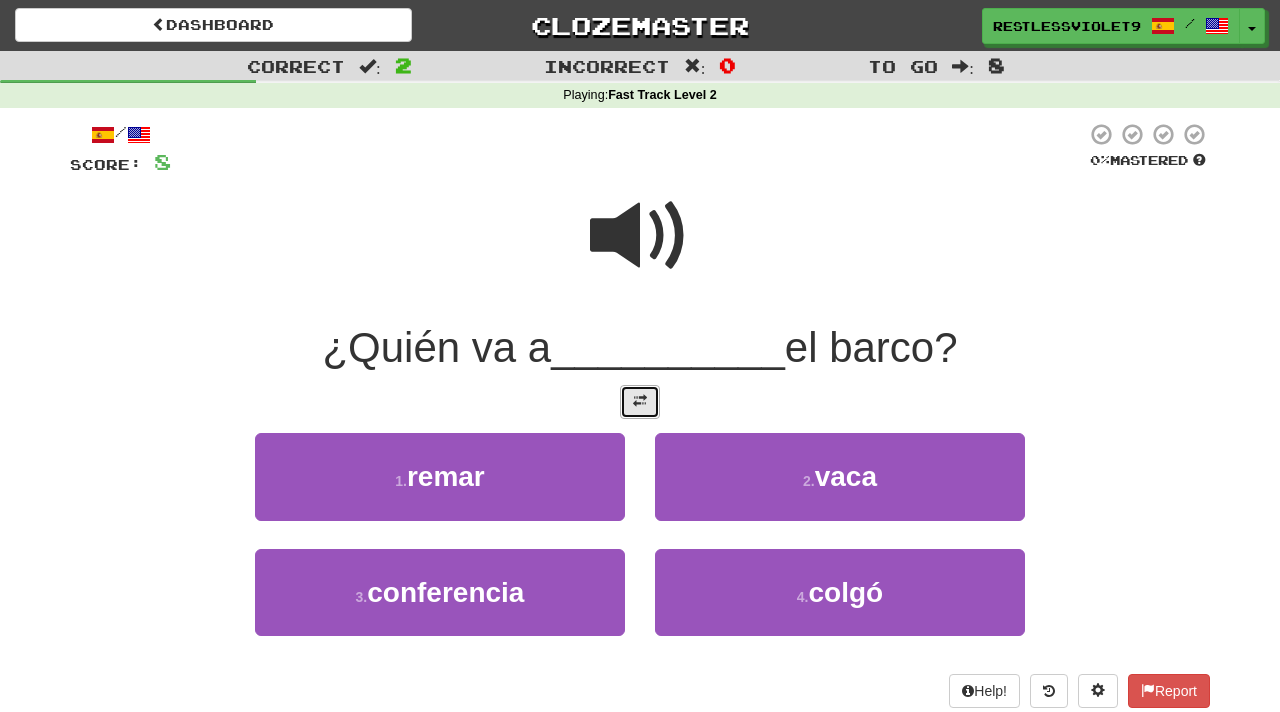 click at bounding box center (640, 401) 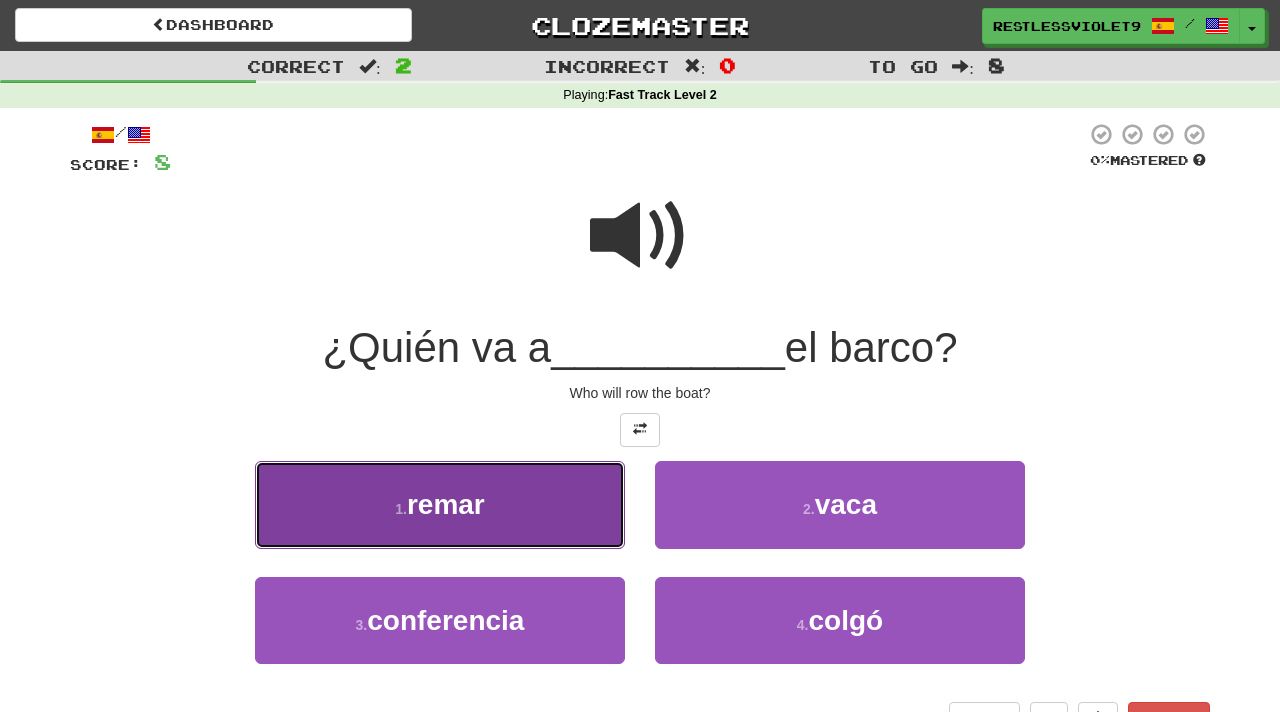 click on "1 .  remar" at bounding box center [440, 504] 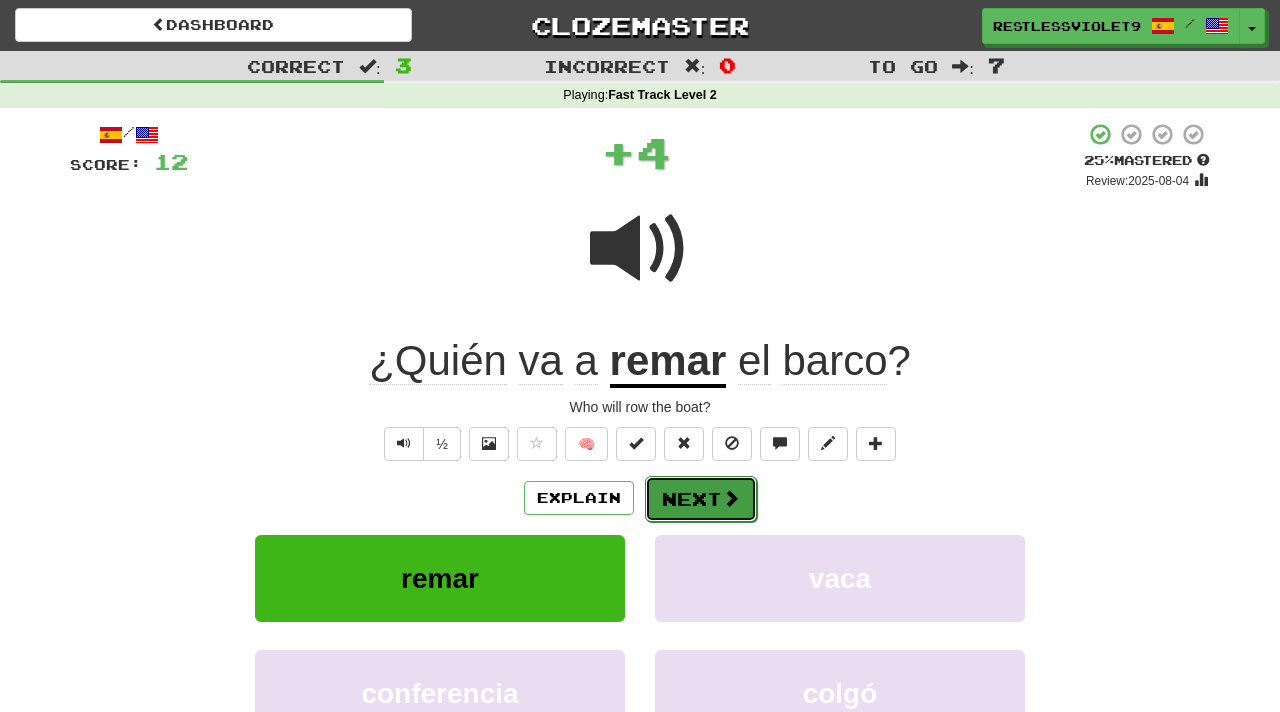 click on "Next" at bounding box center [701, 499] 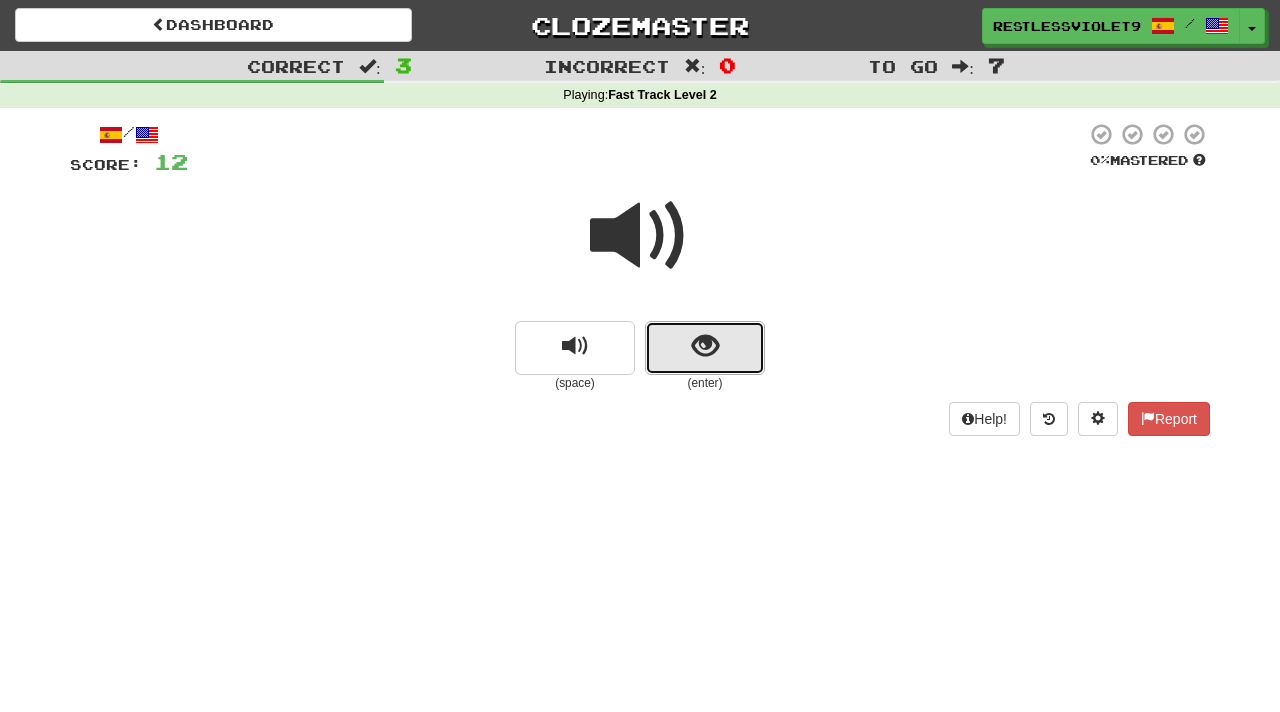 click at bounding box center [705, 348] 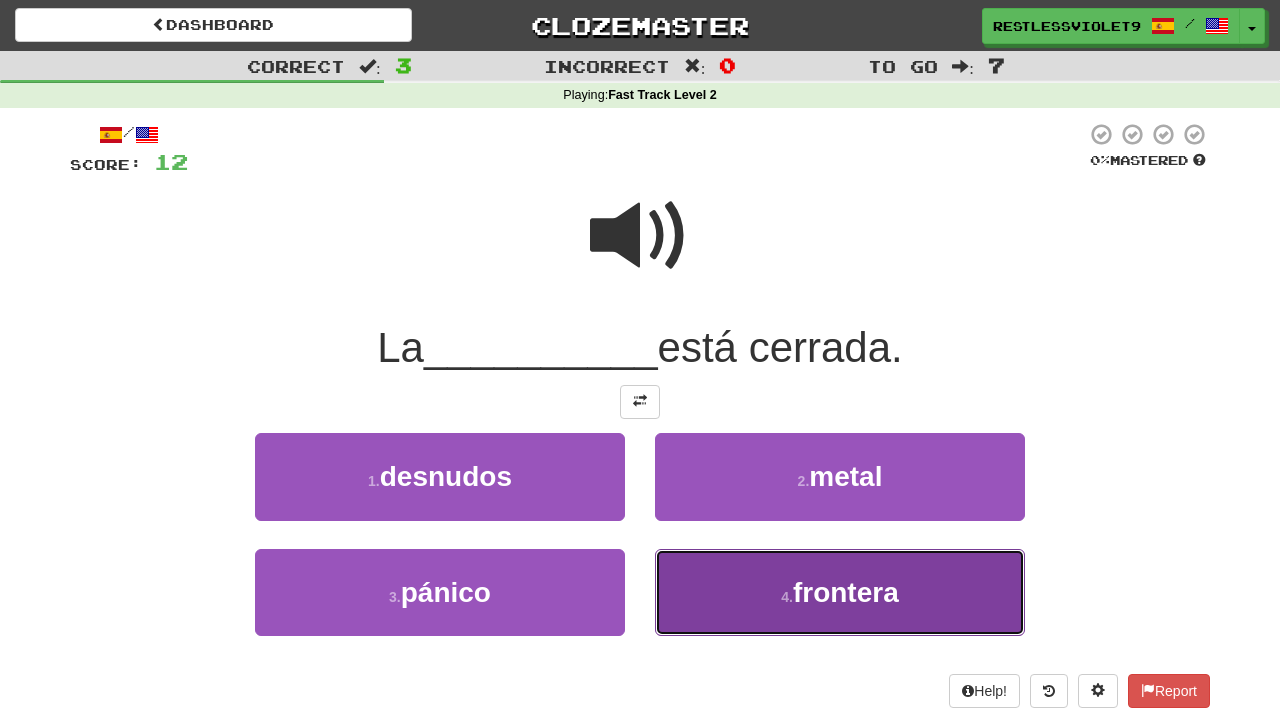 click on "frontera" at bounding box center (846, 592) 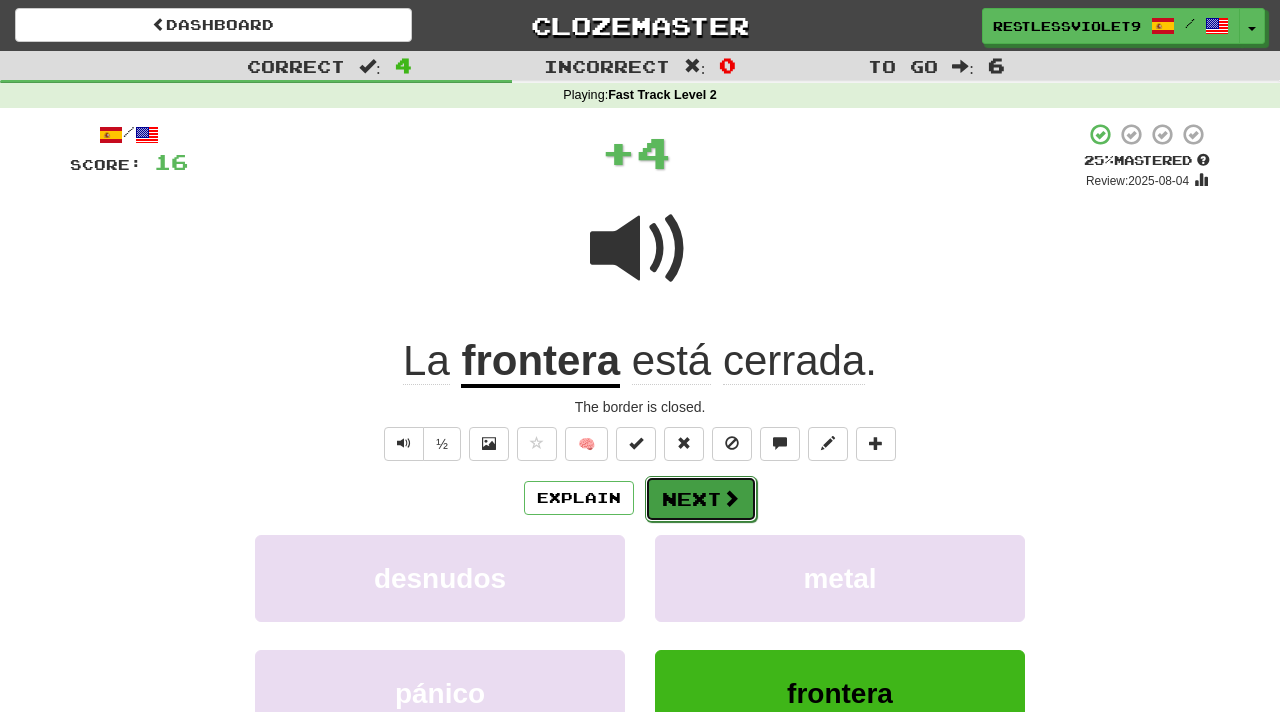 click on "Next" at bounding box center (701, 499) 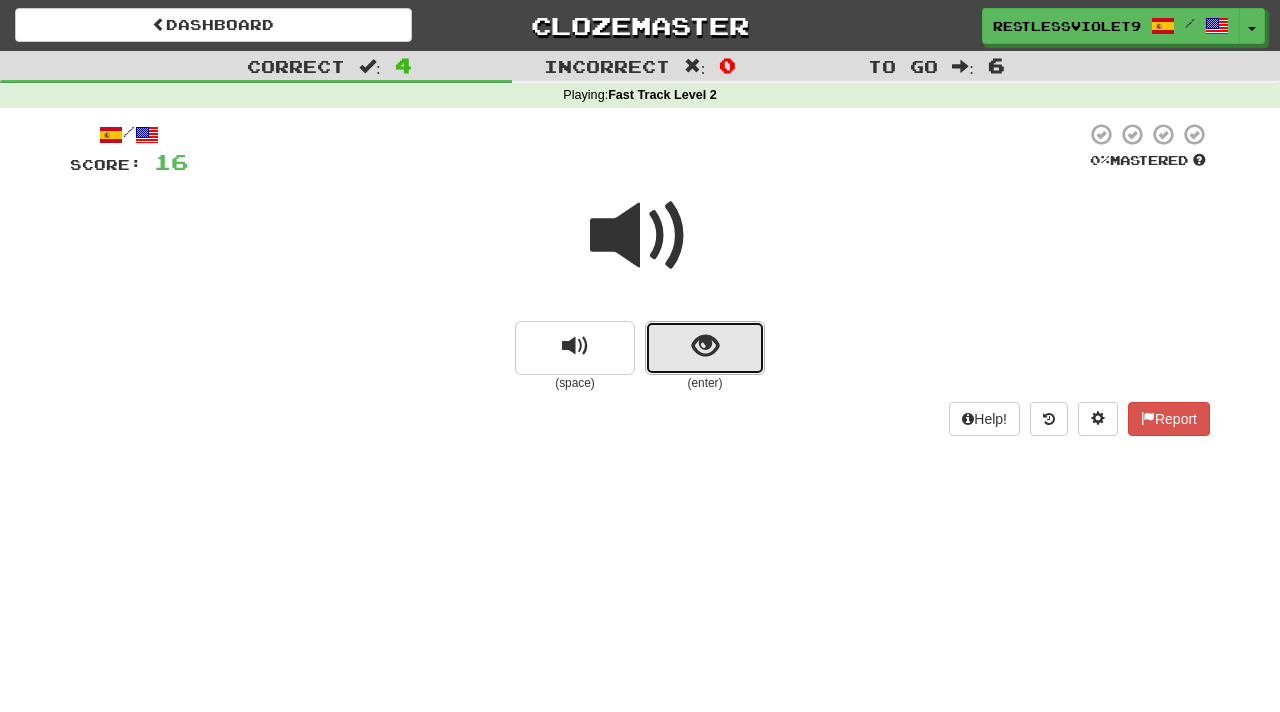 click at bounding box center [705, 346] 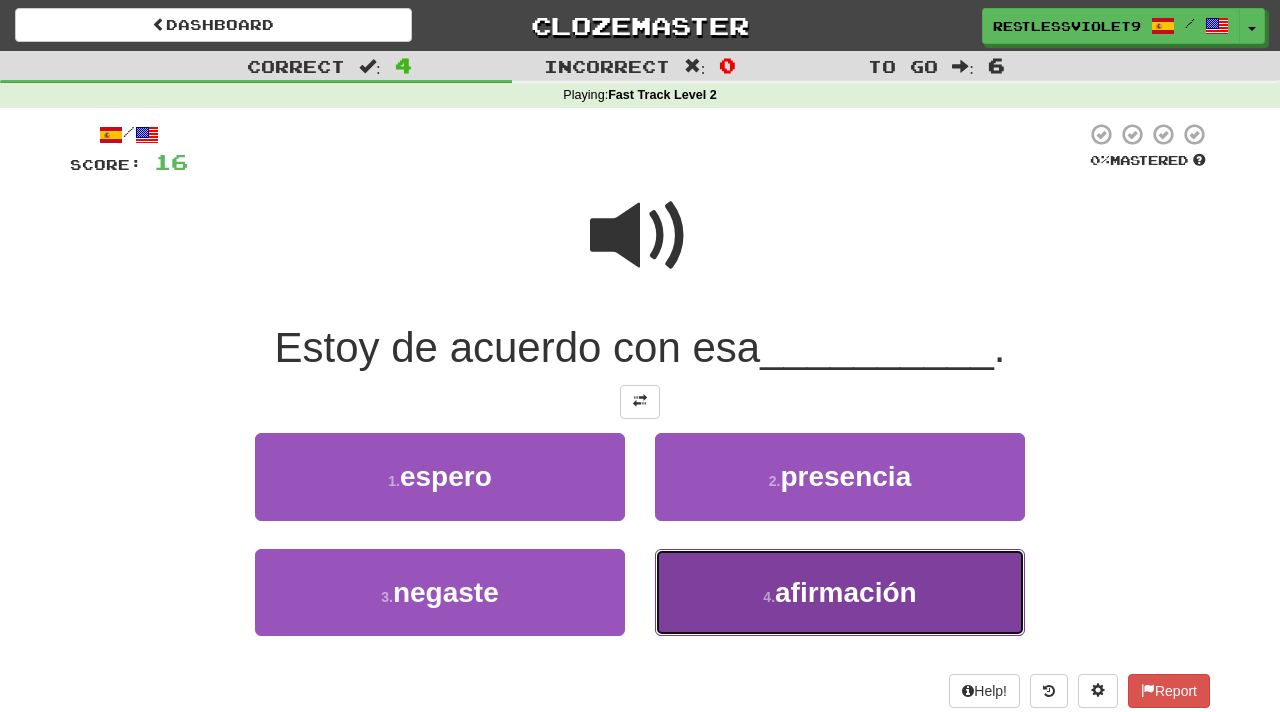 click on "4 .  afirmación" at bounding box center [840, 592] 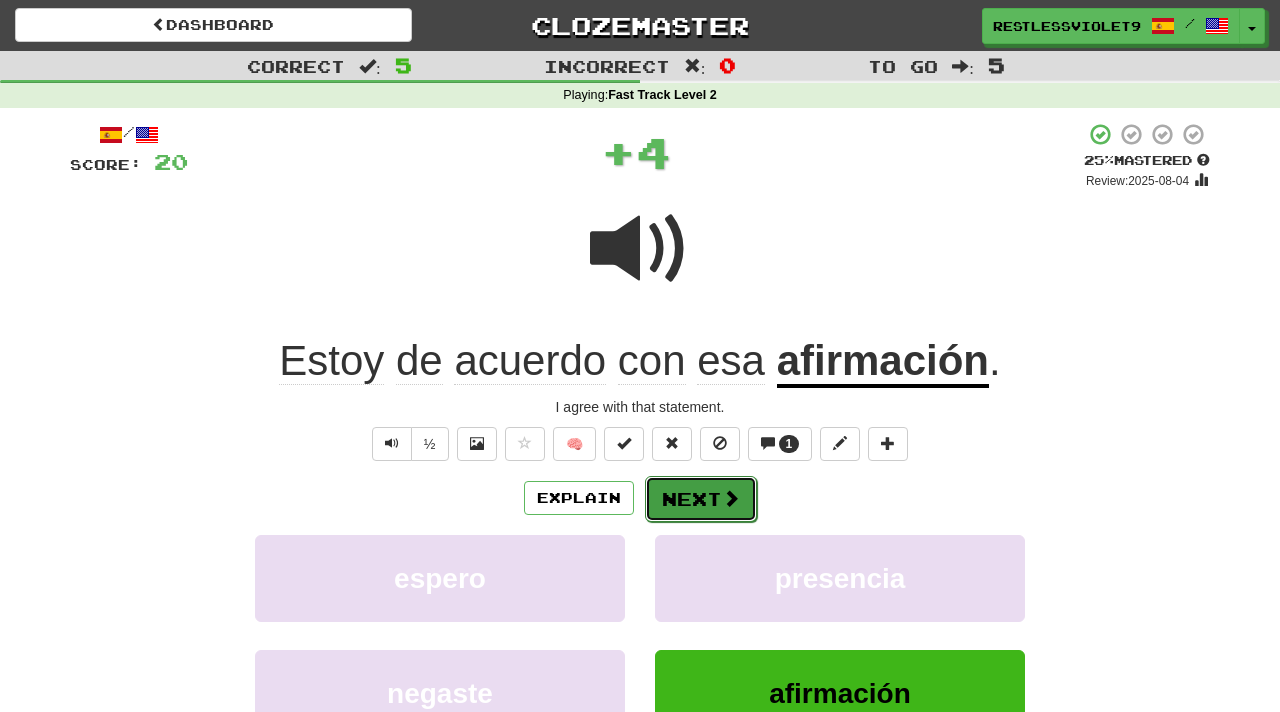 click on "Next" at bounding box center [701, 499] 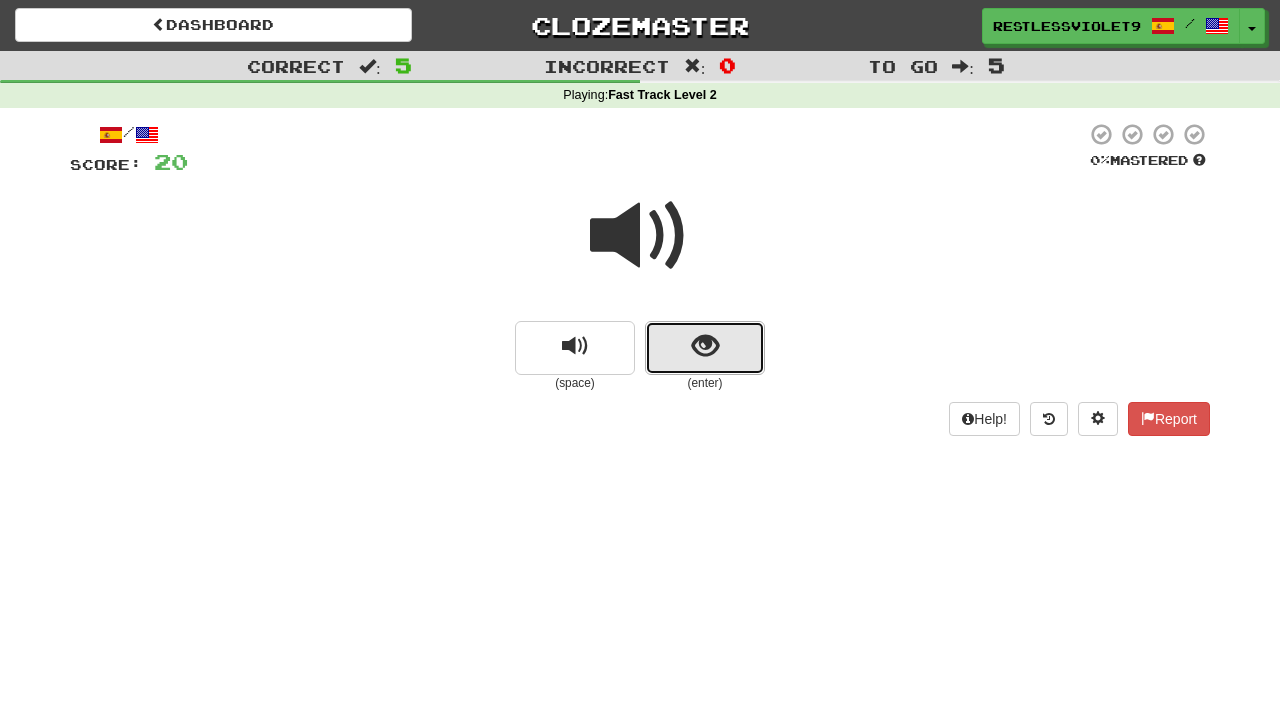 click at bounding box center [705, 348] 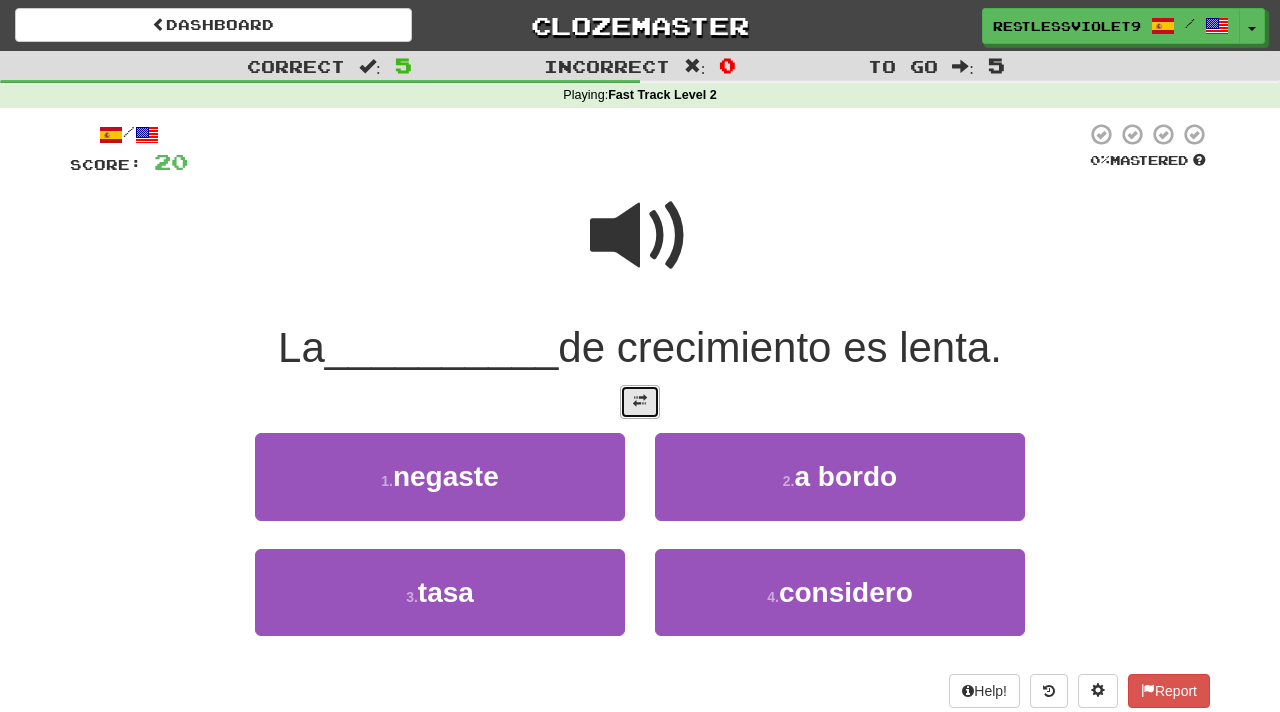 click at bounding box center (640, 401) 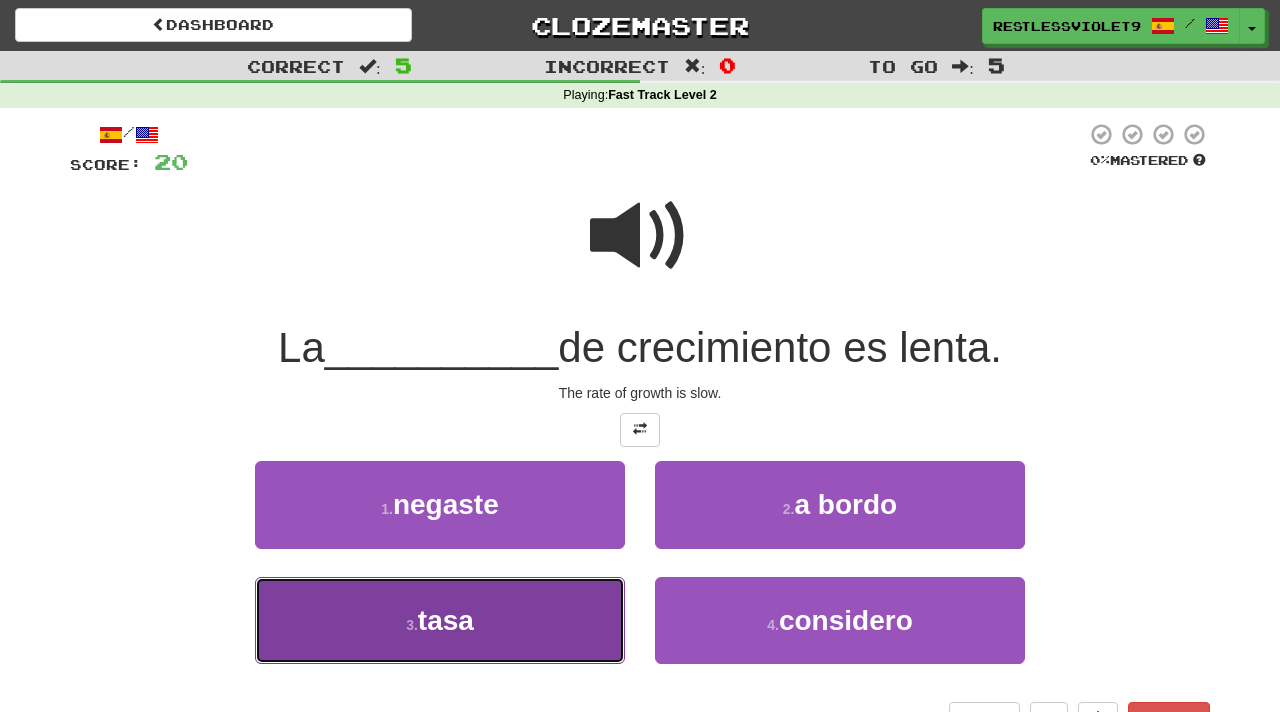 click on "3 .  tasa" at bounding box center (440, 620) 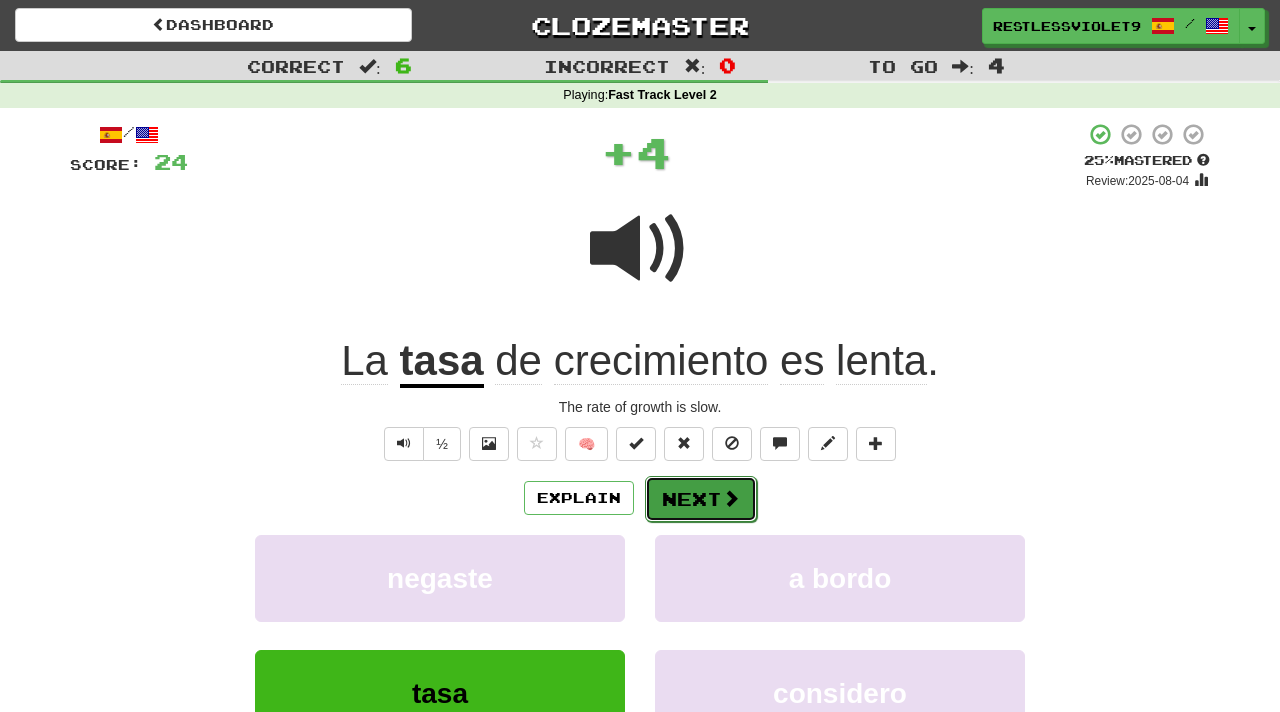 click on "Next" at bounding box center [701, 499] 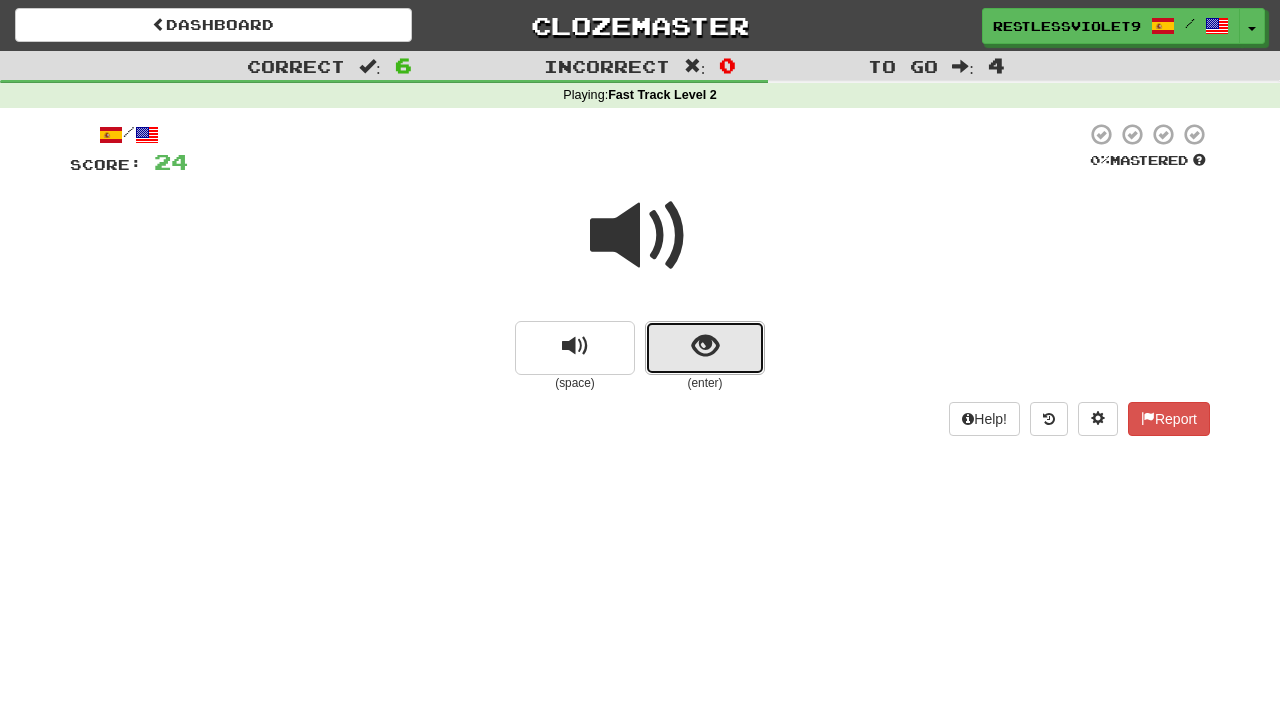 click at bounding box center (705, 348) 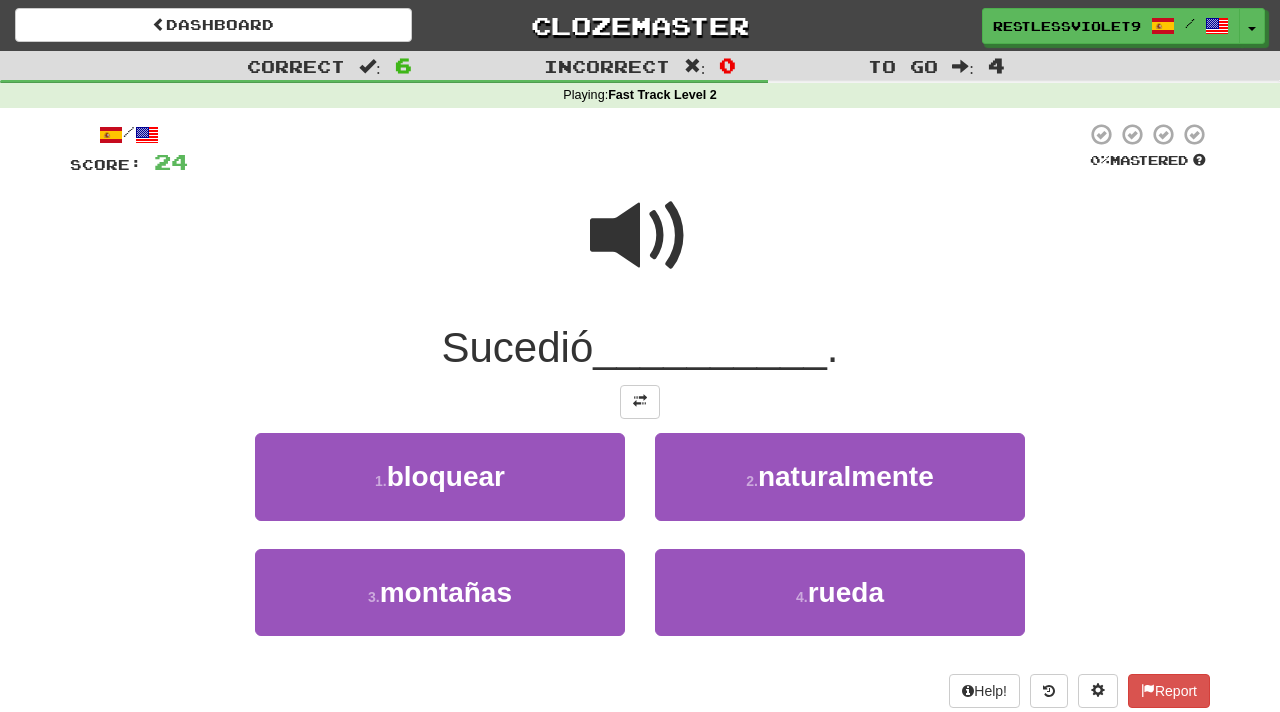 click at bounding box center (640, 236) 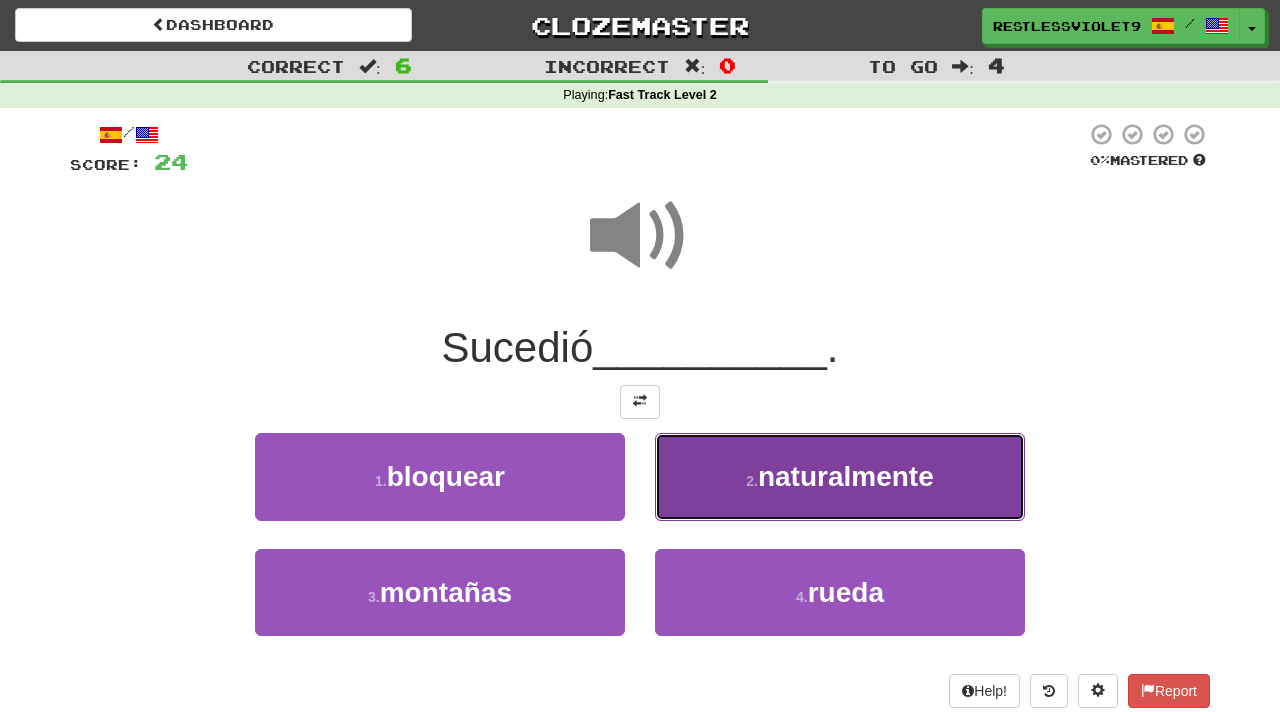click on "naturalmente" at bounding box center [846, 476] 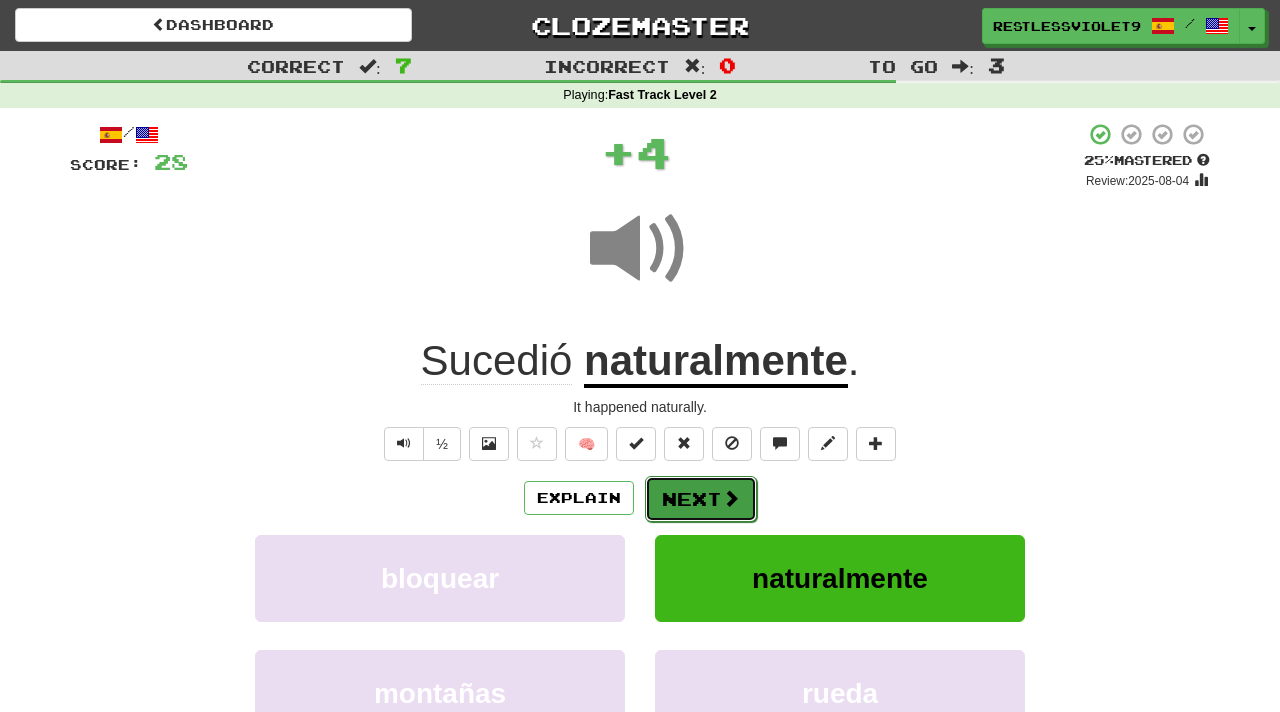 click on "Next" at bounding box center [701, 499] 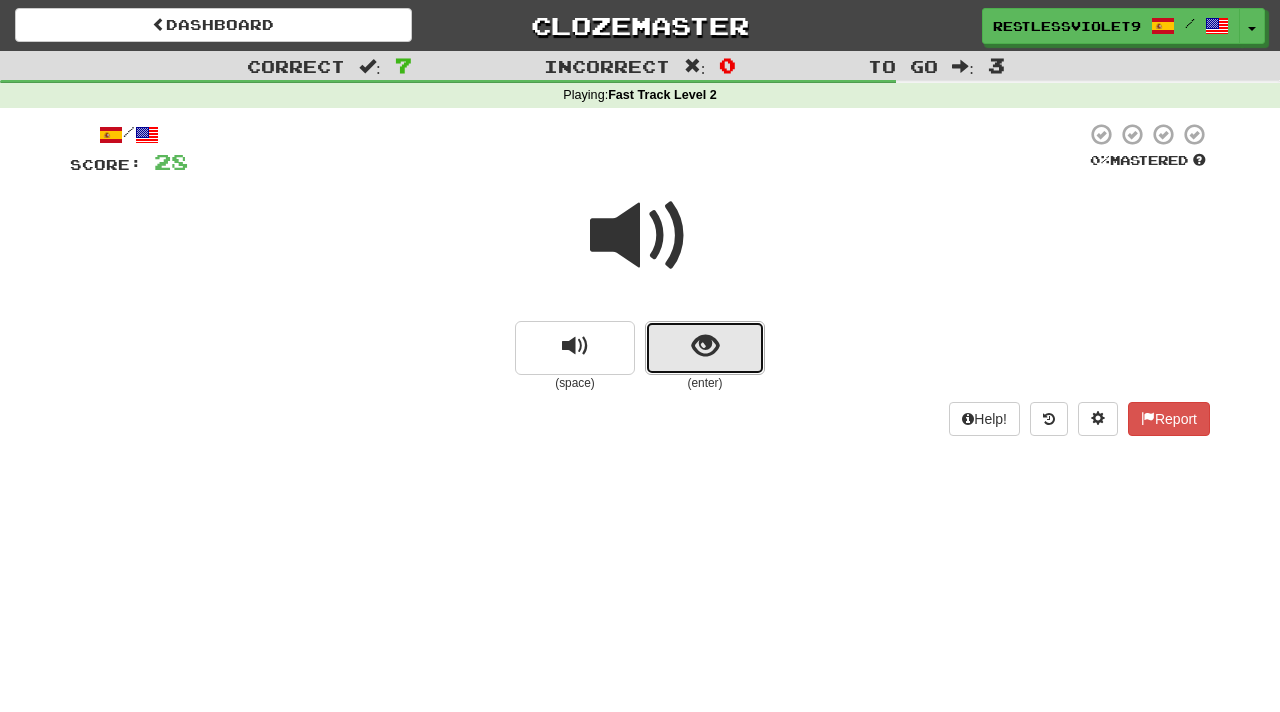 click at bounding box center (705, 348) 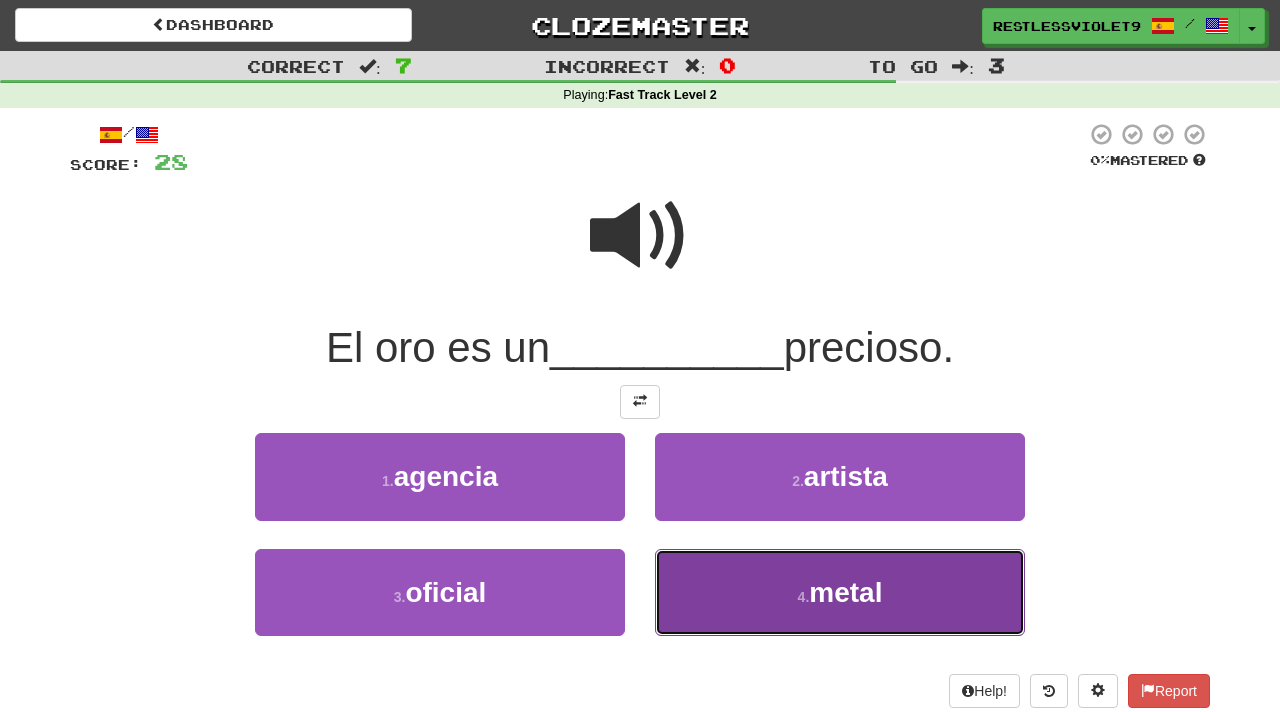 click on "4 .  metal" at bounding box center (840, 592) 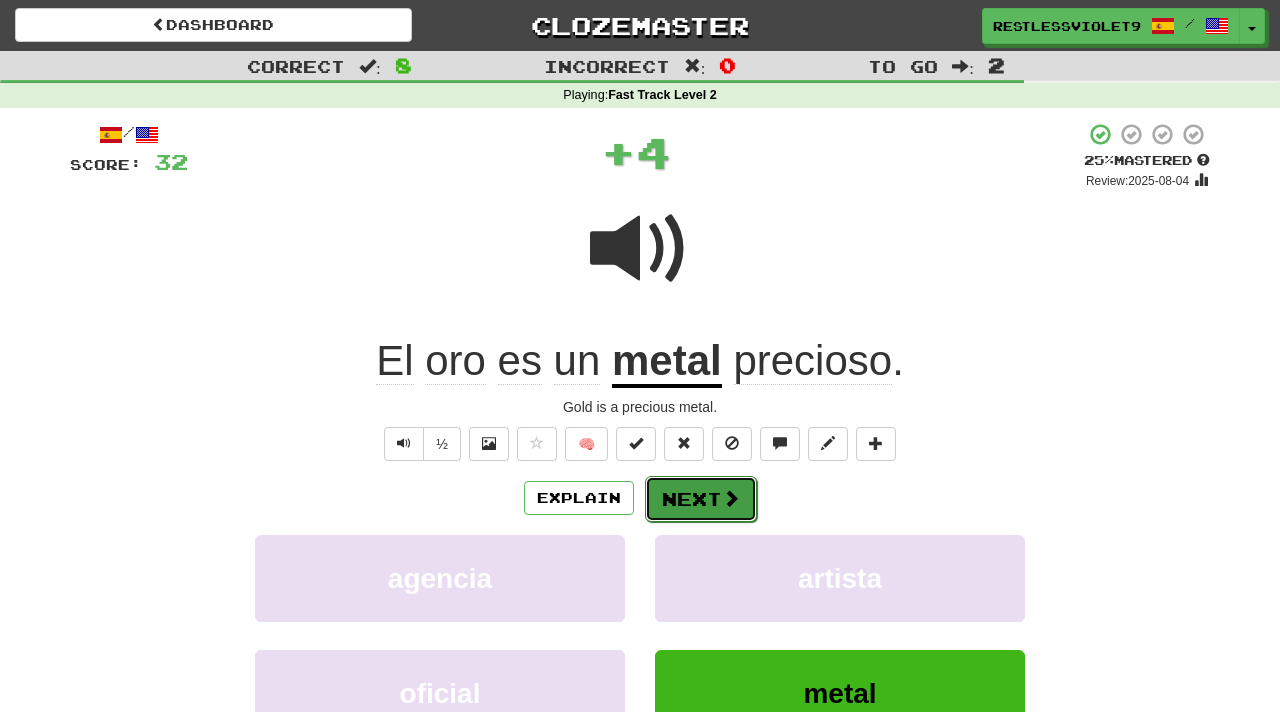 click on "Next" at bounding box center [701, 499] 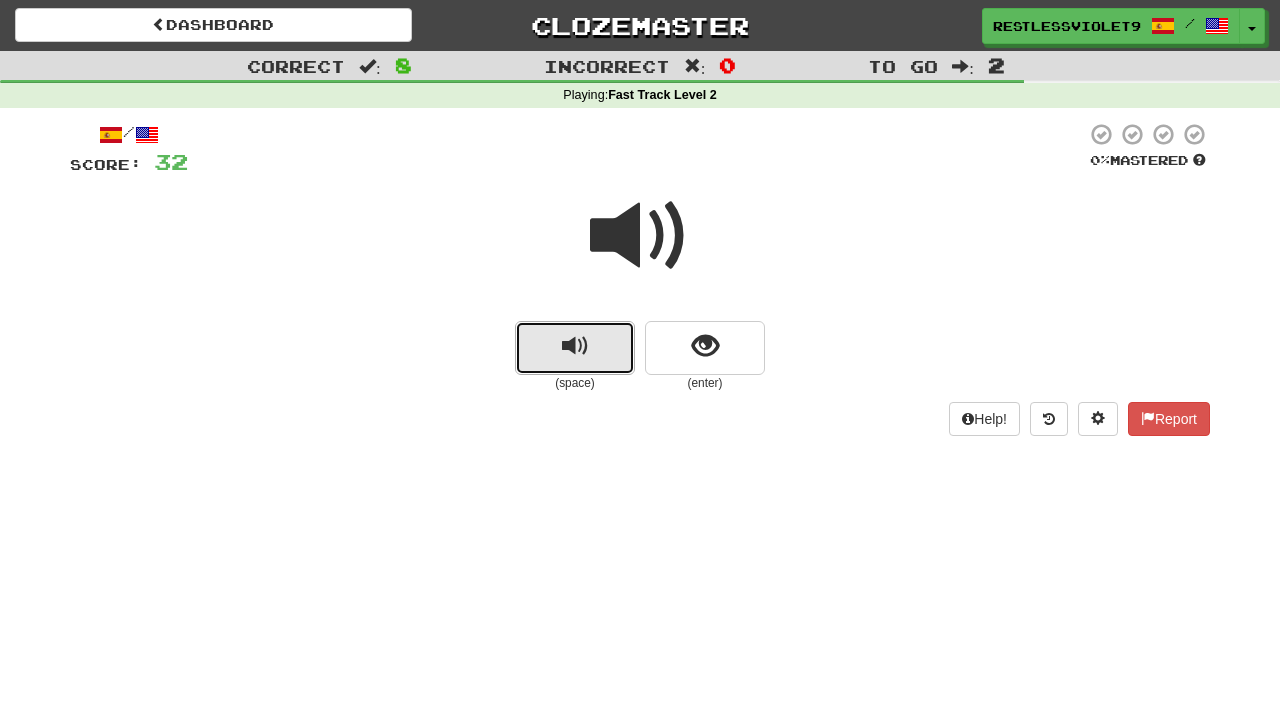 click at bounding box center [575, 348] 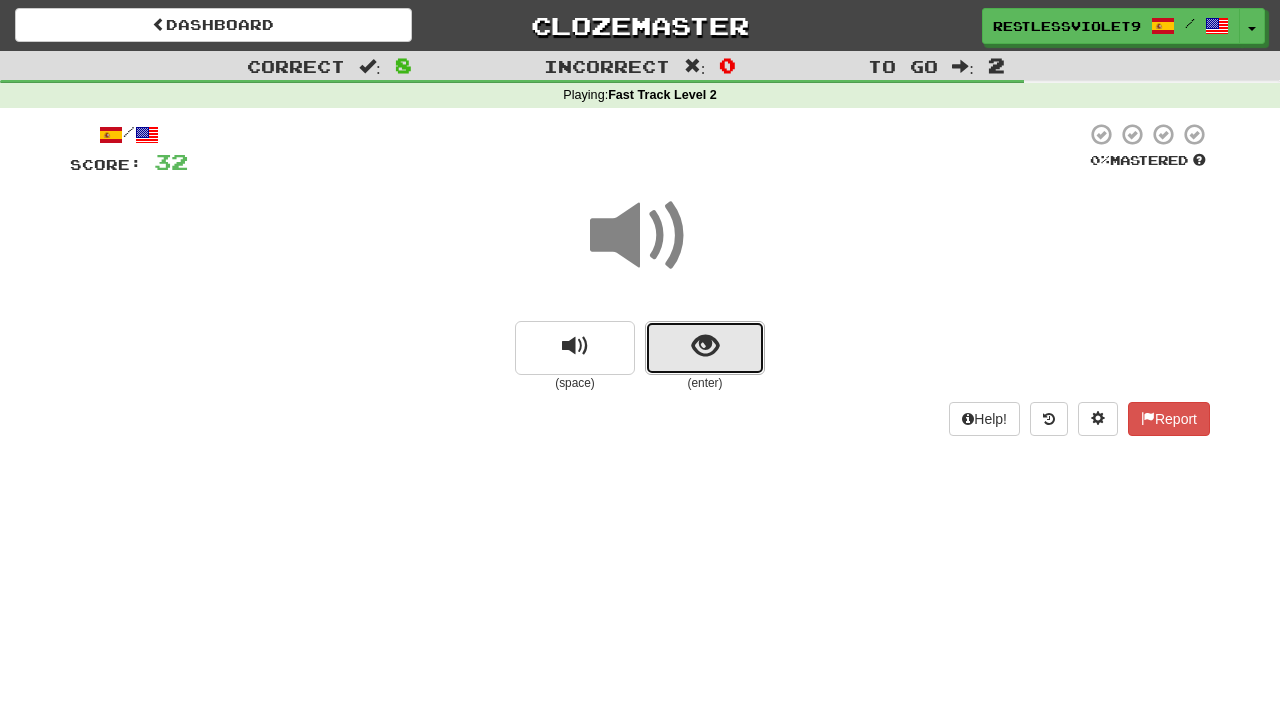 click at bounding box center [705, 348] 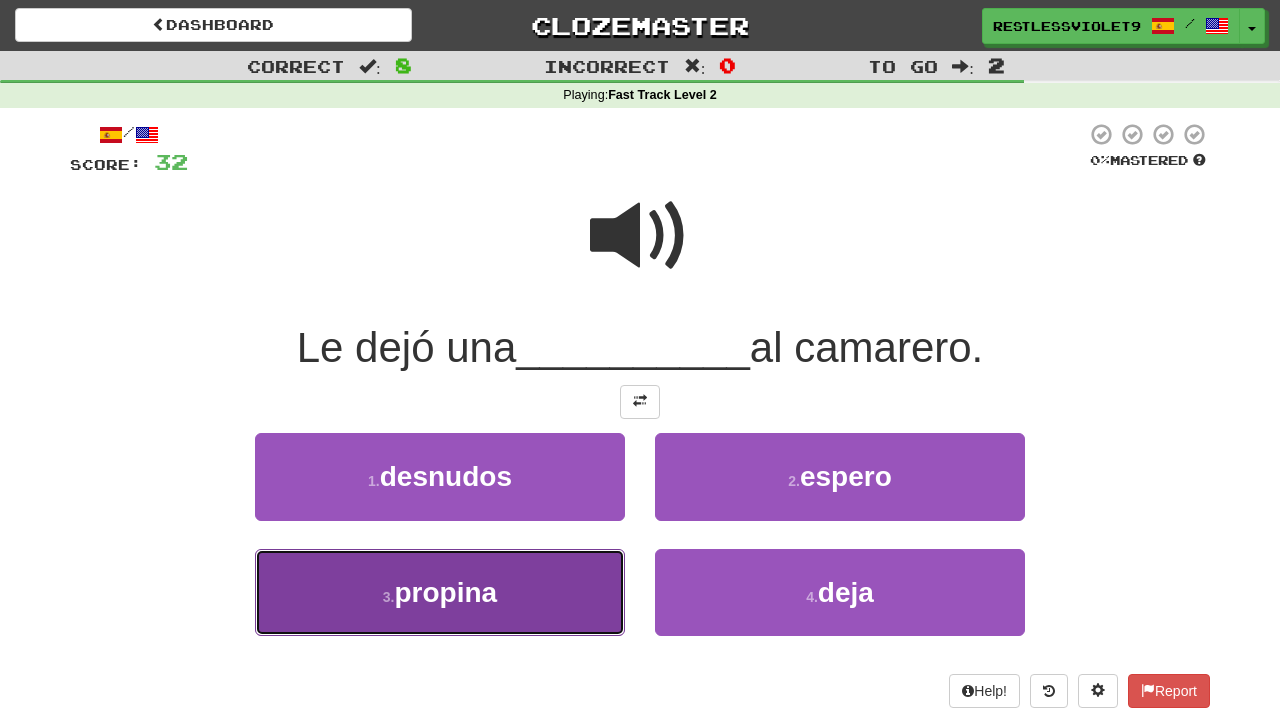 click on "propina" at bounding box center (446, 592) 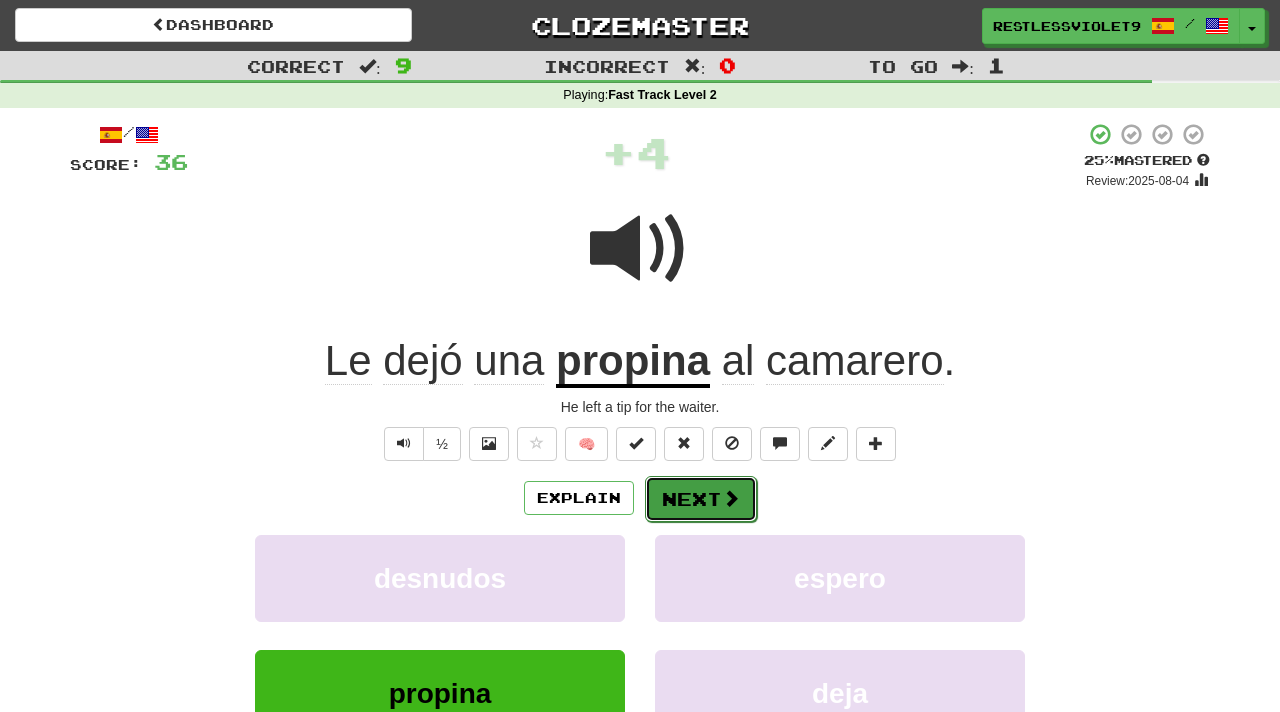 click on "Next" at bounding box center [701, 499] 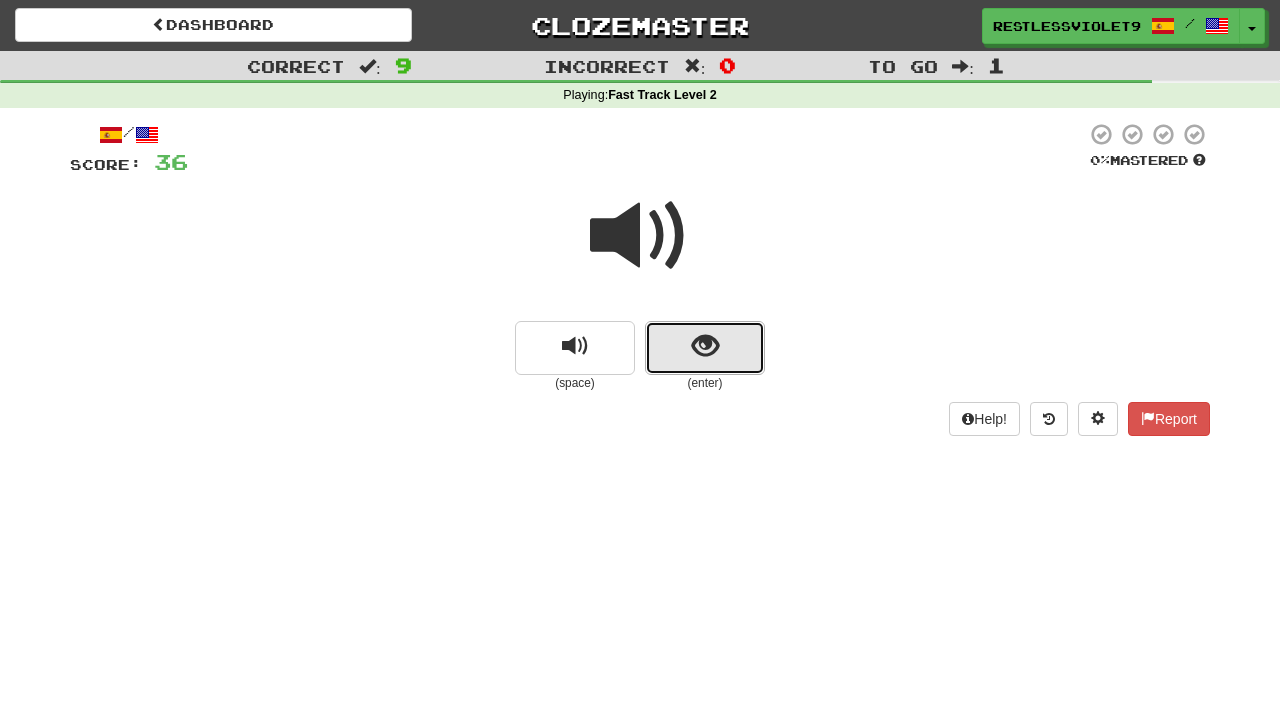 click at bounding box center [705, 348] 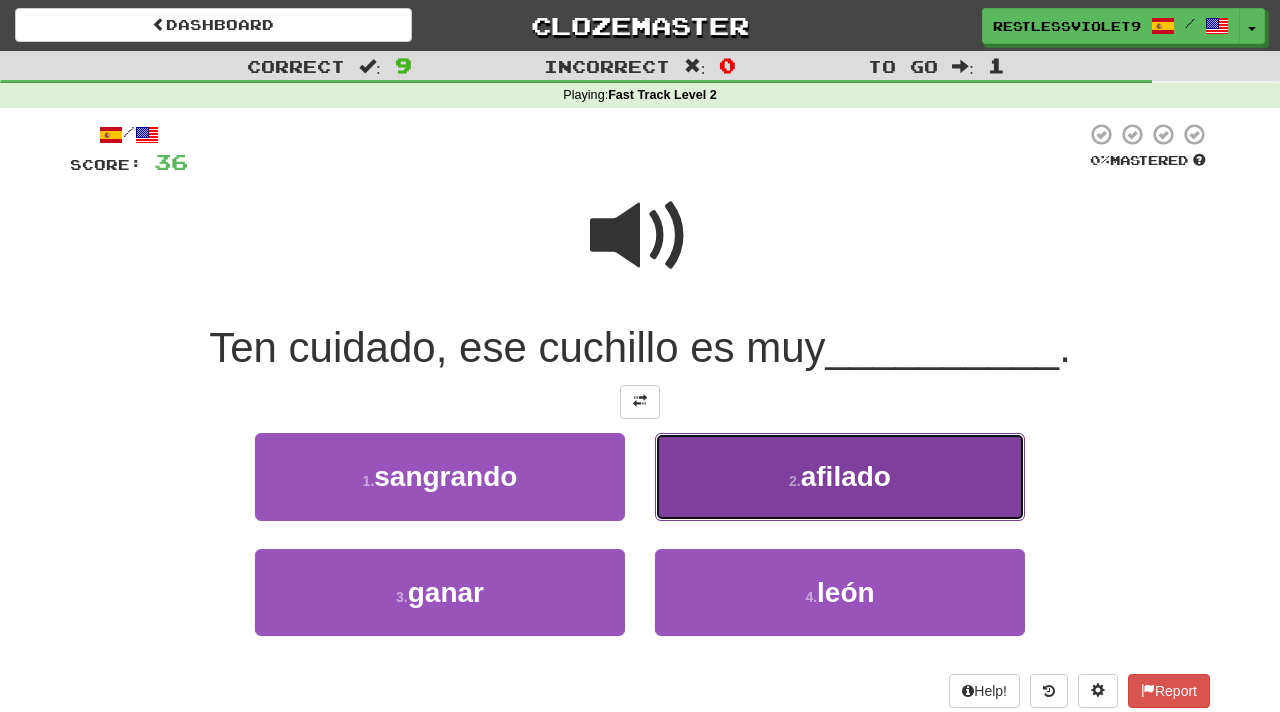 click on "afilado" at bounding box center (846, 476) 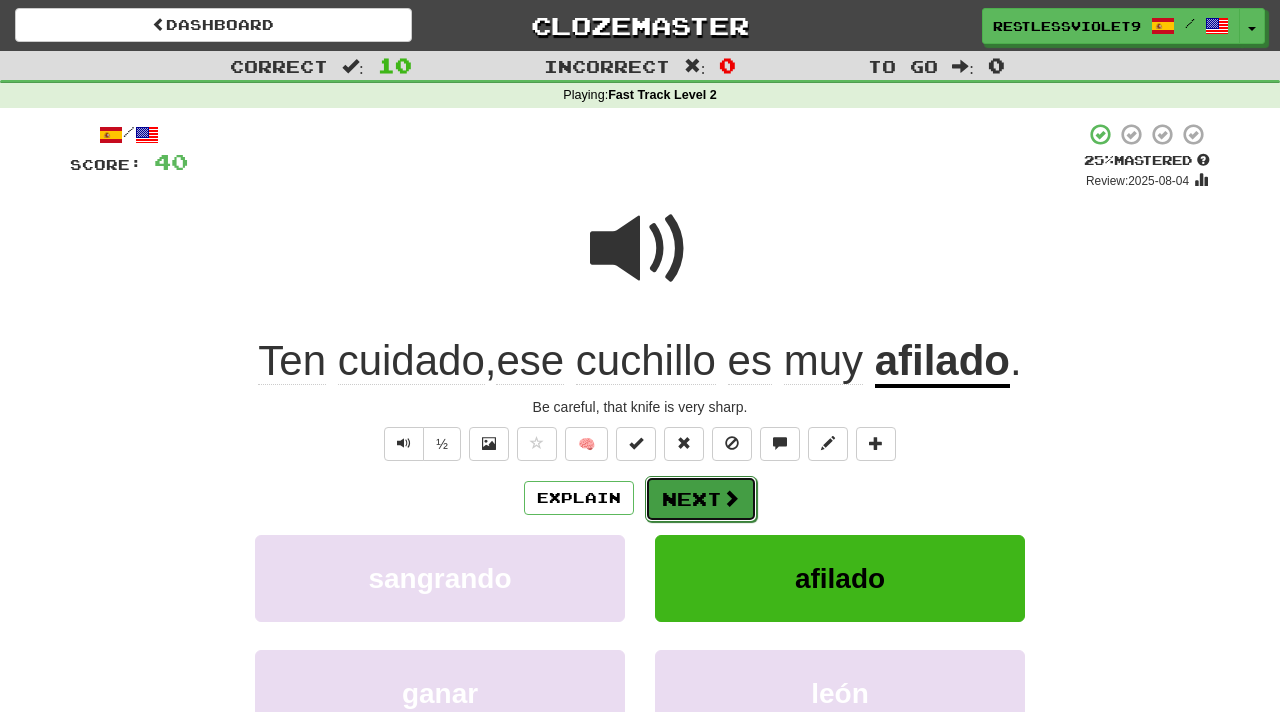 click on "Next" at bounding box center (701, 499) 